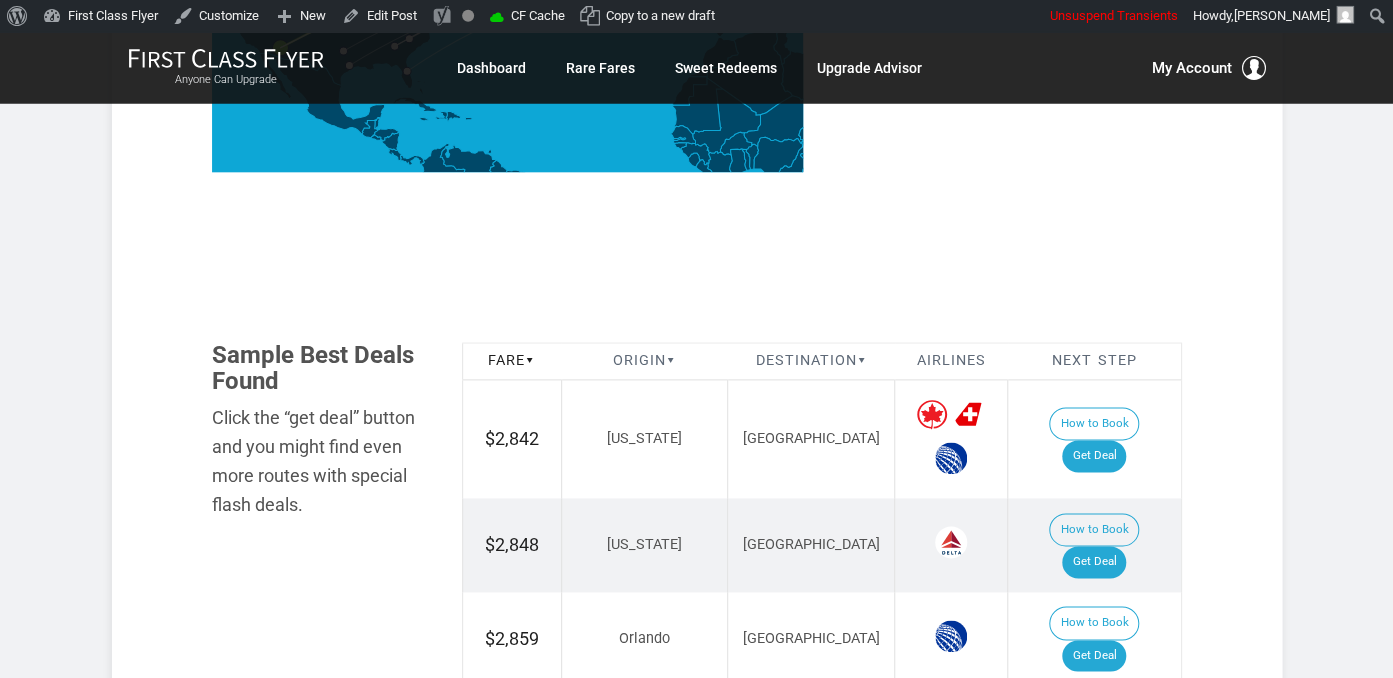 scroll, scrollTop: 1161, scrollLeft: 0, axis: vertical 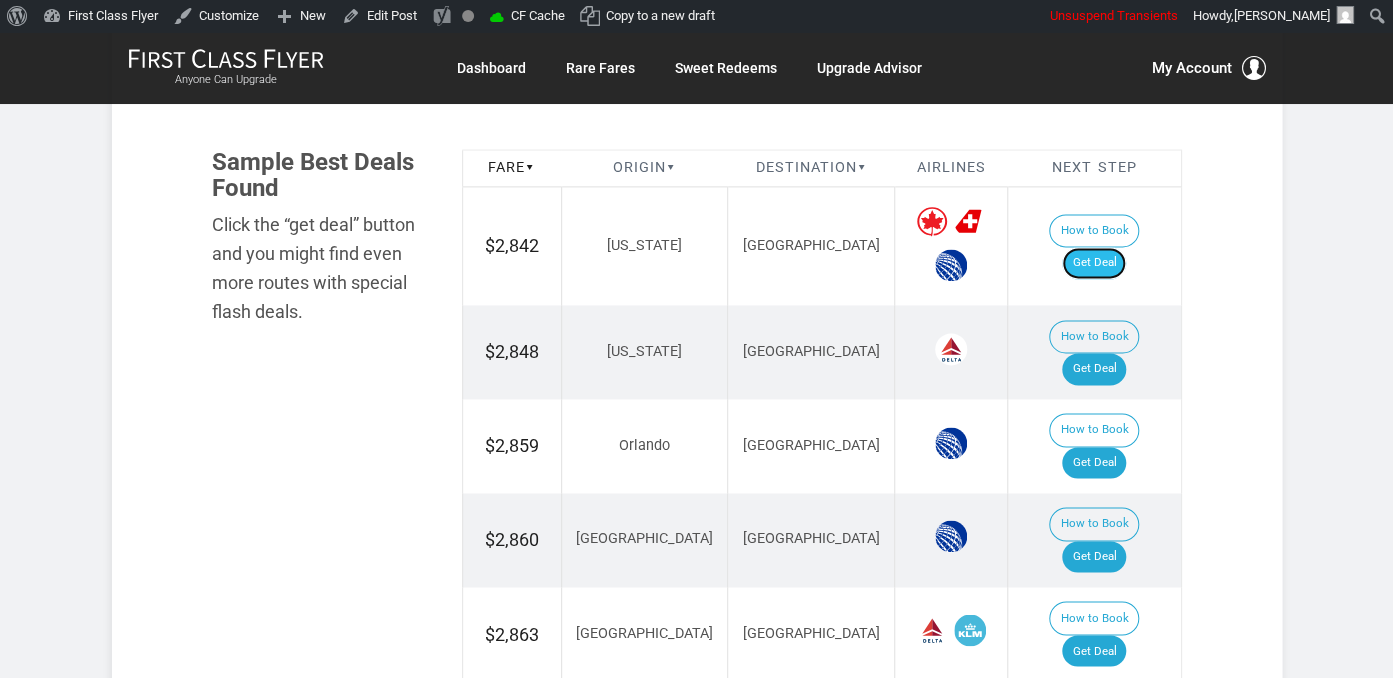 click on "Get Deal" at bounding box center [1094, 263] 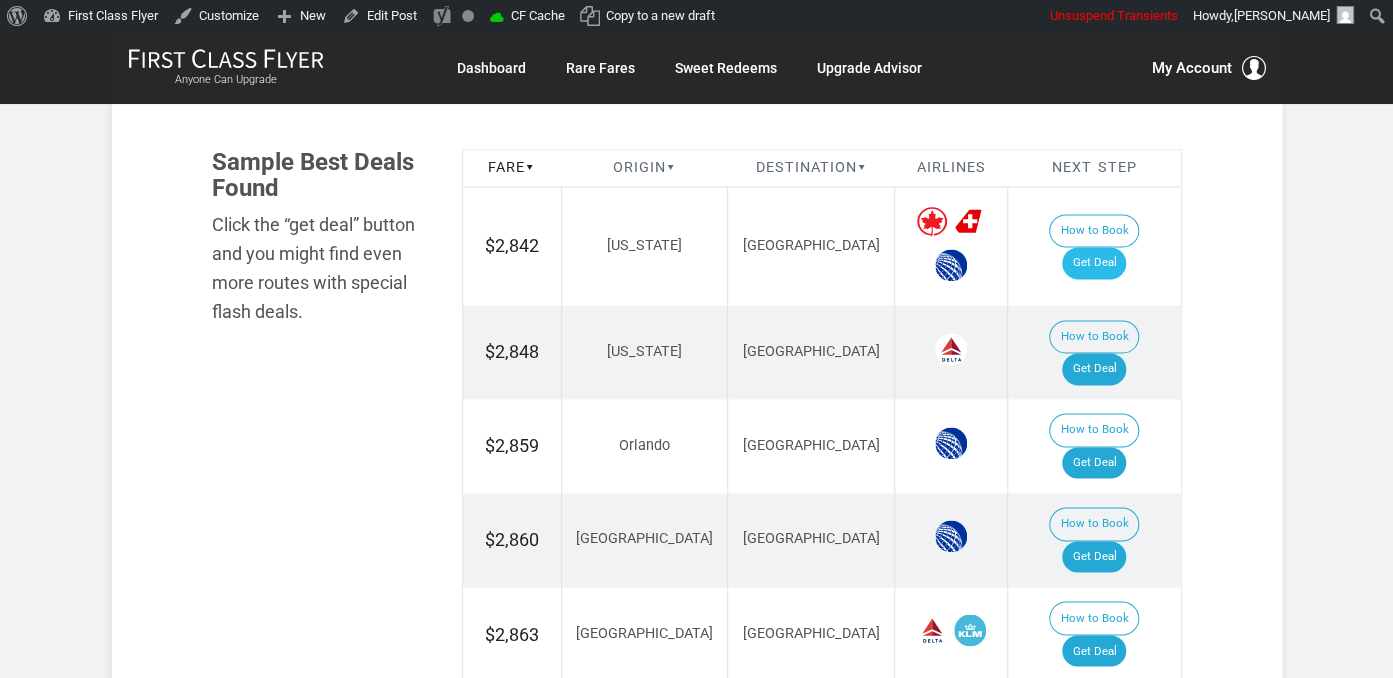 scroll, scrollTop: 0, scrollLeft: 0, axis: both 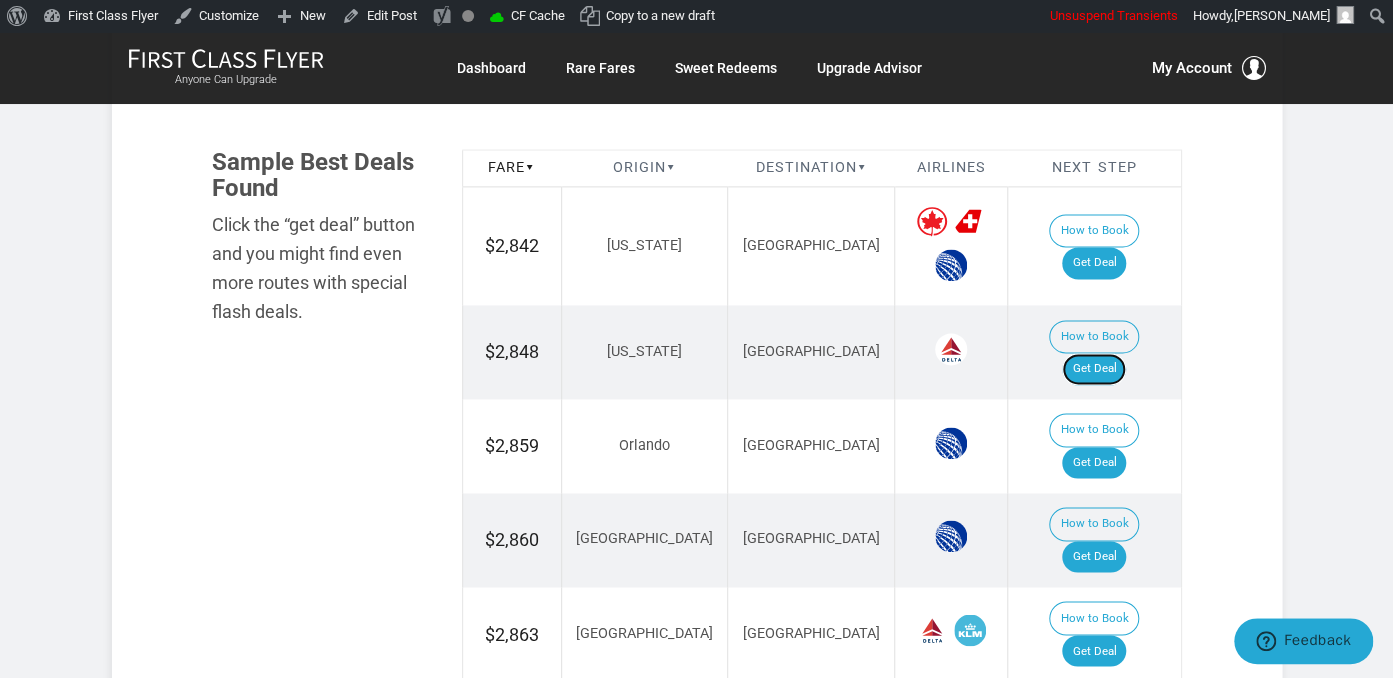 click on "Get Deal" at bounding box center (1094, 369) 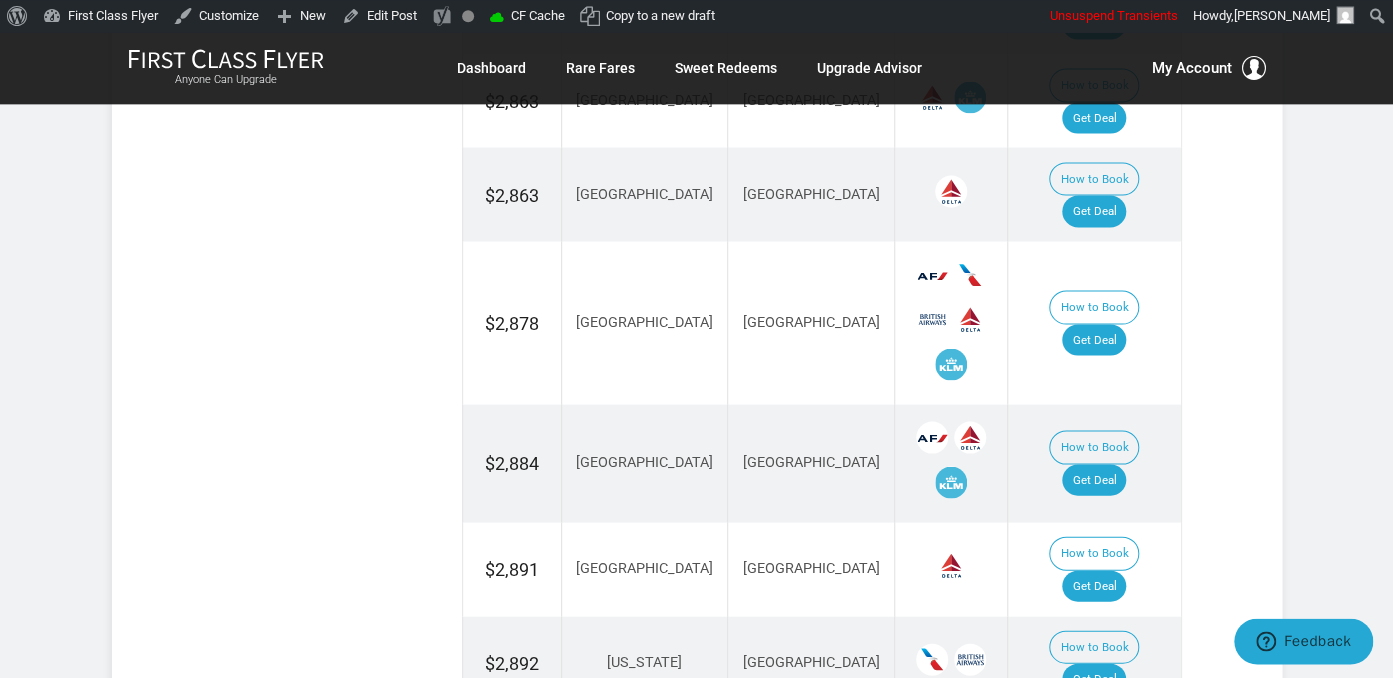 scroll, scrollTop: 1795, scrollLeft: 0, axis: vertical 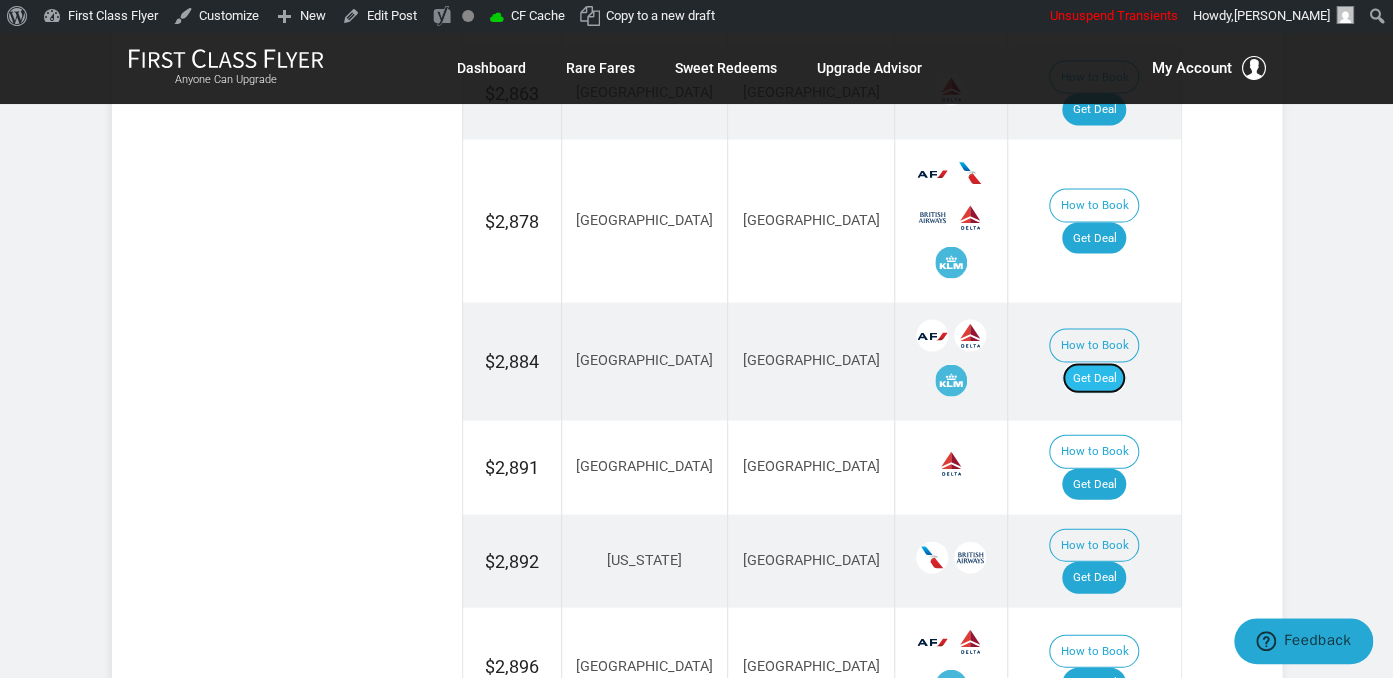 click on "Get Deal" at bounding box center [1094, 379] 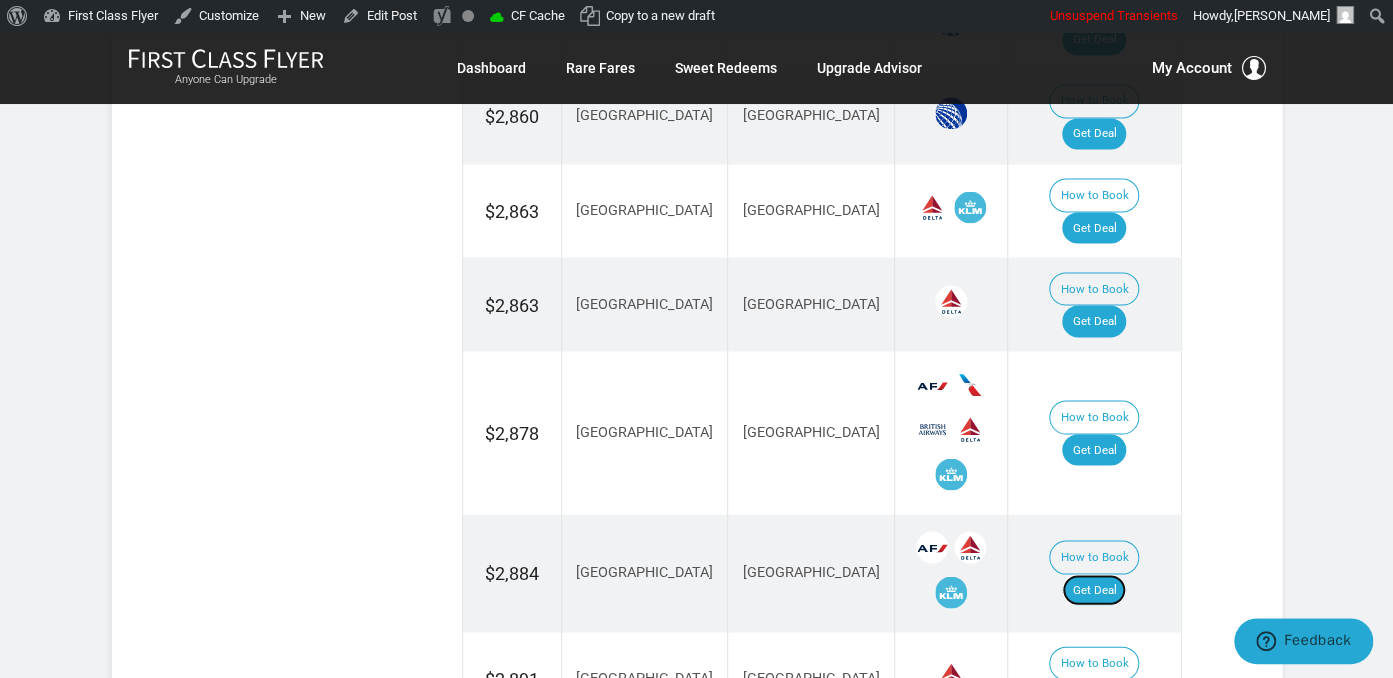 scroll, scrollTop: 1478, scrollLeft: 0, axis: vertical 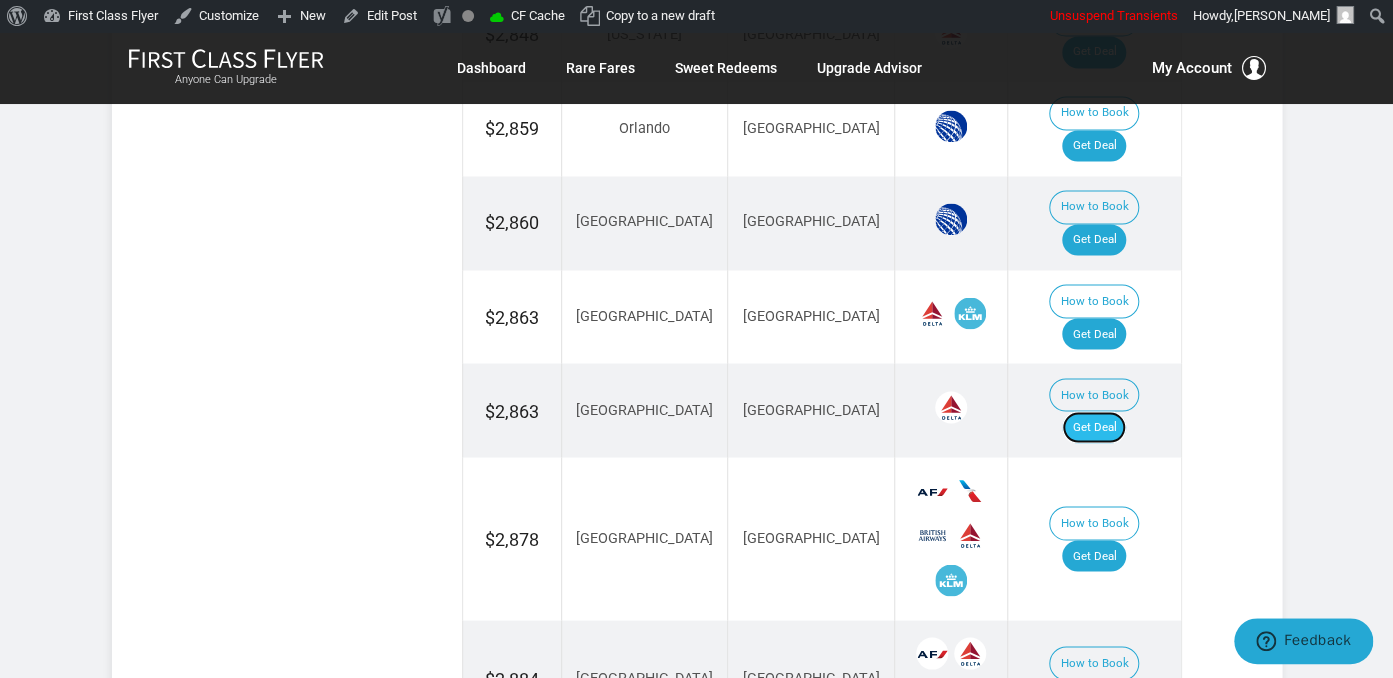click on "Get Deal" at bounding box center (1094, 427) 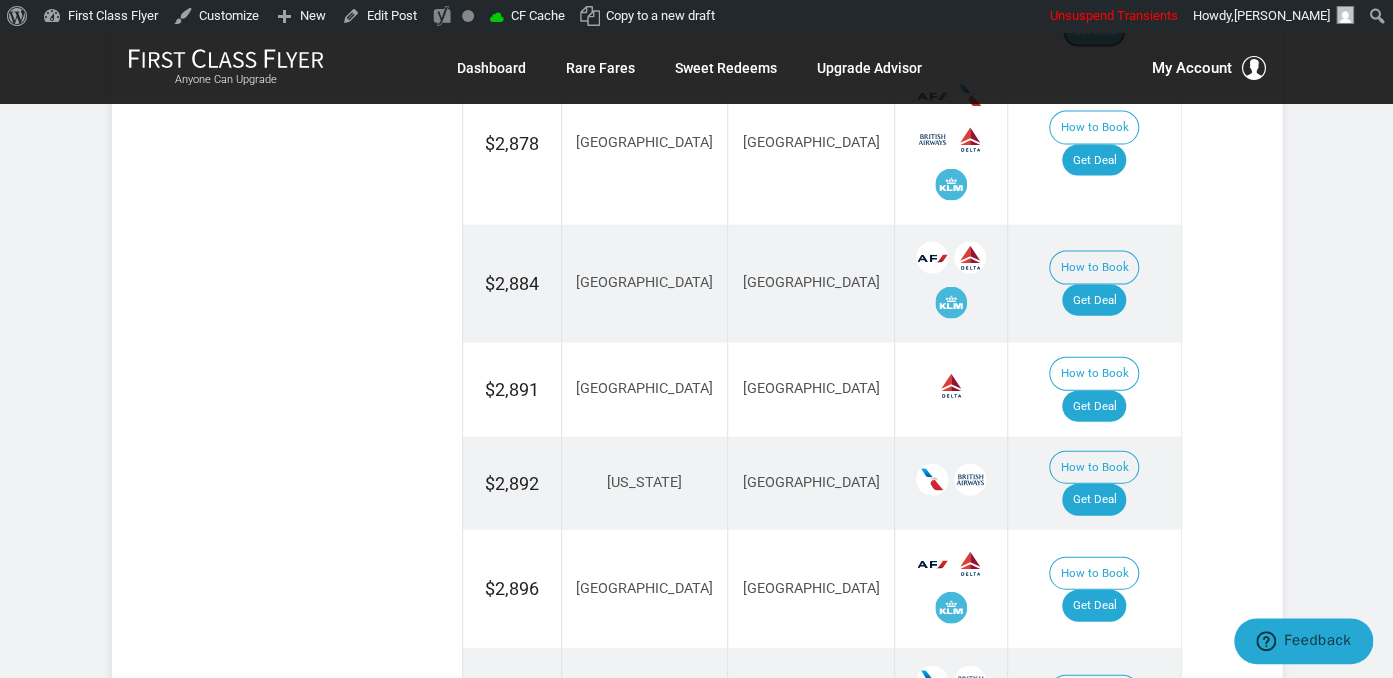 scroll, scrollTop: 1900, scrollLeft: 0, axis: vertical 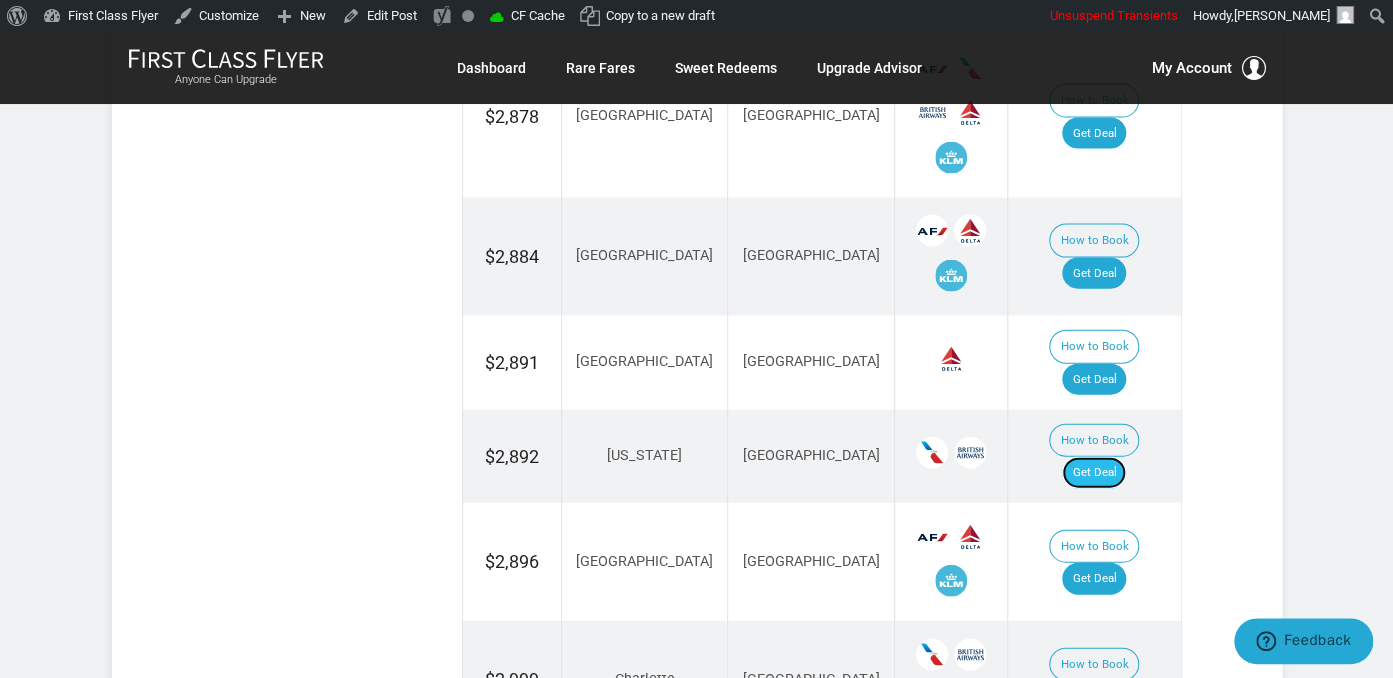 click on "Get Deal" at bounding box center [1094, 473] 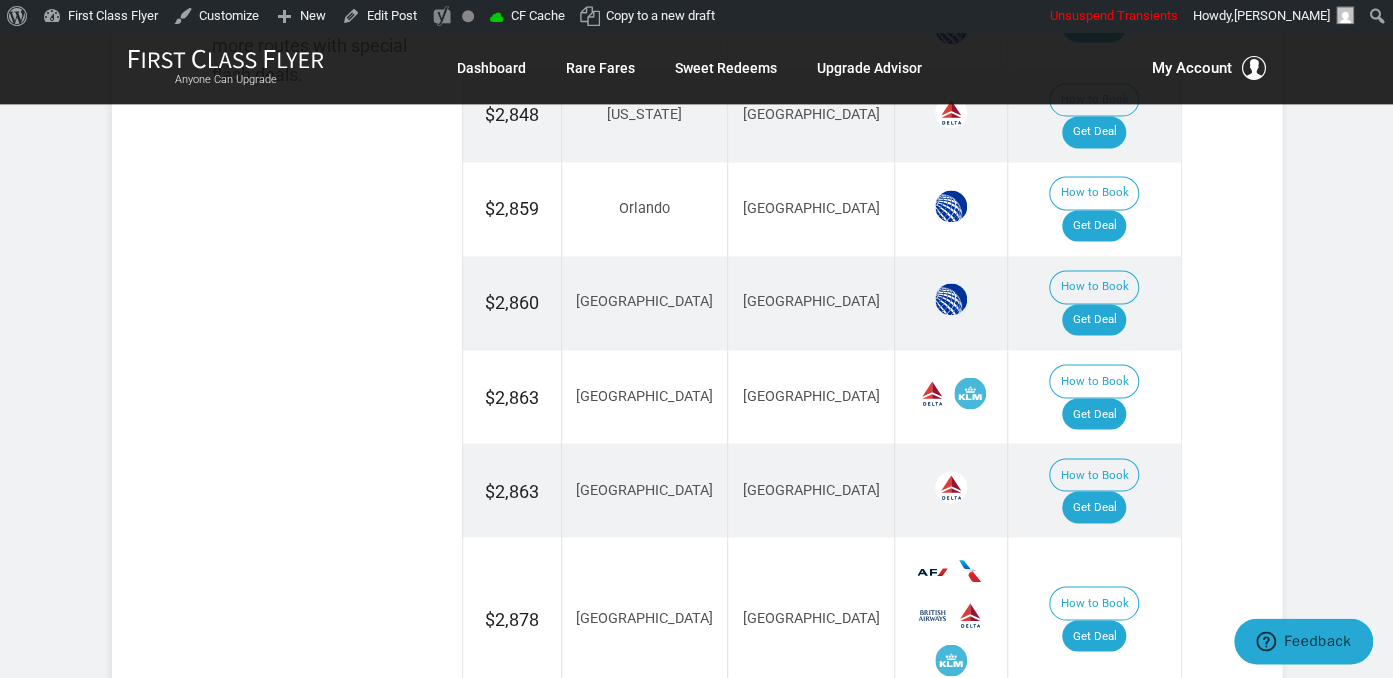 scroll, scrollTop: 1372, scrollLeft: 0, axis: vertical 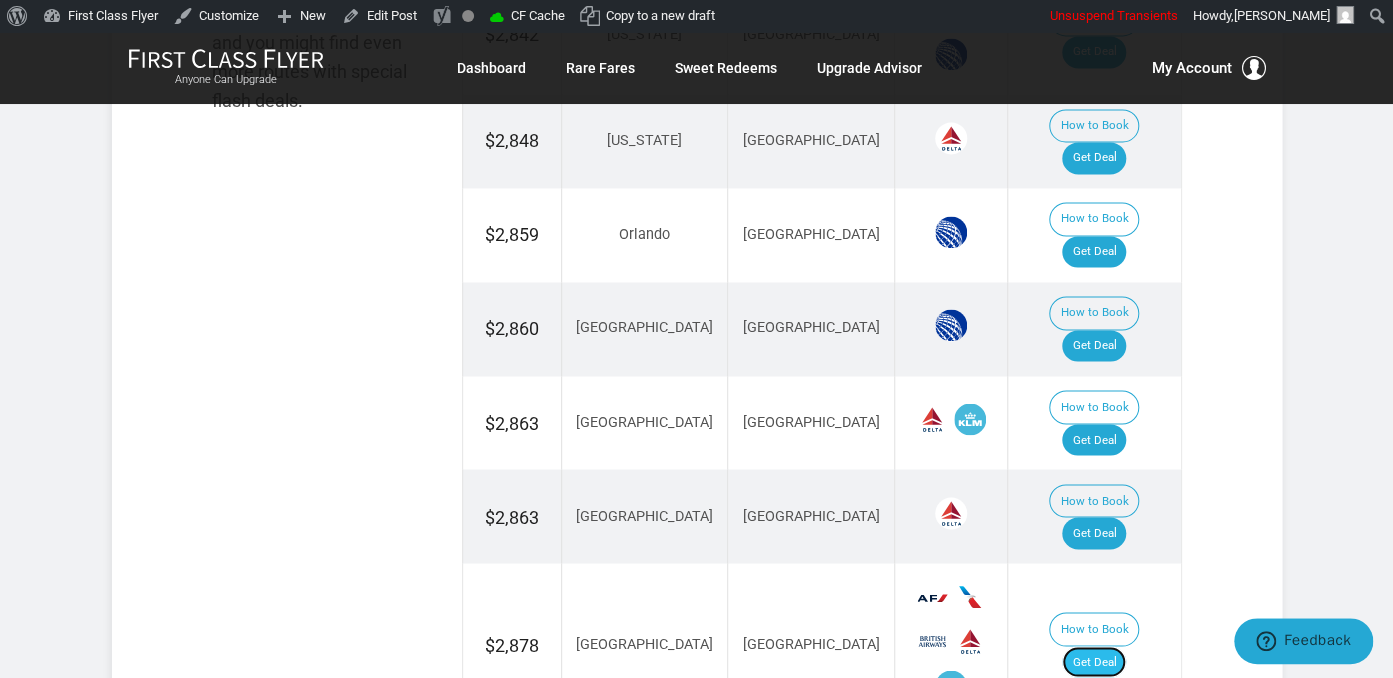 click on "Get Deal" at bounding box center [1094, 662] 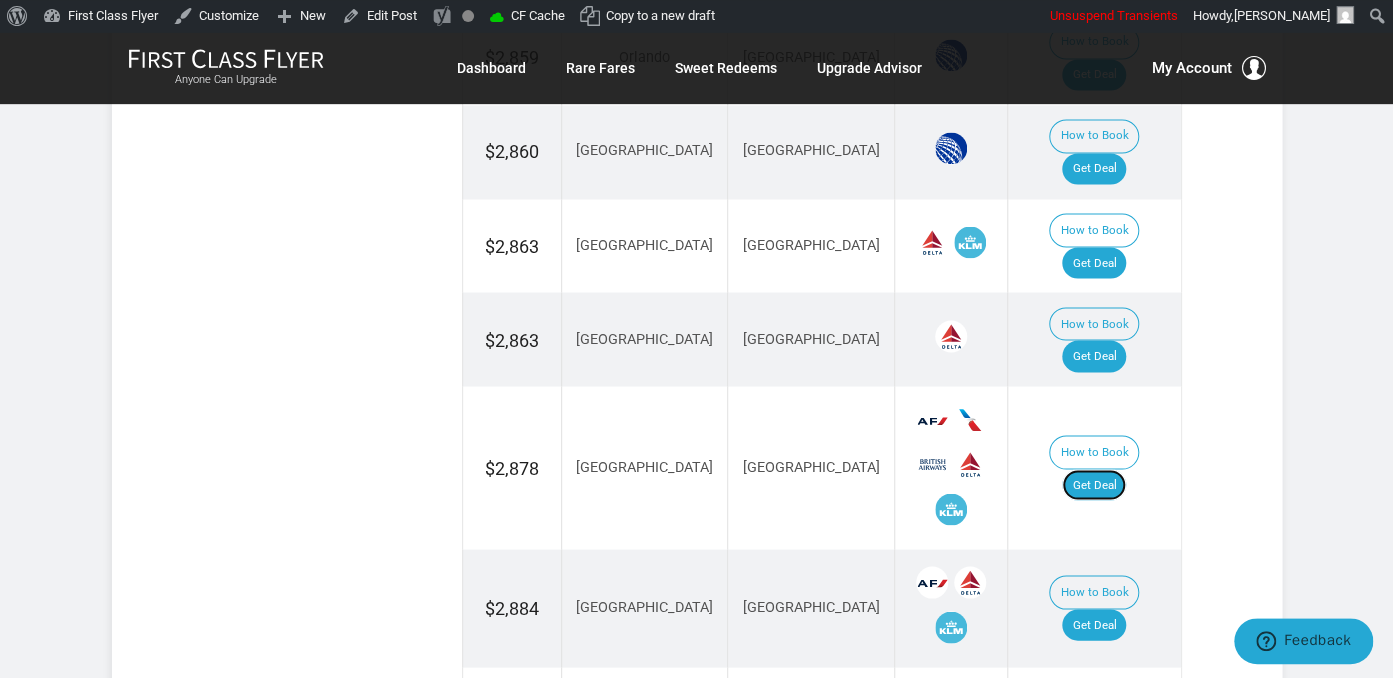 scroll, scrollTop: 1689, scrollLeft: 0, axis: vertical 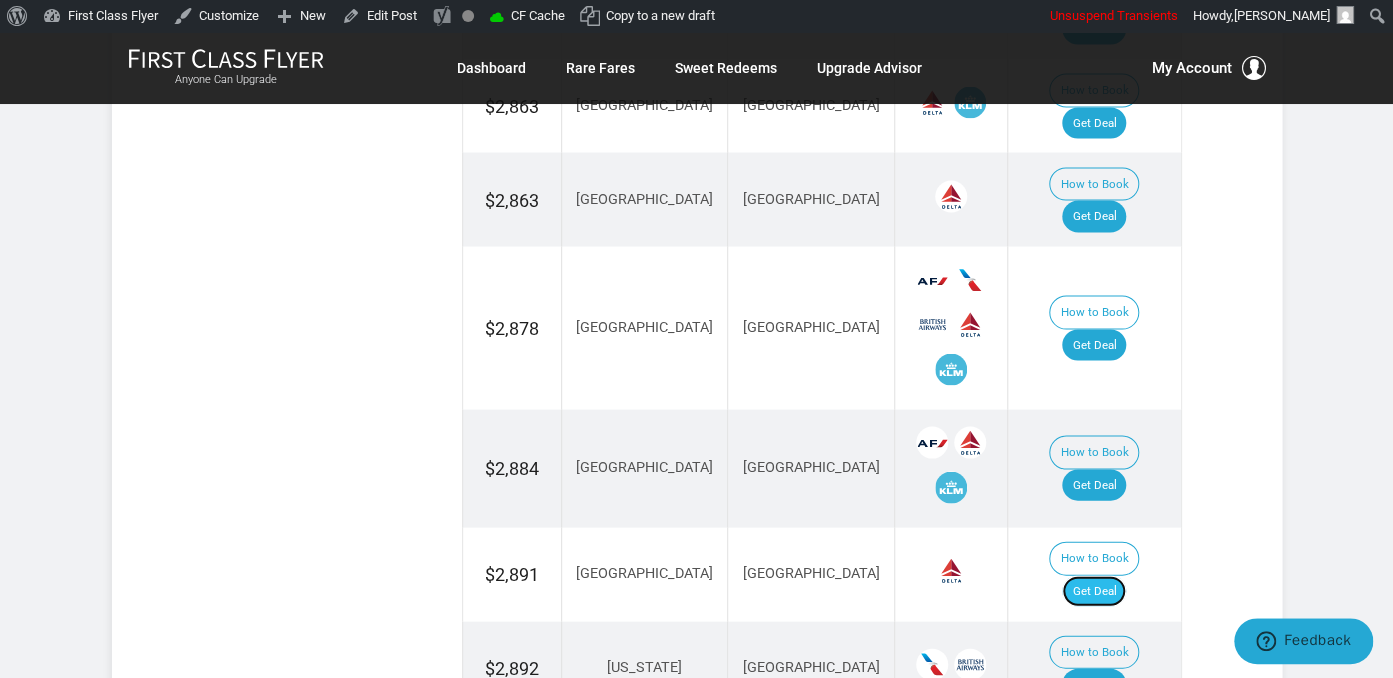 click on "Get Deal" at bounding box center [1094, 591] 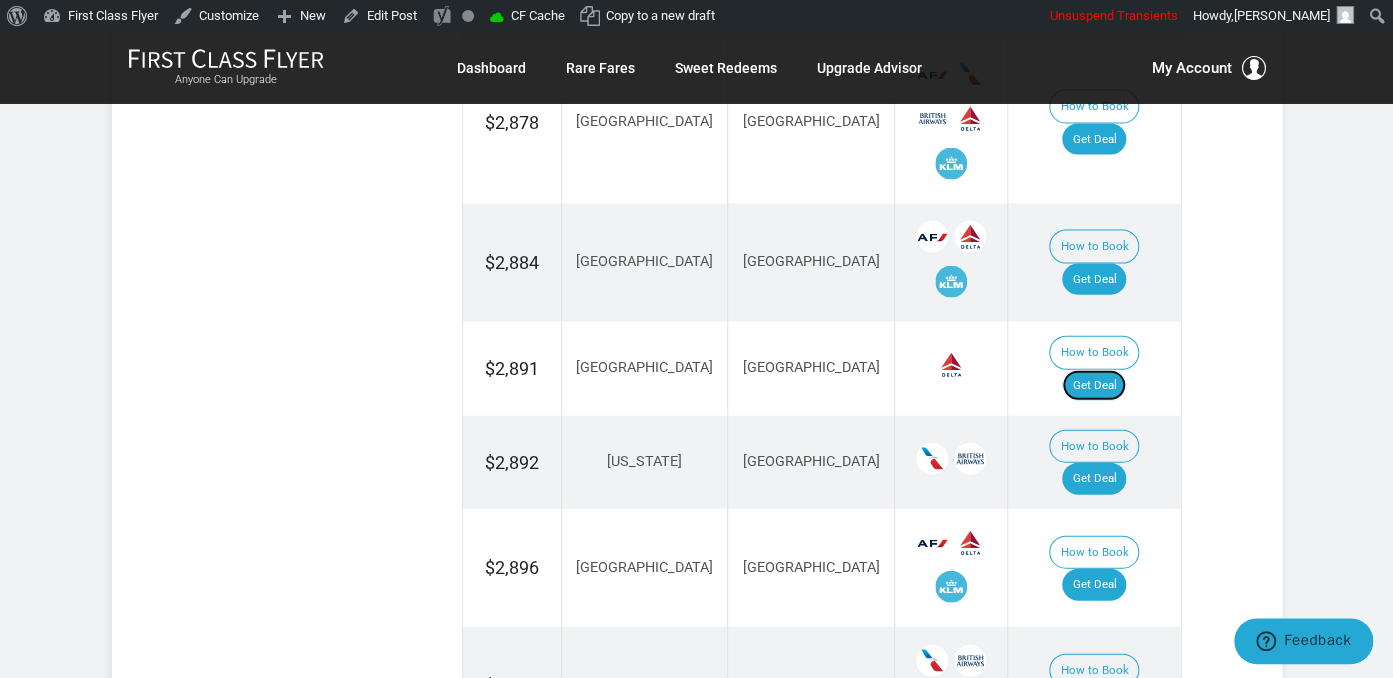 scroll, scrollTop: 1900, scrollLeft: 0, axis: vertical 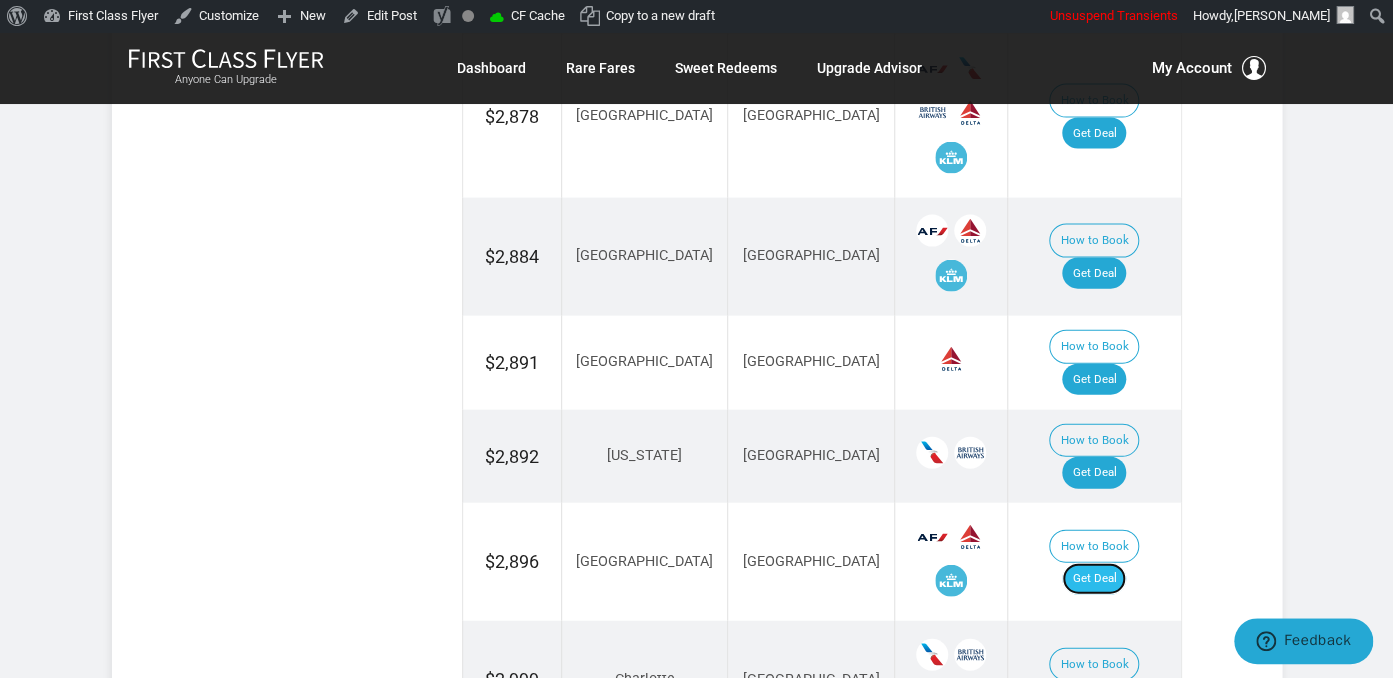 click on "Get Deal" at bounding box center [1094, 579] 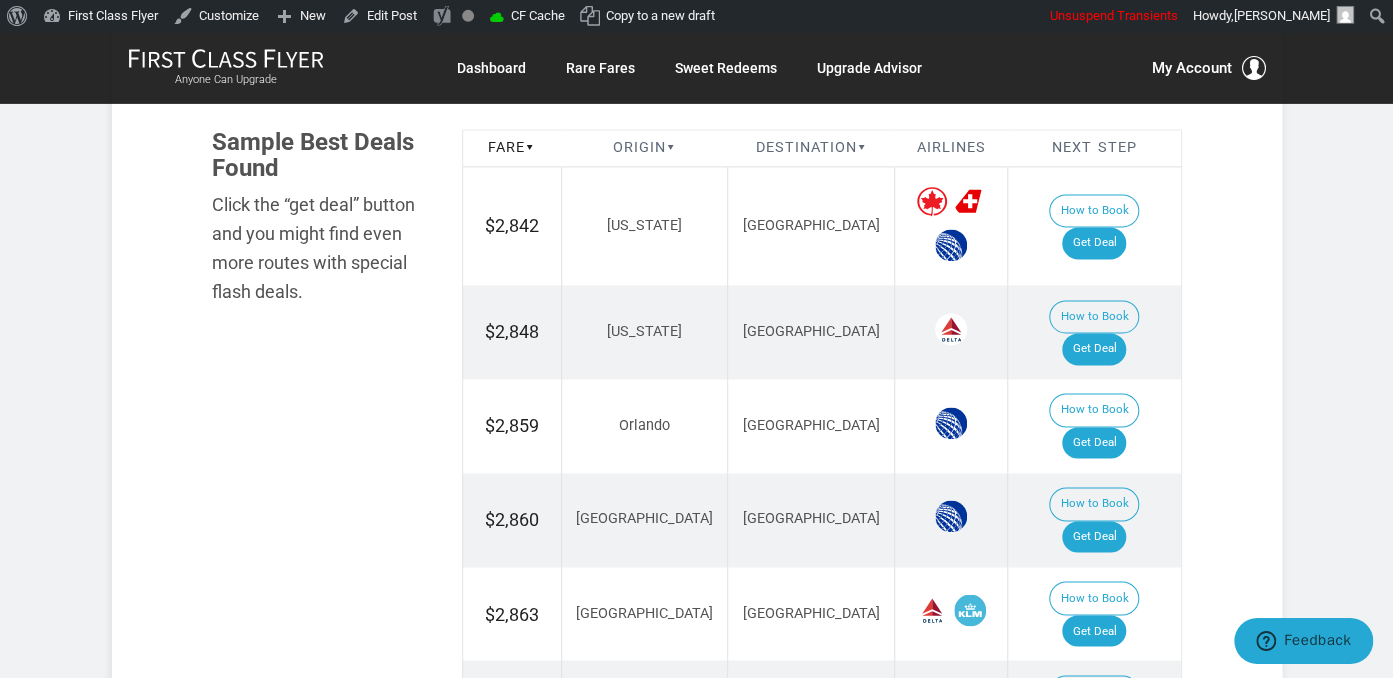 scroll, scrollTop: 1161, scrollLeft: 0, axis: vertical 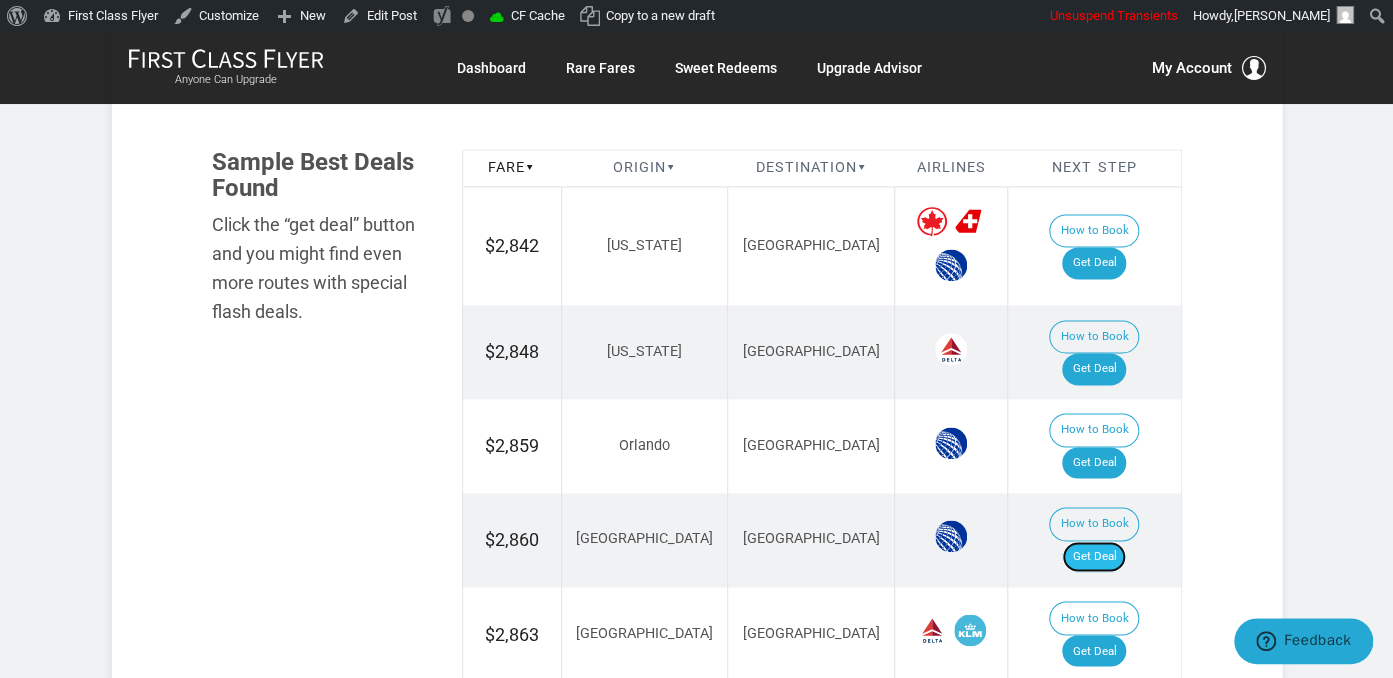 click on "Get Deal" at bounding box center [1094, 557] 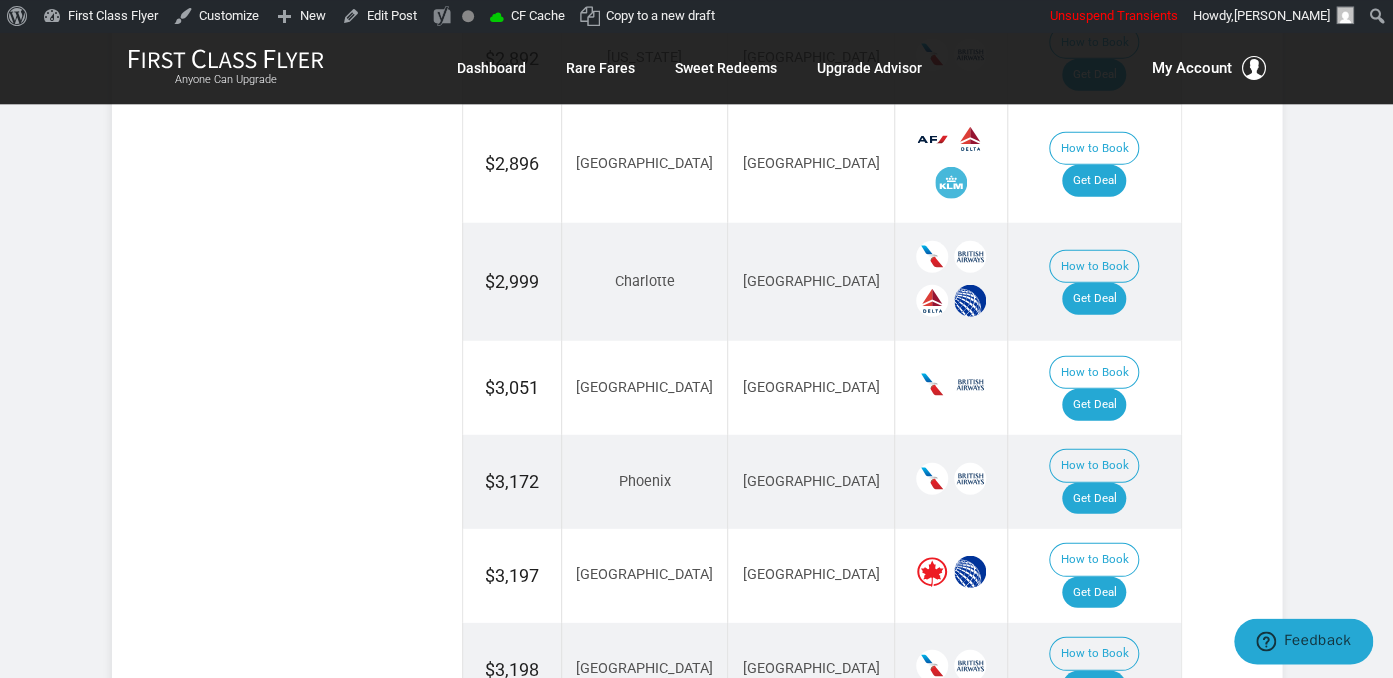 scroll, scrollTop: 2323, scrollLeft: 0, axis: vertical 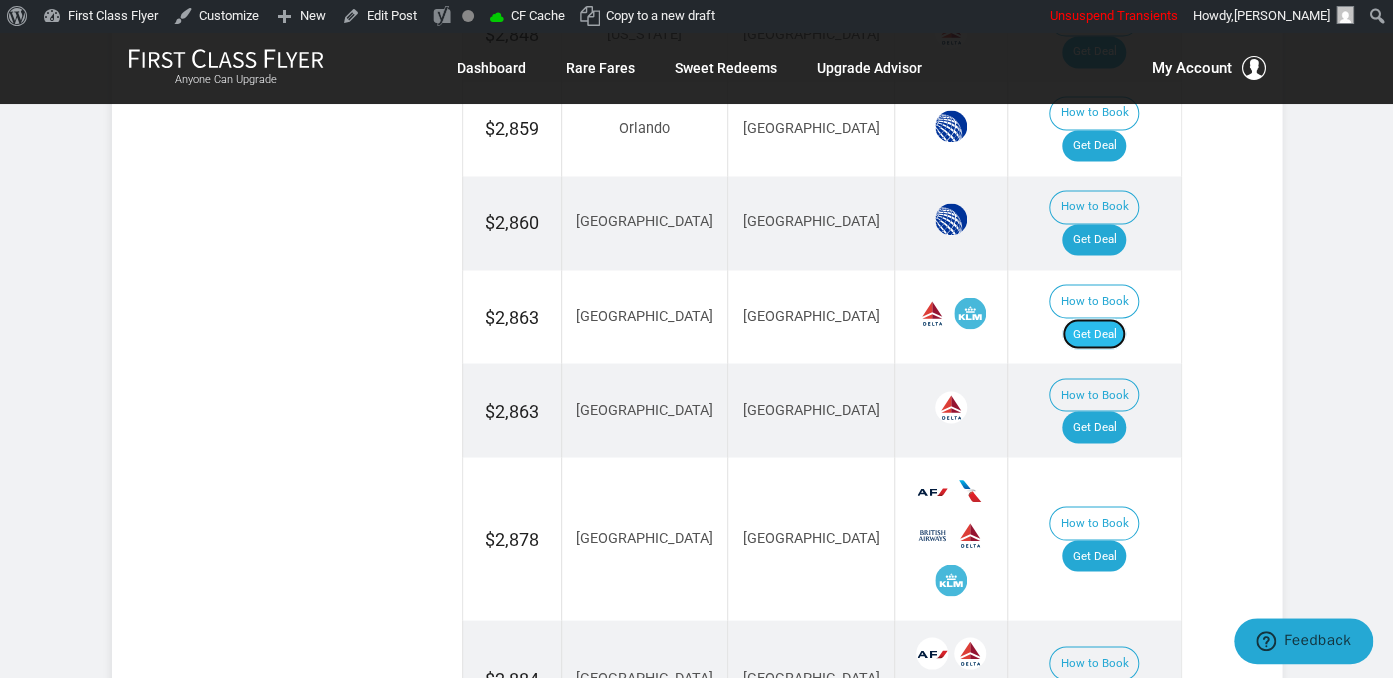 click on "Get Deal" at bounding box center (1094, 334) 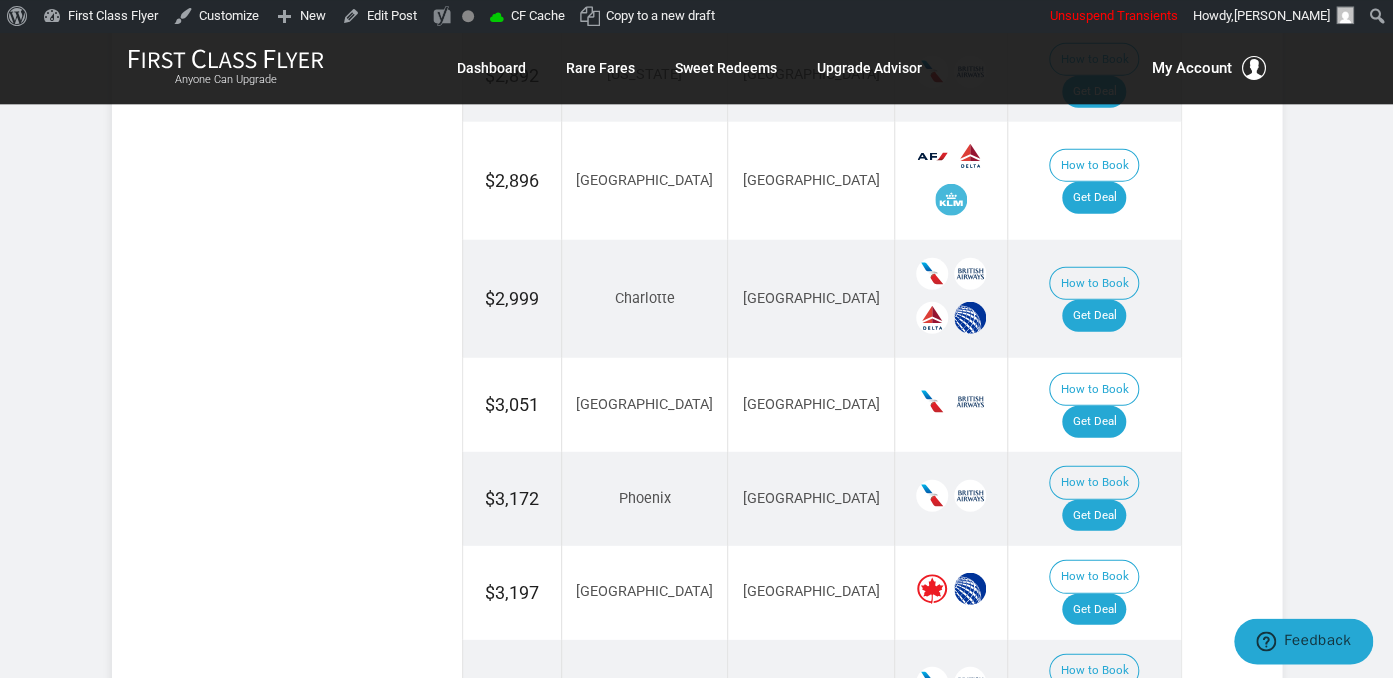 scroll, scrollTop: 2323, scrollLeft: 0, axis: vertical 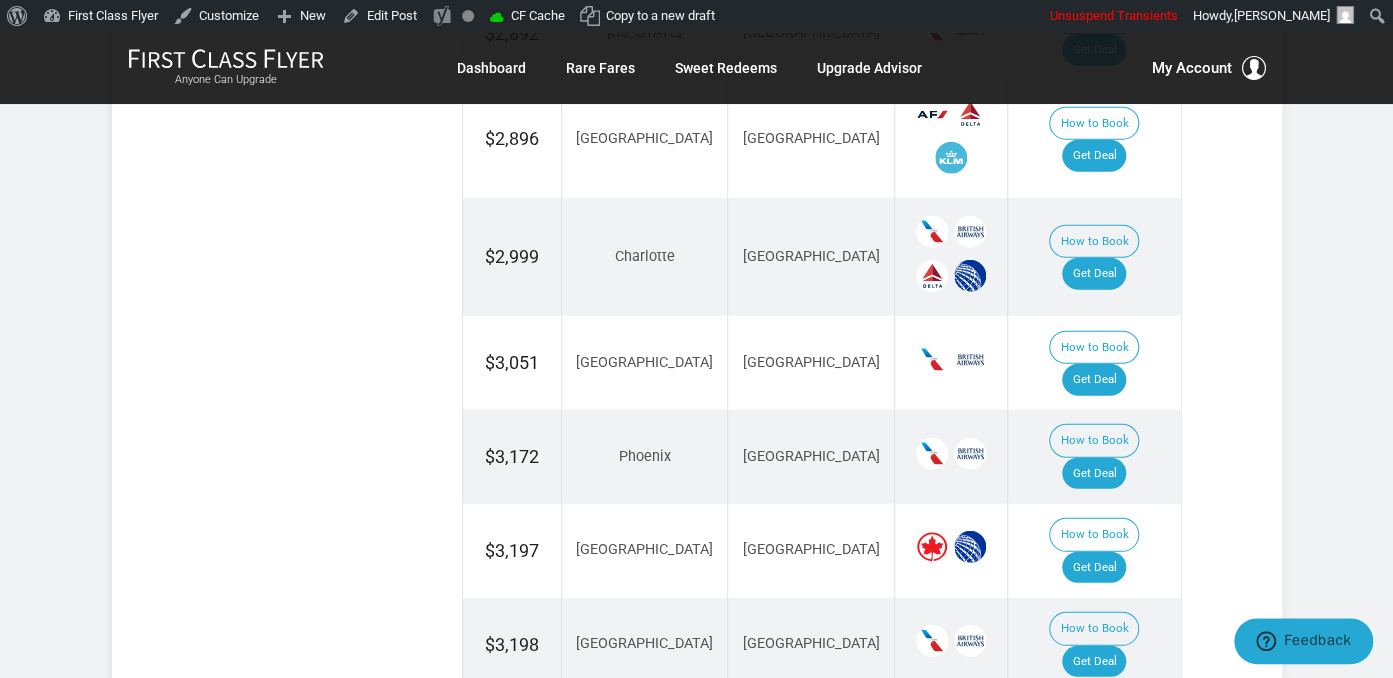 click on "Get Deal" at bounding box center [1094, 755] 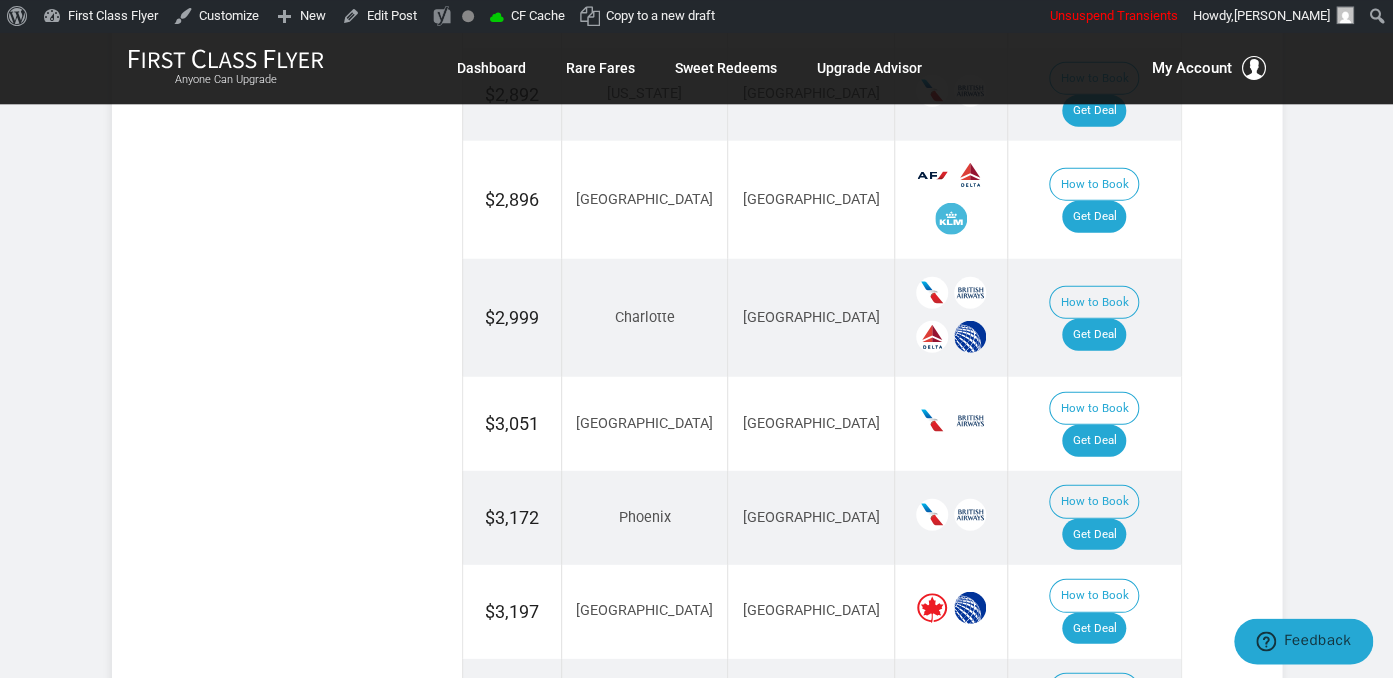 scroll, scrollTop: 2217, scrollLeft: 0, axis: vertical 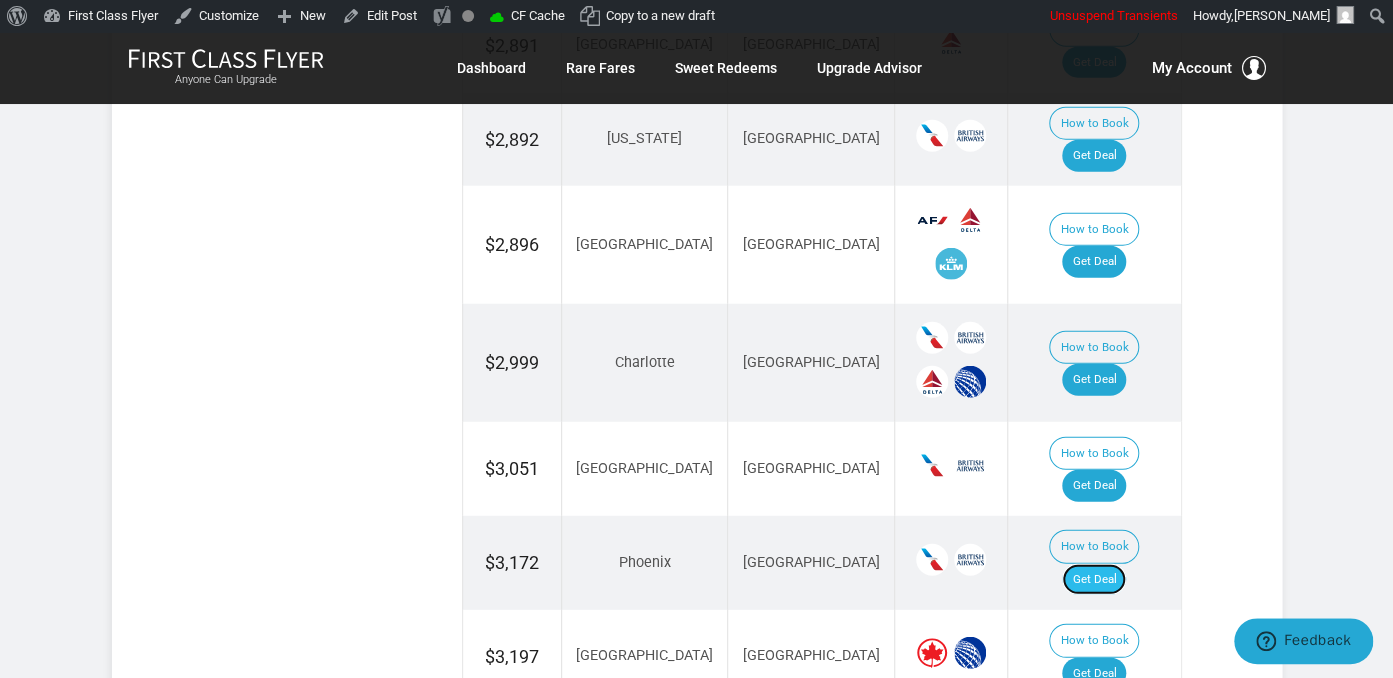 click on "Get Deal" at bounding box center (1094, 580) 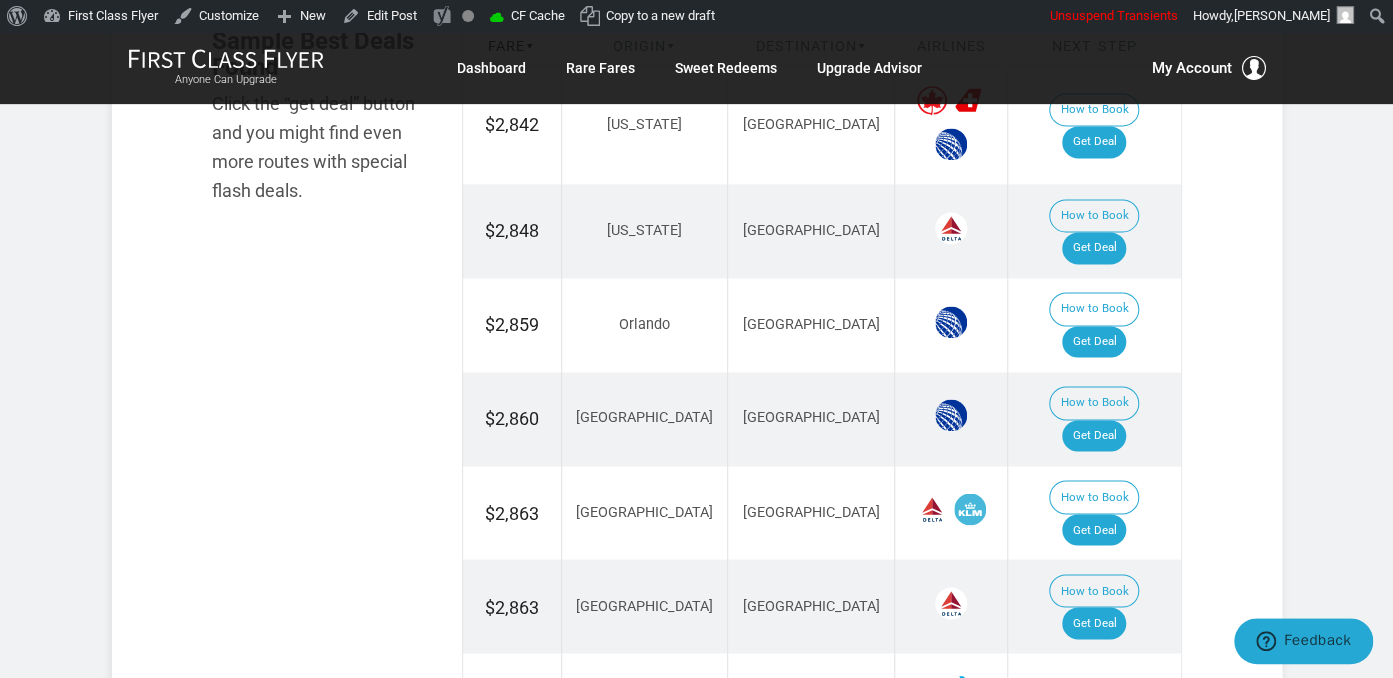 scroll, scrollTop: 1267, scrollLeft: 0, axis: vertical 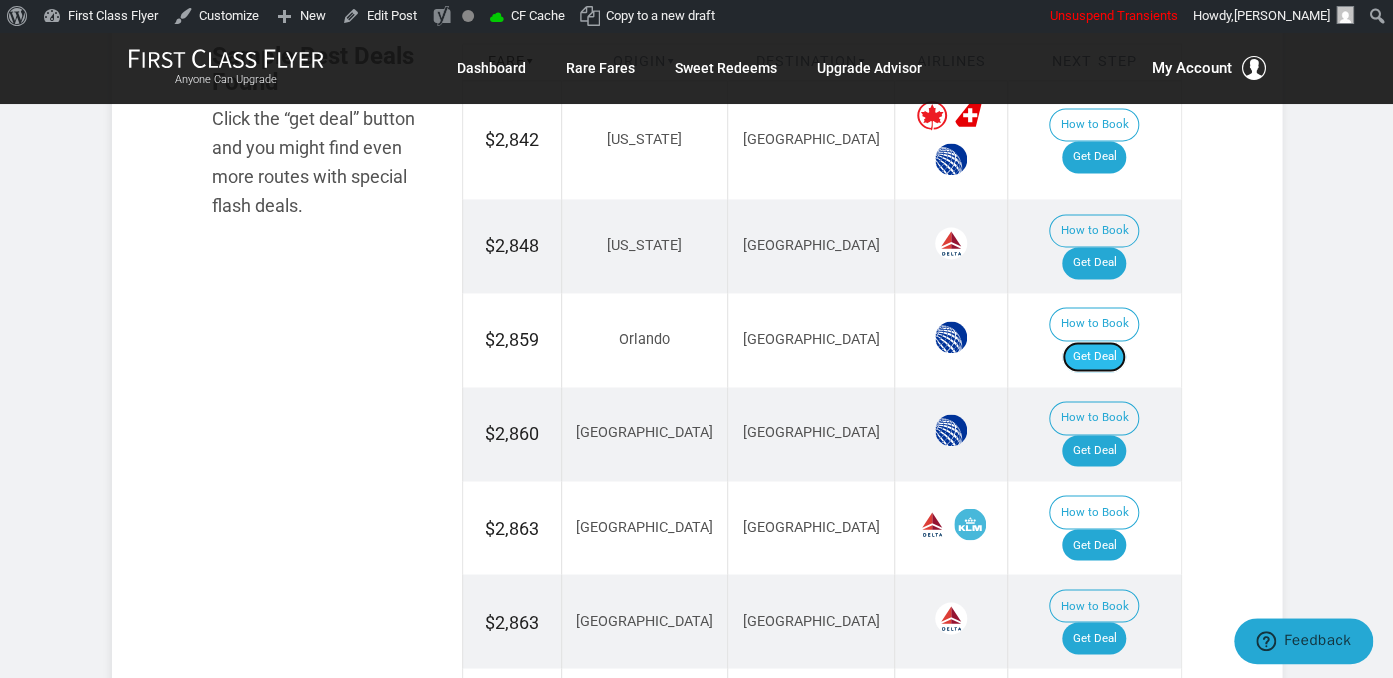 click on "Get Deal" at bounding box center (1094, 357) 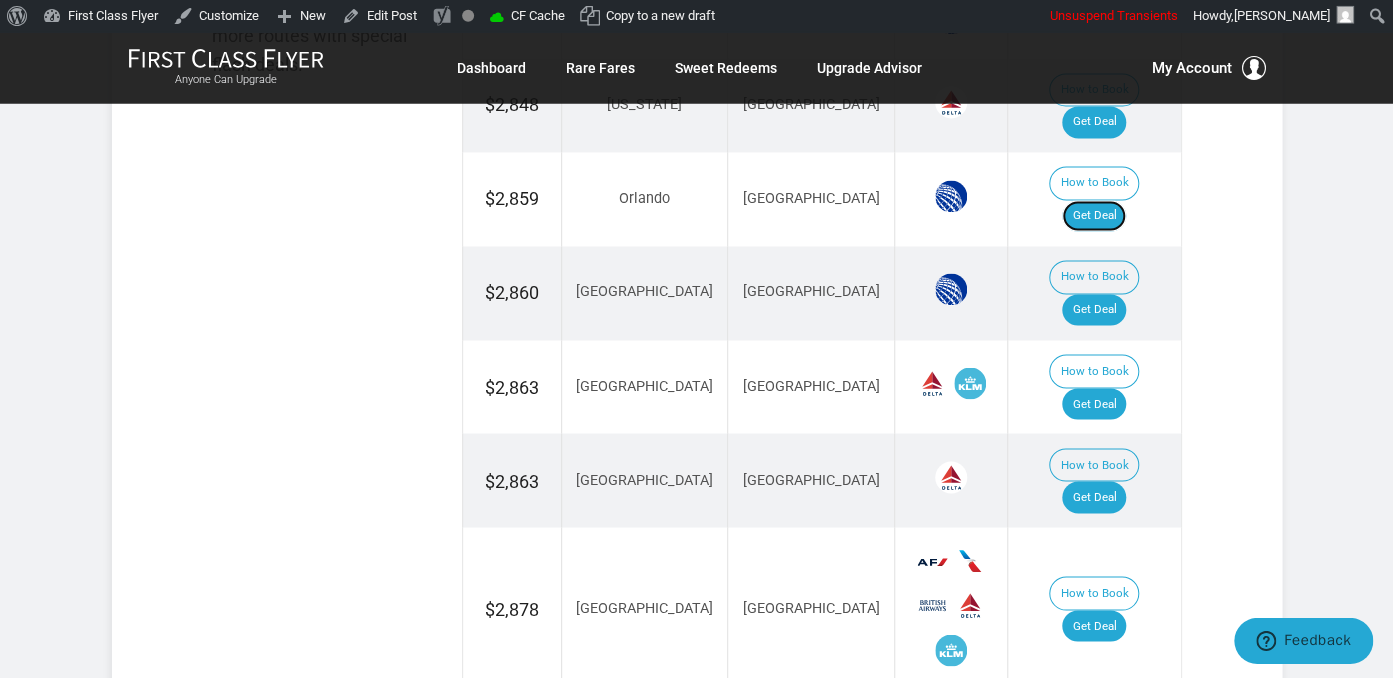 scroll, scrollTop: 1267, scrollLeft: 0, axis: vertical 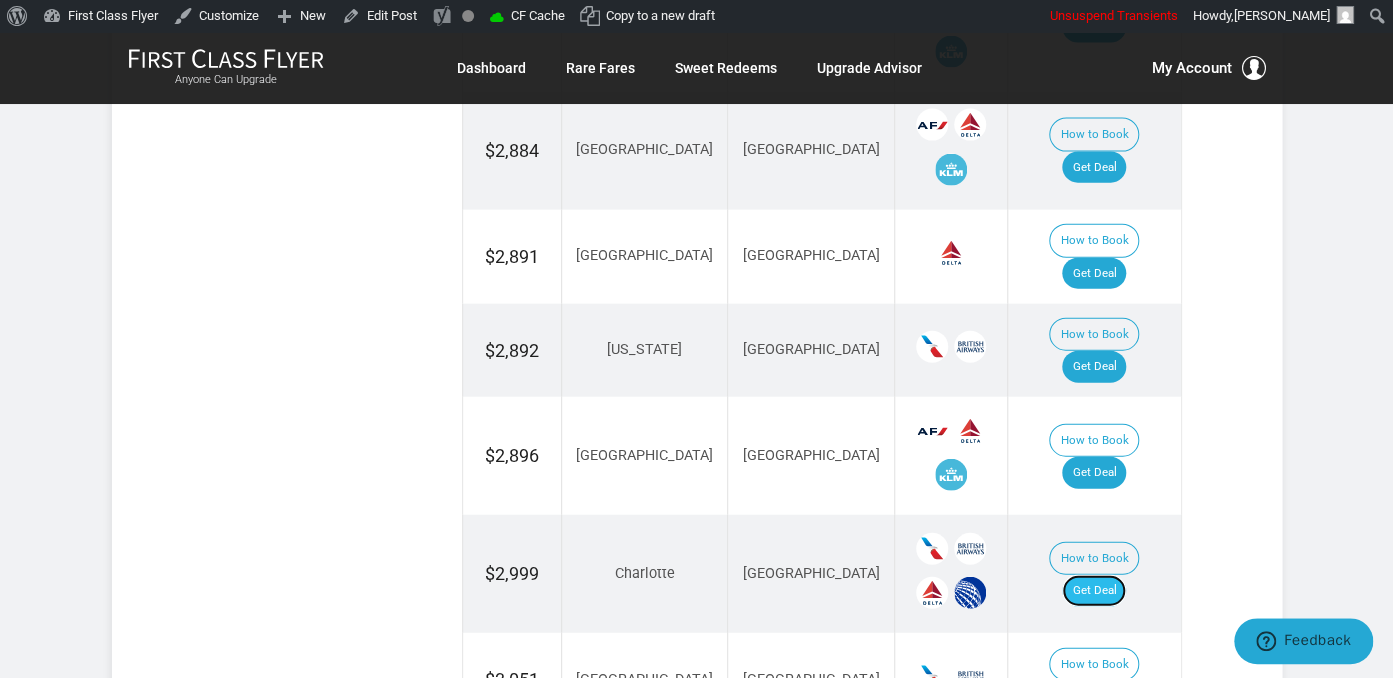 drag, startPoint x: 1131, startPoint y: 412, endPoint x: 1131, endPoint y: 383, distance: 29 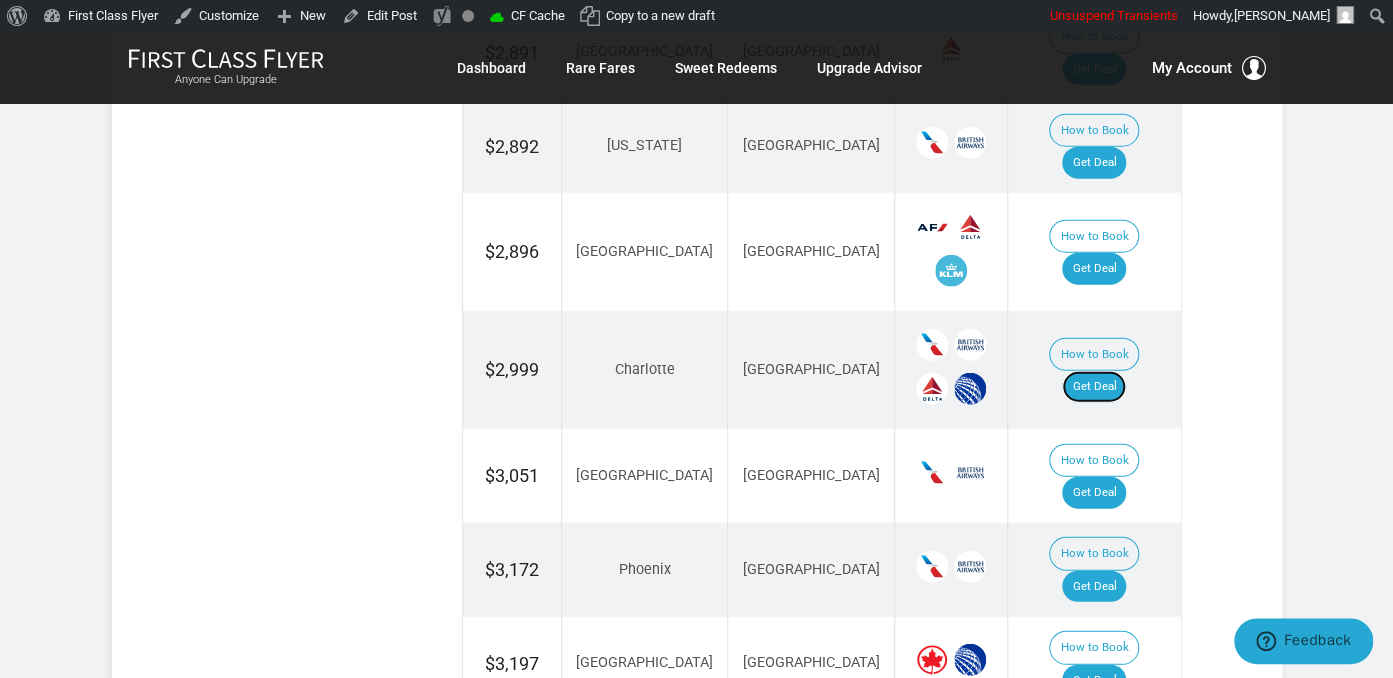 scroll, scrollTop: 2217, scrollLeft: 0, axis: vertical 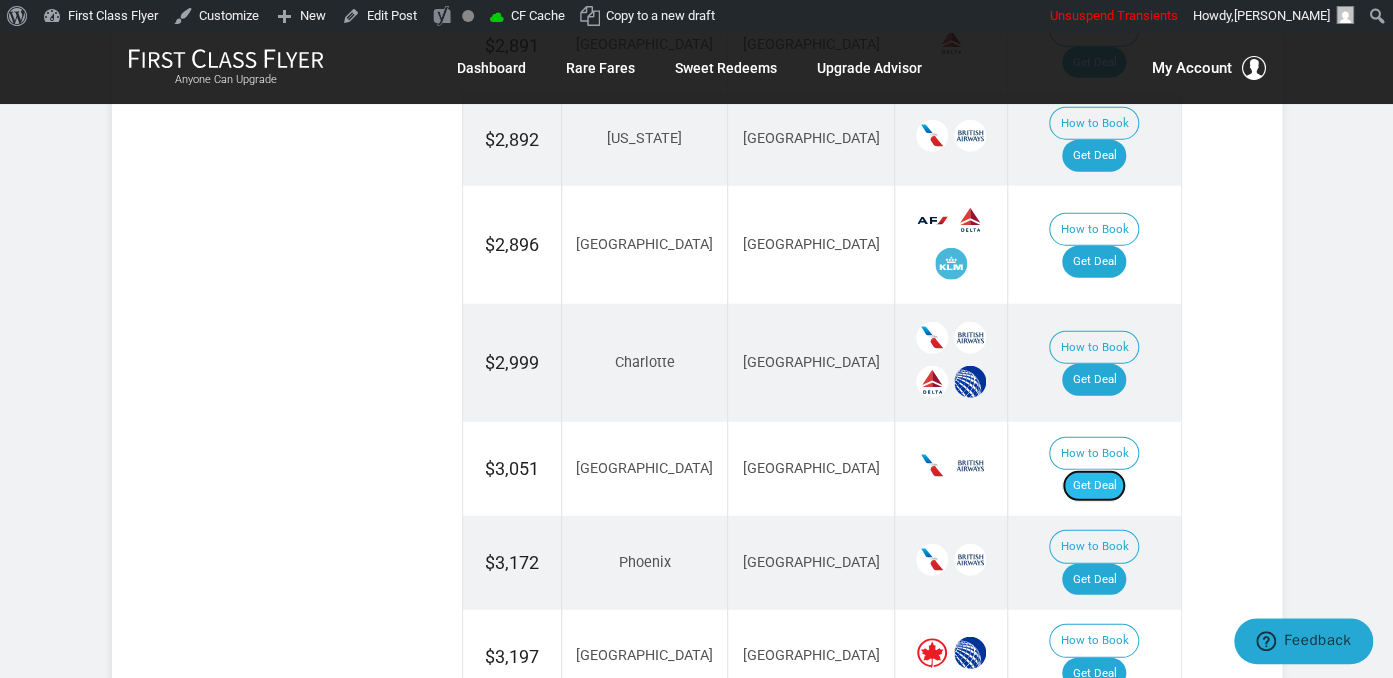 click on "Get Deal" at bounding box center [1094, 486] 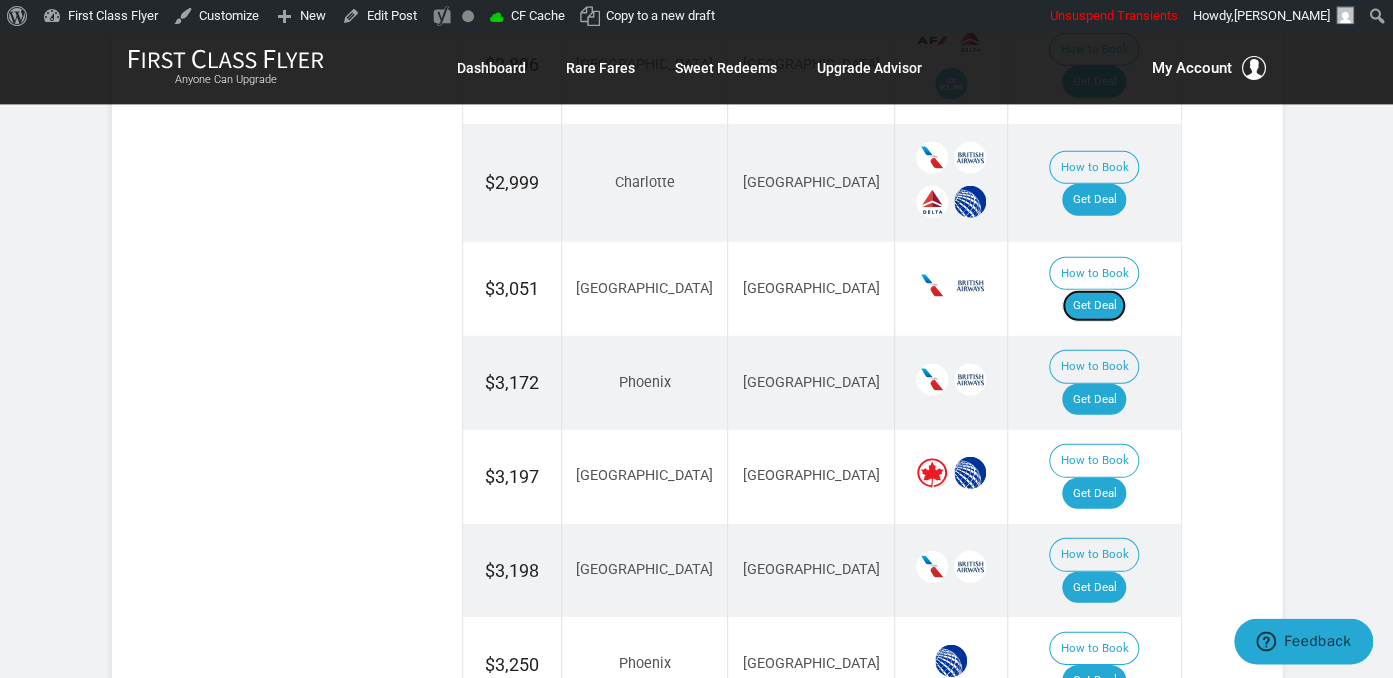 scroll, scrollTop: 2428, scrollLeft: 0, axis: vertical 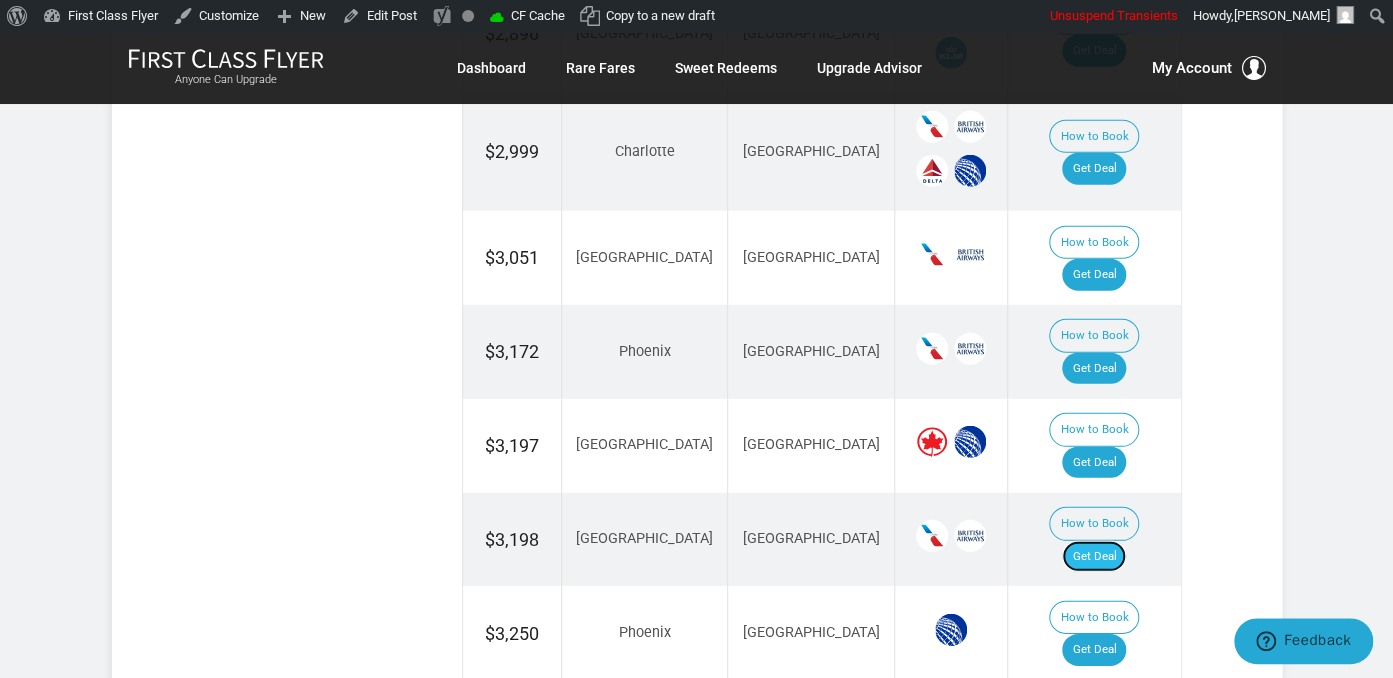 click on "Get Deal" at bounding box center [1094, 557] 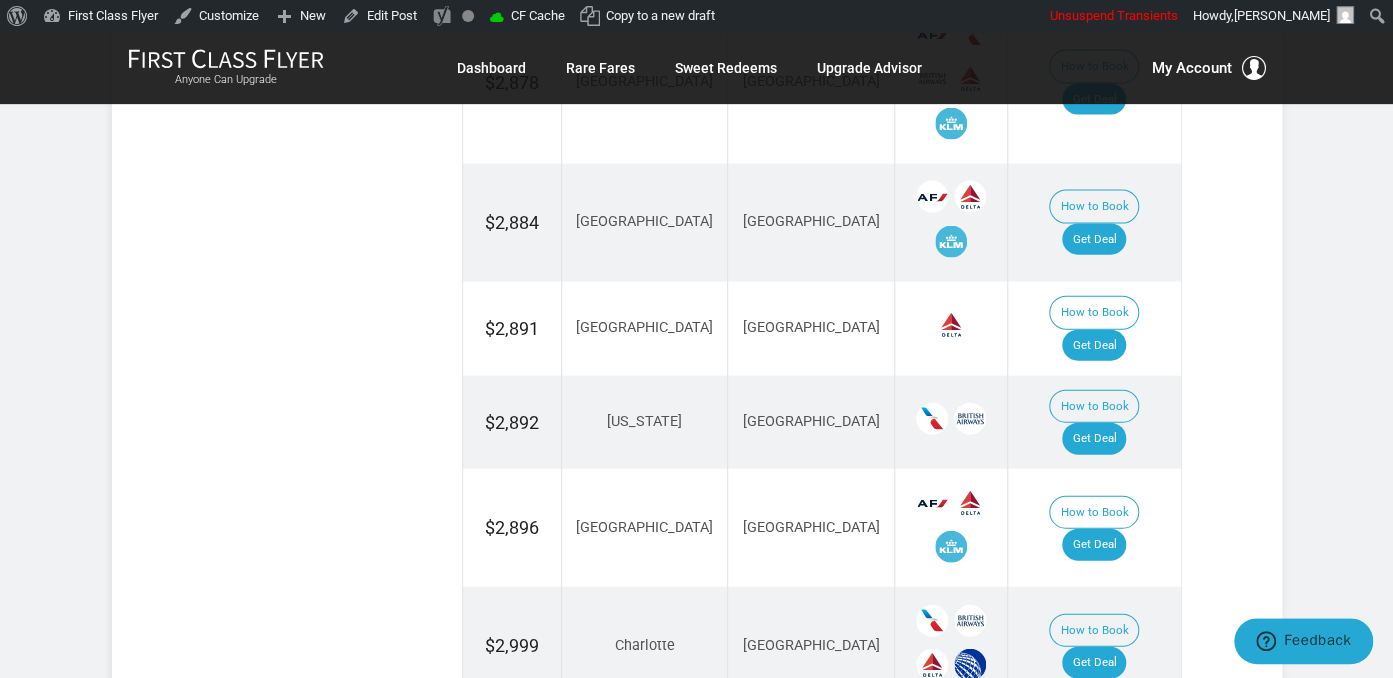 scroll, scrollTop: 1900, scrollLeft: 0, axis: vertical 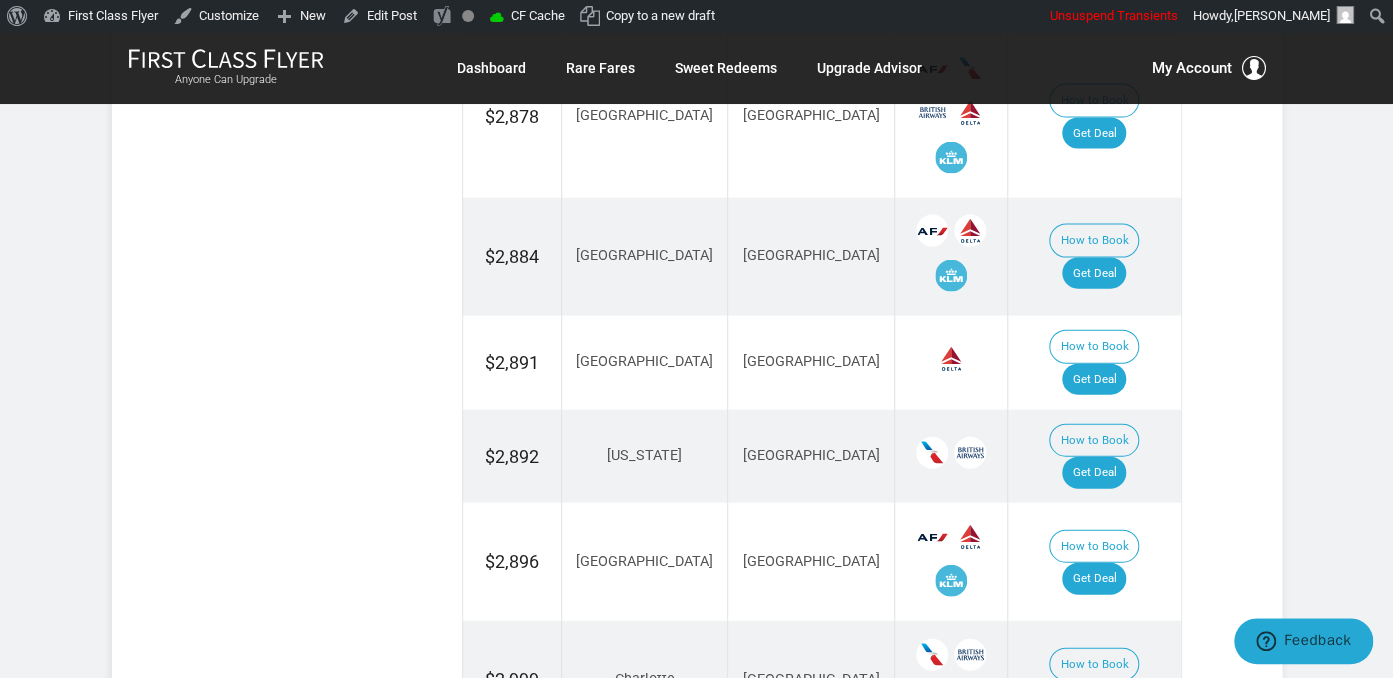 click on "Get Deal" at bounding box center [1094, 803] 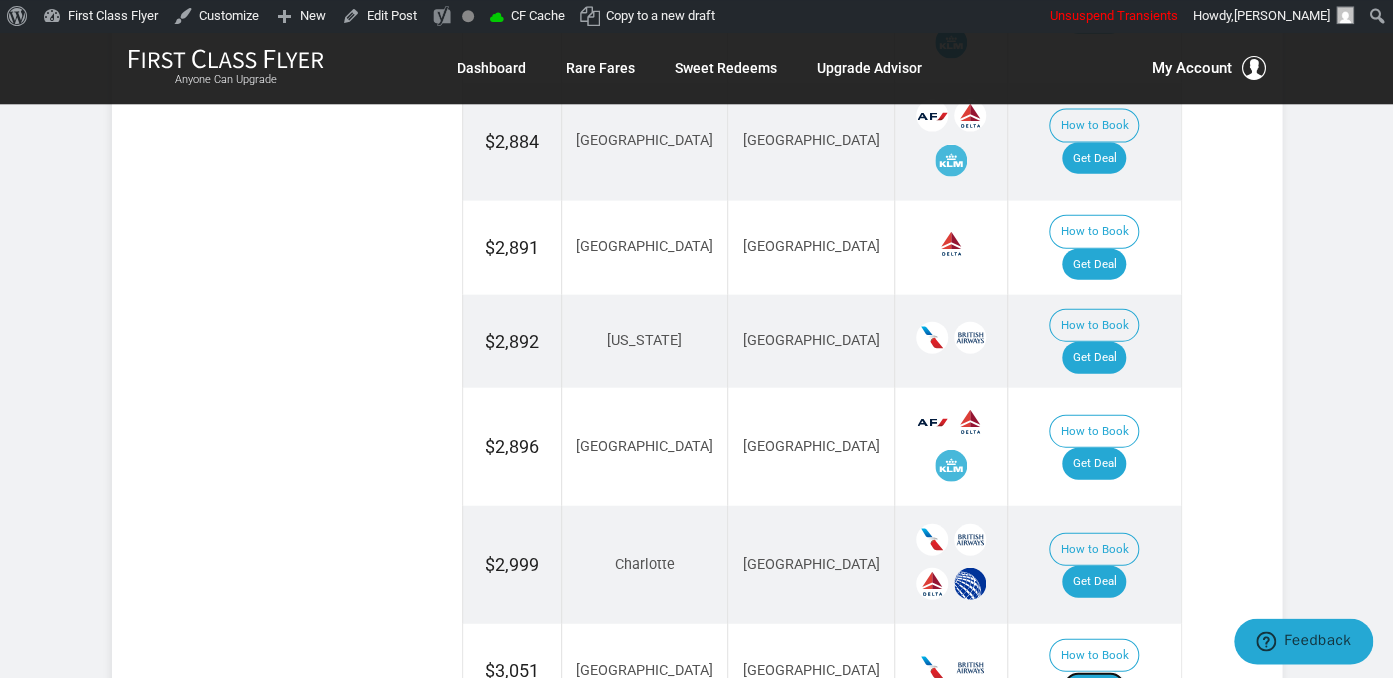 scroll, scrollTop: 2323, scrollLeft: 0, axis: vertical 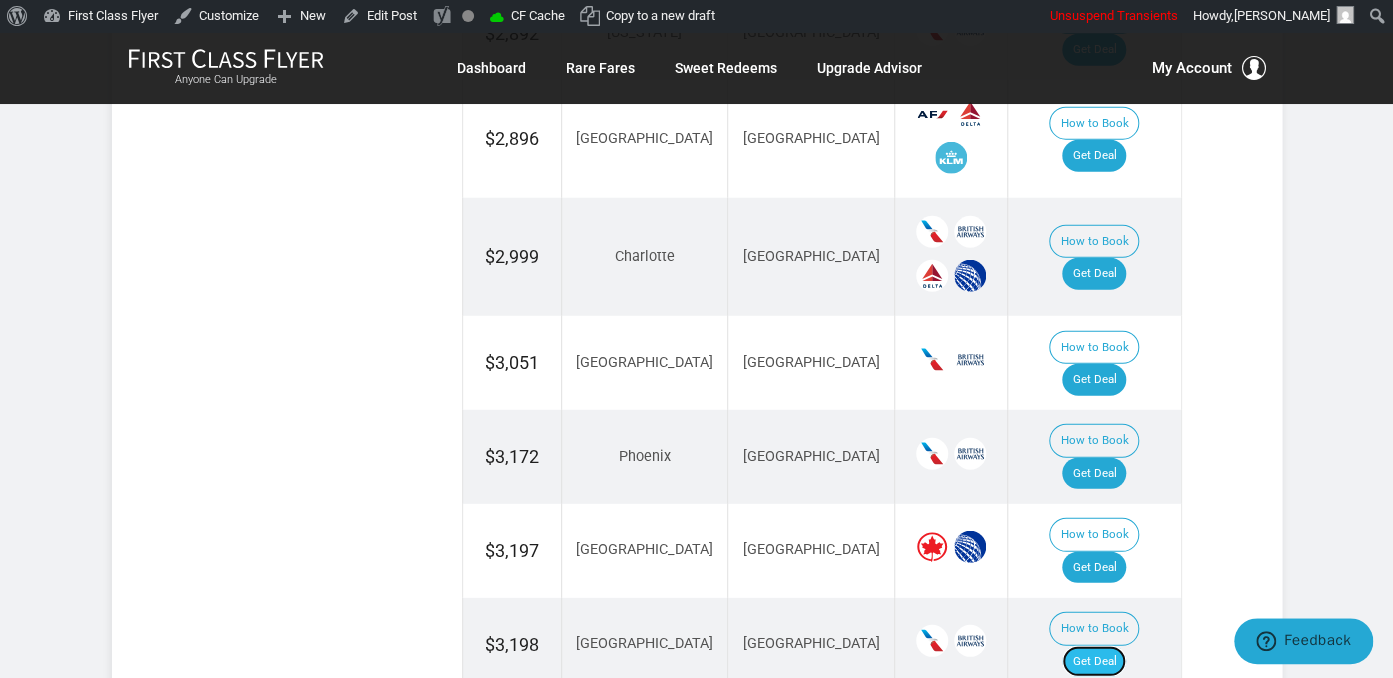 click on "Get Deal" at bounding box center [1094, 662] 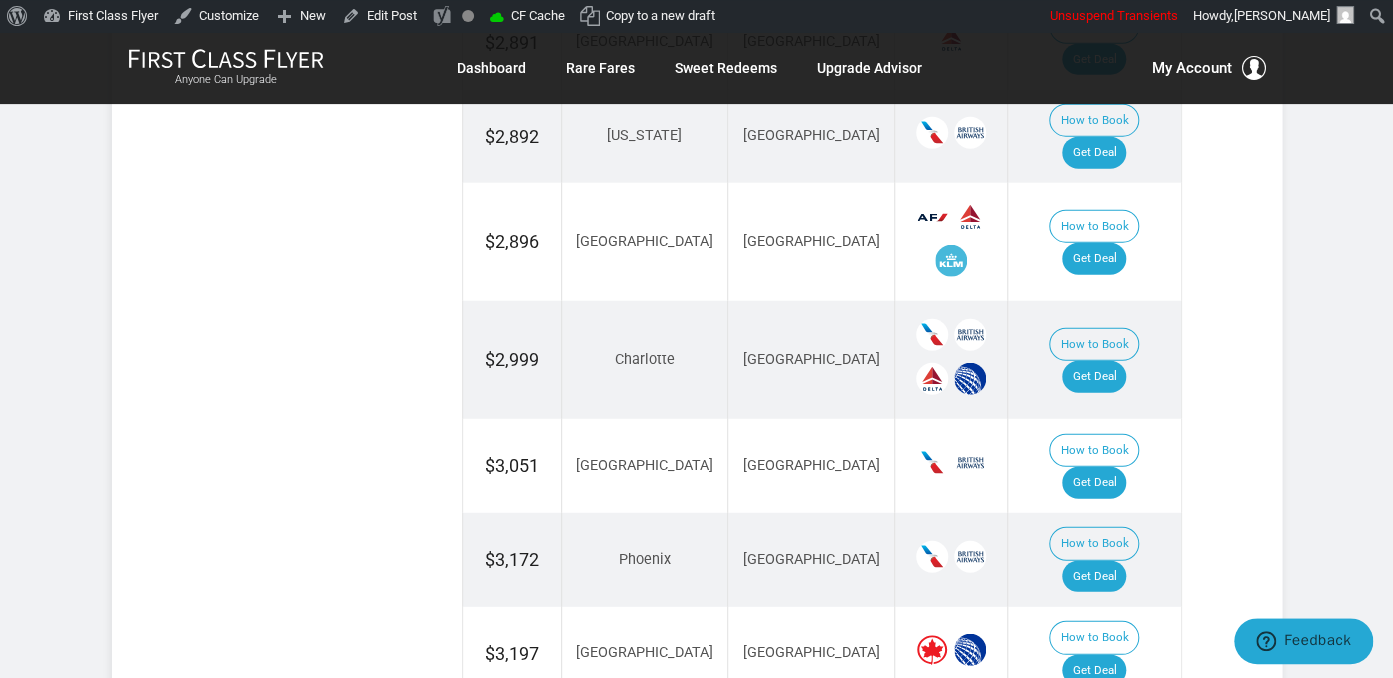 scroll, scrollTop: 2217, scrollLeft: 0, axis: vertical 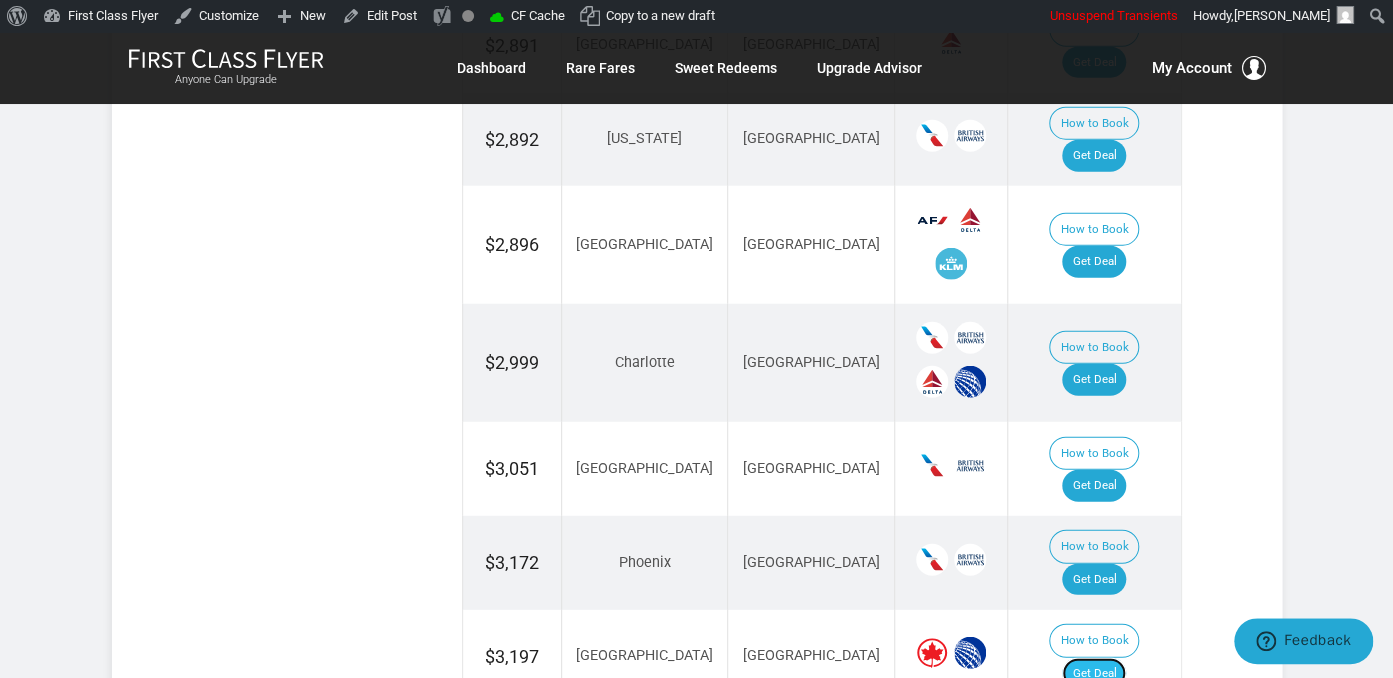 click on "Get Deal" at bounding box center [1094, 674] 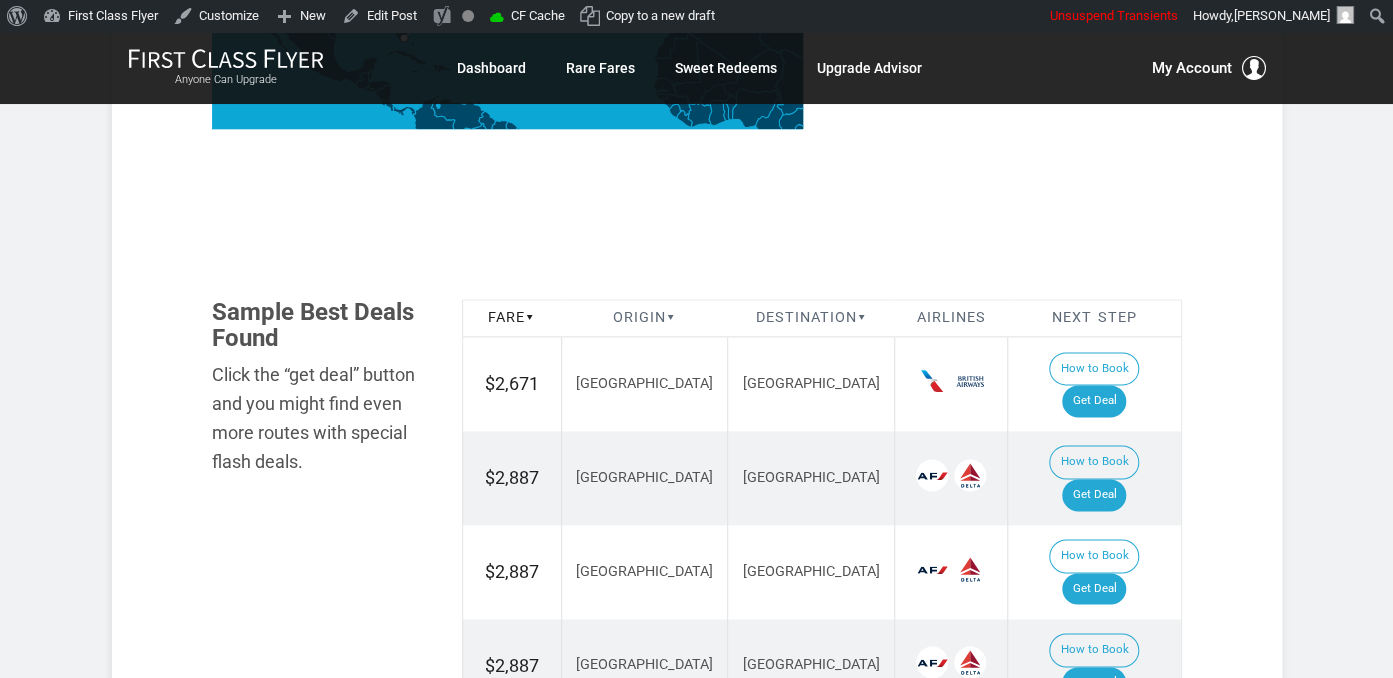 scroll, scrollTop: 1011, scrollLeft: 0, axis: vertical 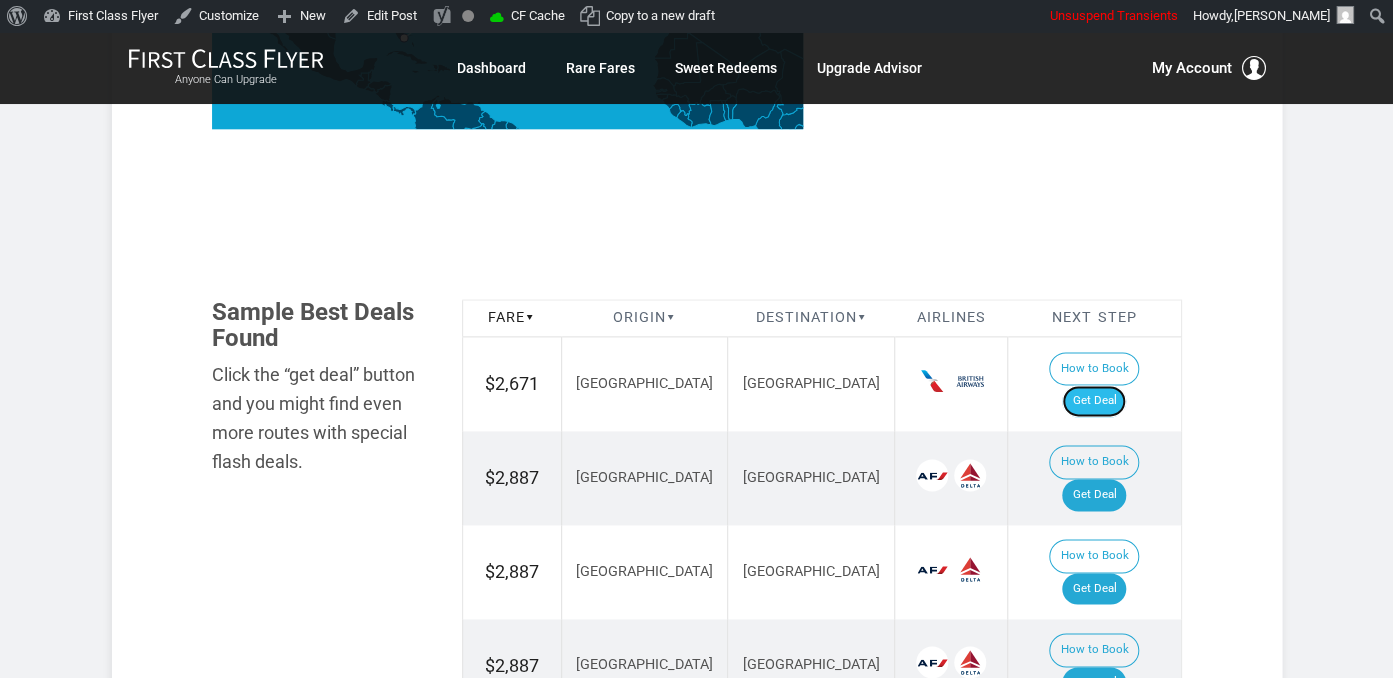 click on "Get Deal" at bounding box center [1094, 401] 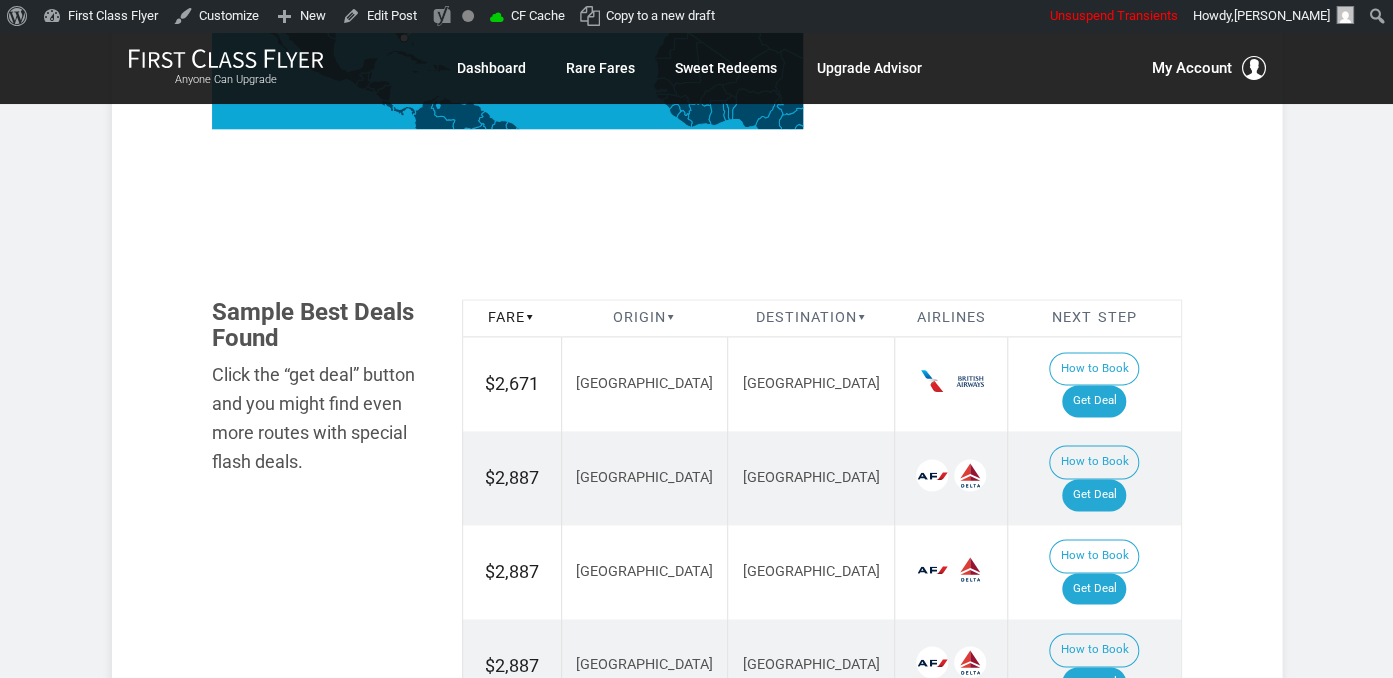 scroll, scrollTop: 0, scrollLeft: 0, axis: both 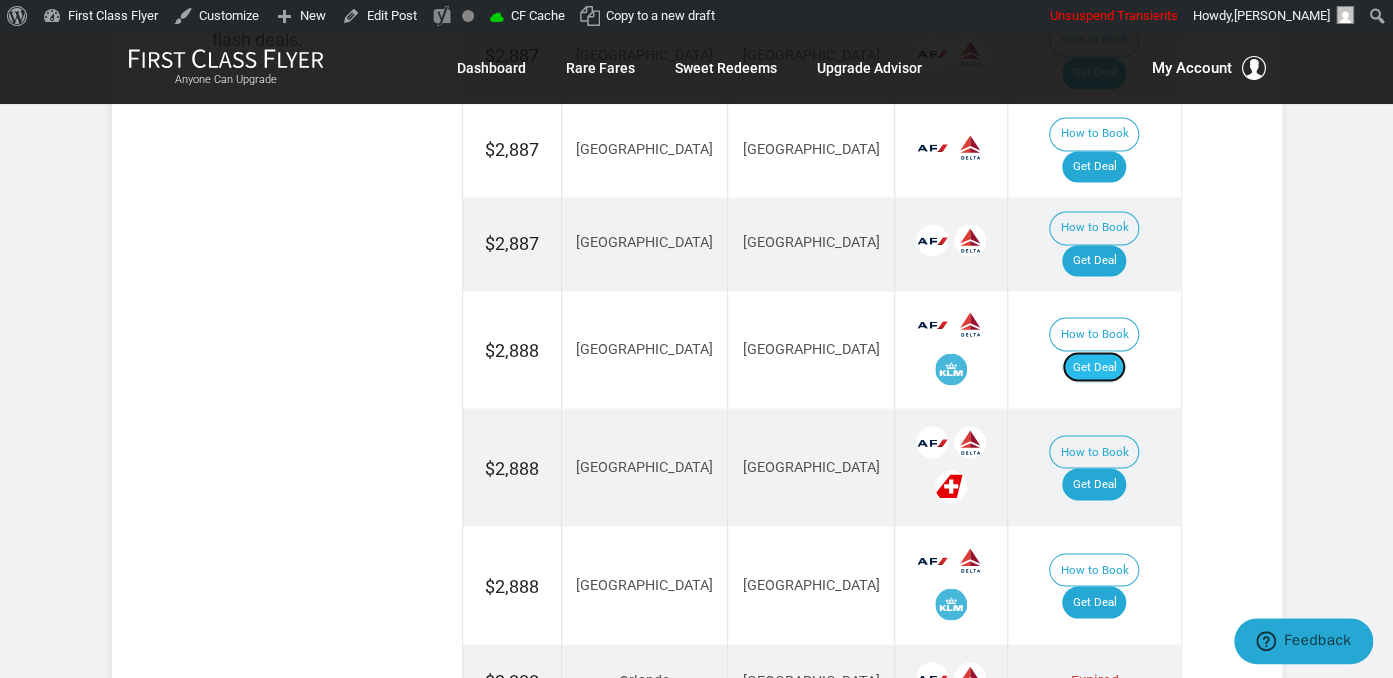 click on "Get Deal" at bounding box center [1094, 367] 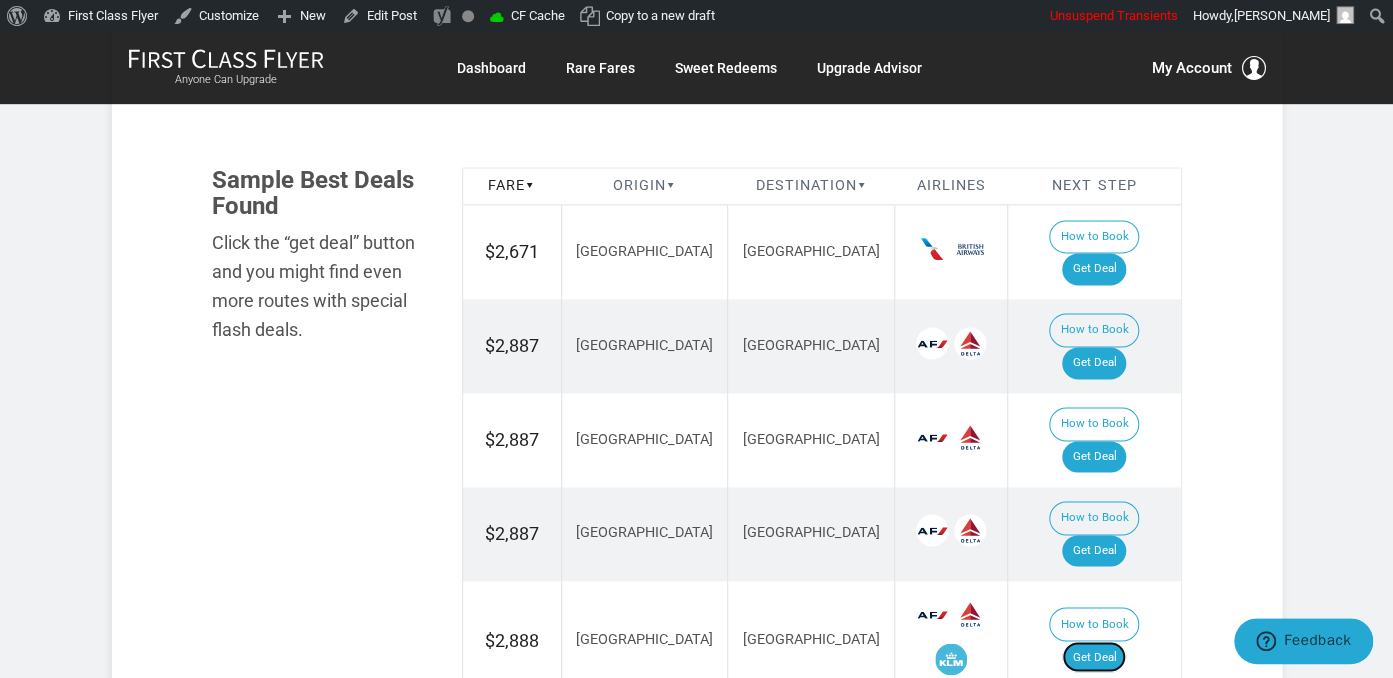 scroll, scrollTop: 1011, scrollLeft: 0, axis: vertical 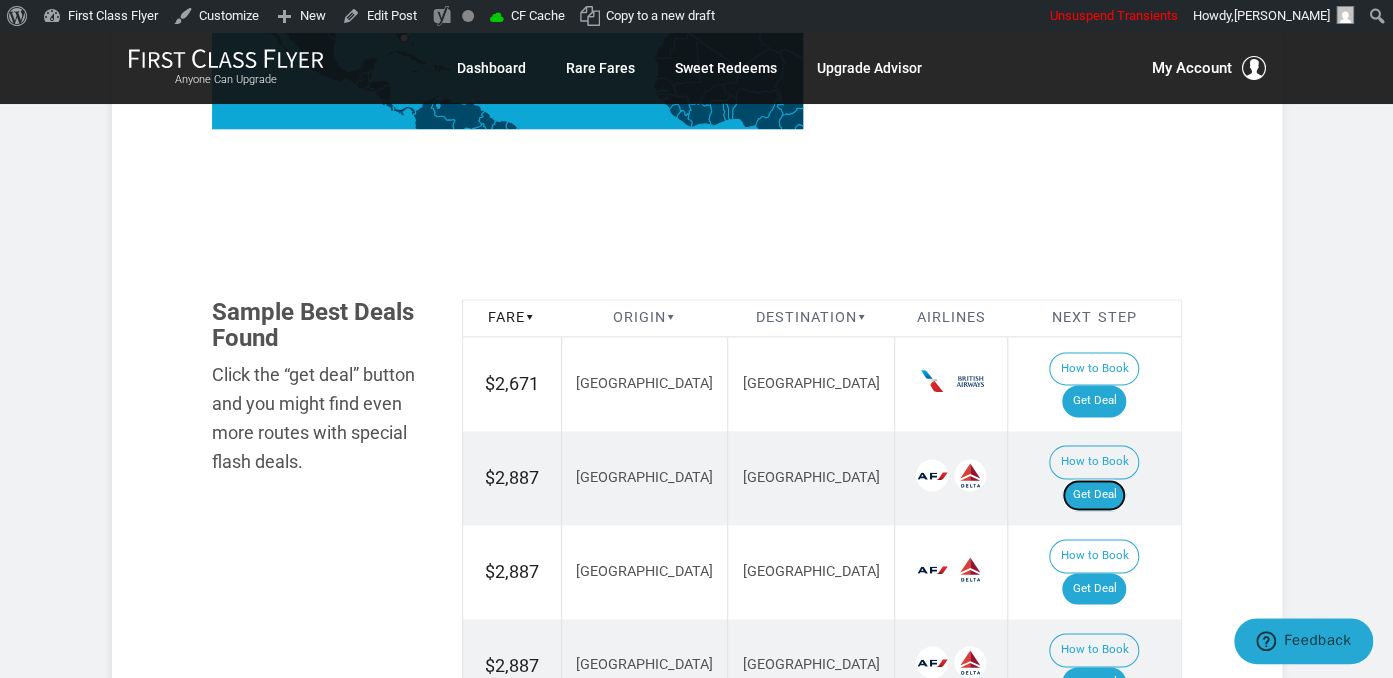 click on "Get Deal" at bounding box center [1094, 495] 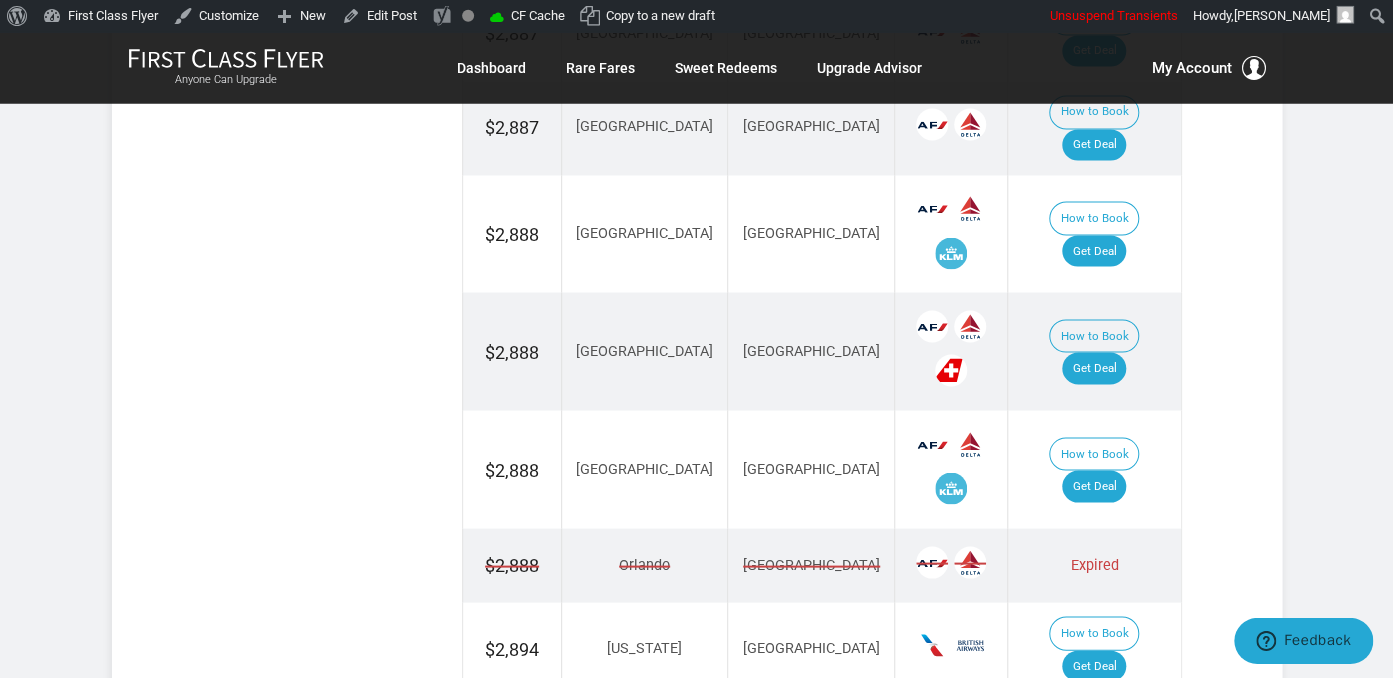 scroll, scrollTop: 1644, scrollLeft: 0, axis: vertical 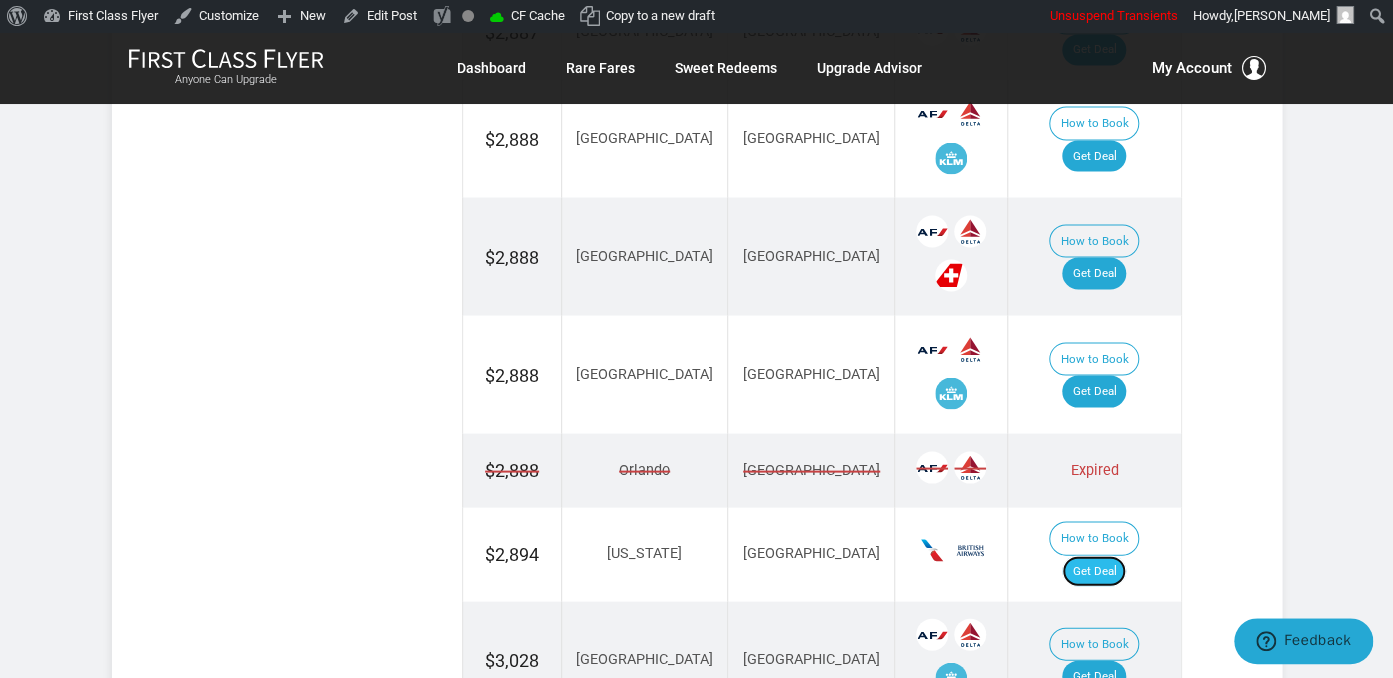 click on "Get Deal" at bounding box center (1094, 571) 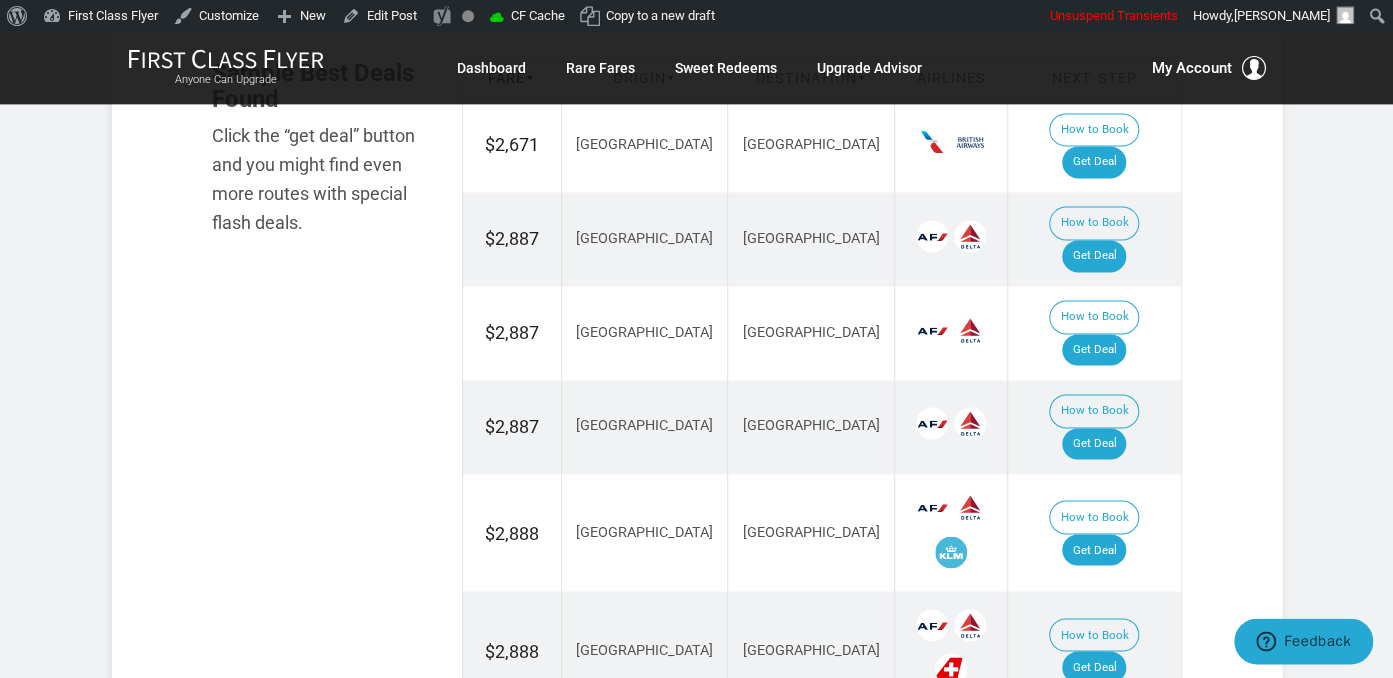 scroll, scrollTop: 1222, scrollLeft: 0, axis: vertical 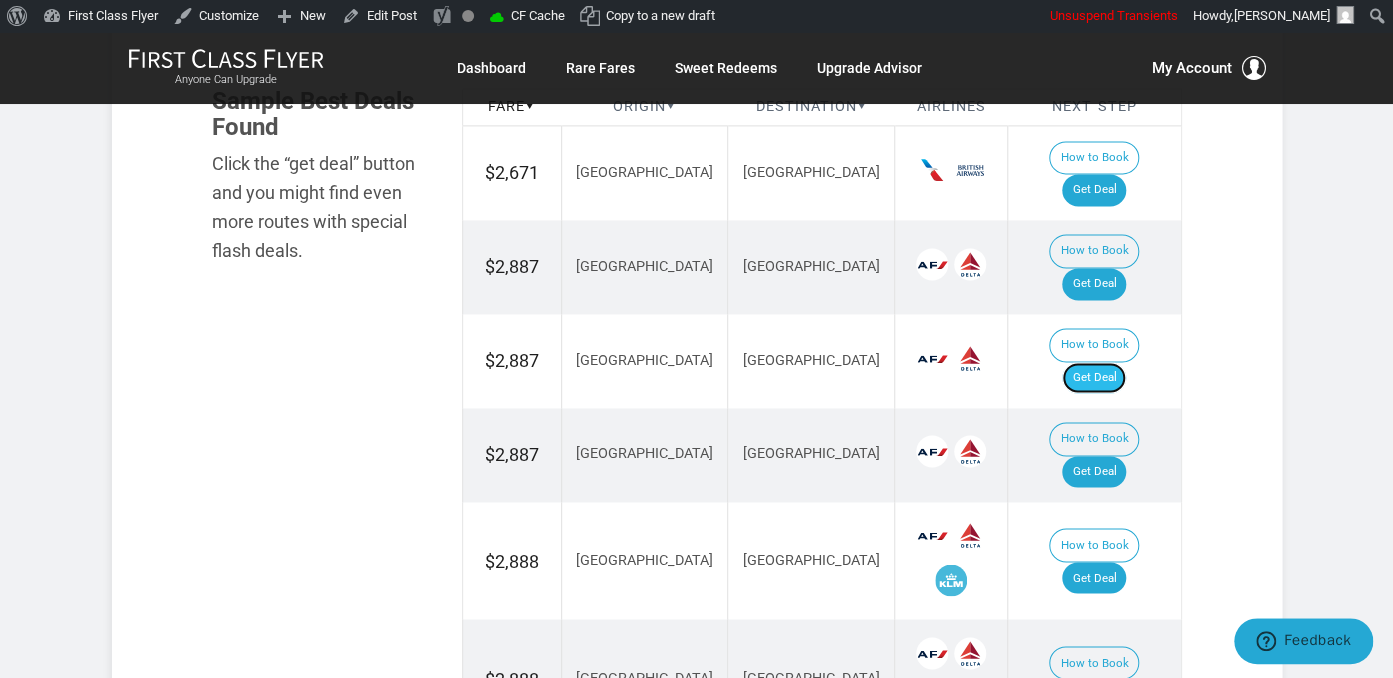 click on "Get Deal" at bounding box center [1094, 378] 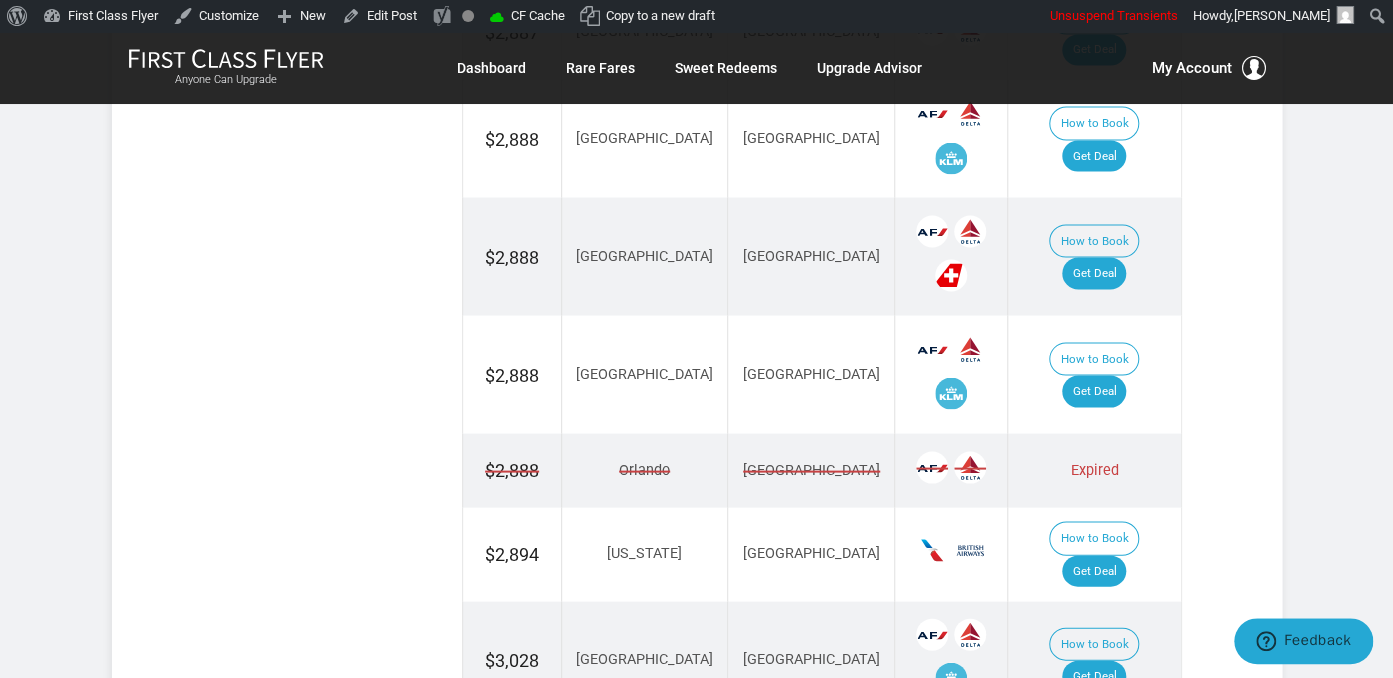 scroll, scrollTop: 1855, scrollLeft: 0, axis: vertical 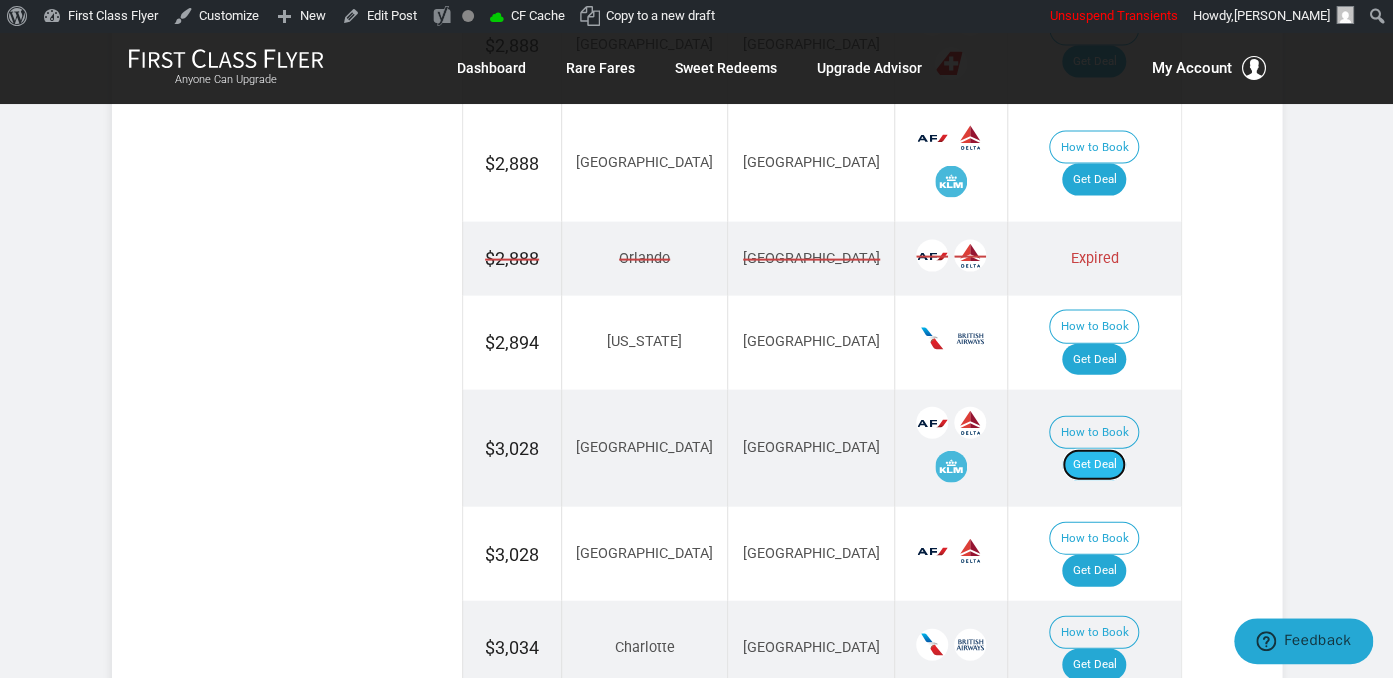 click on "Get Deal" at bounding box center [1094, 465] 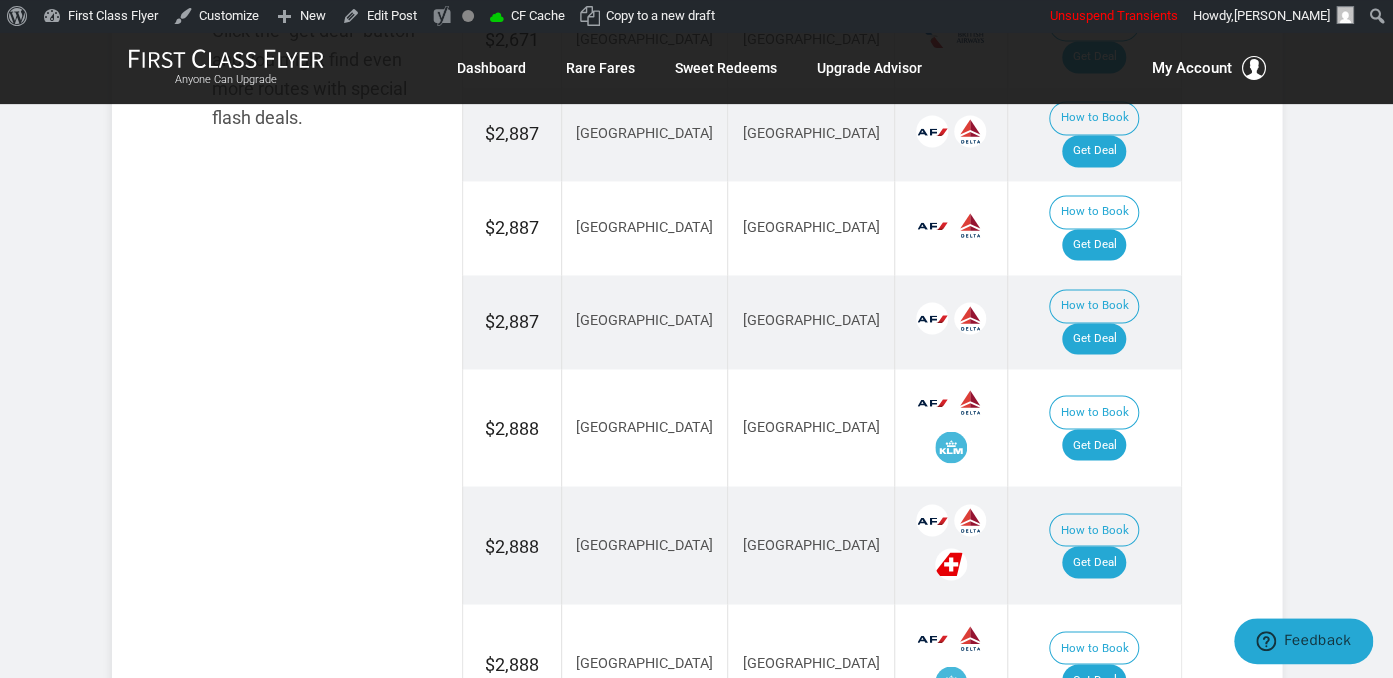 scroll, scrollTop: 1327, scrollLeft: 0, axis: vertical 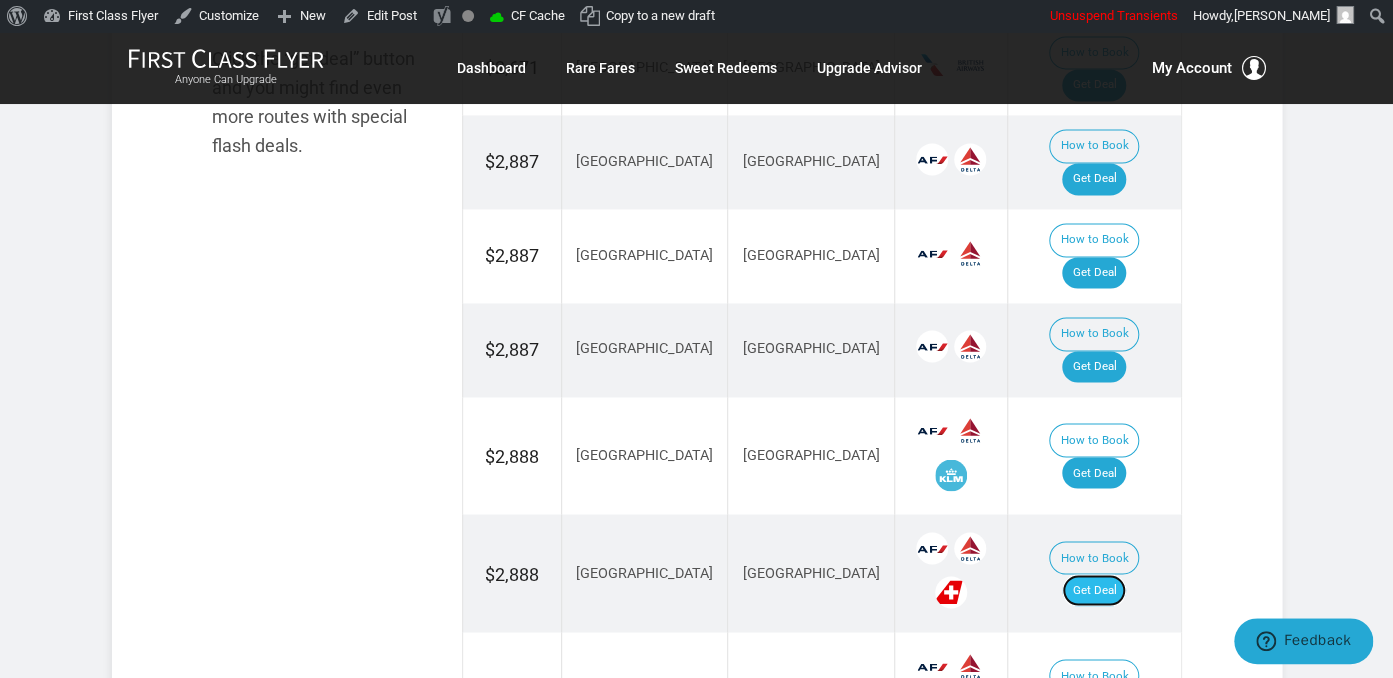 click on "Get Deal" at bounding box center (1094, 590) 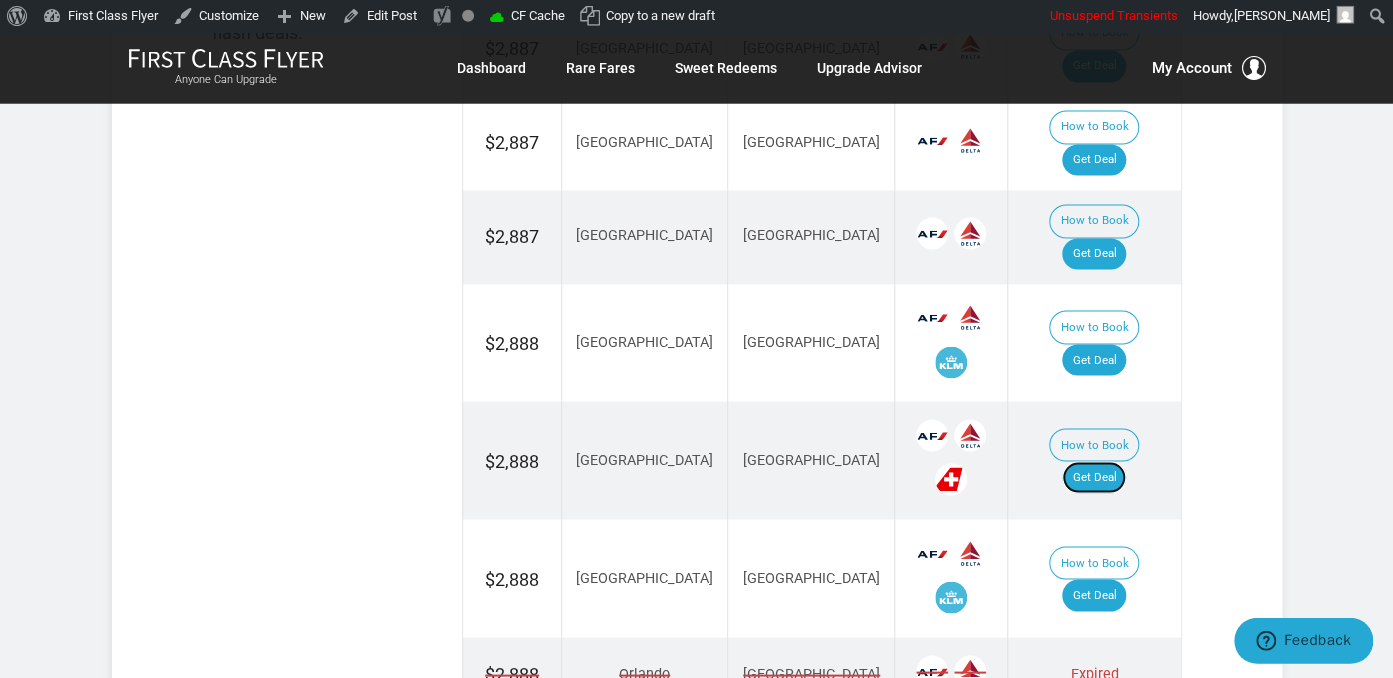 scroll, scrollTop: 1539, scrollLeft: 0, axis: vertical 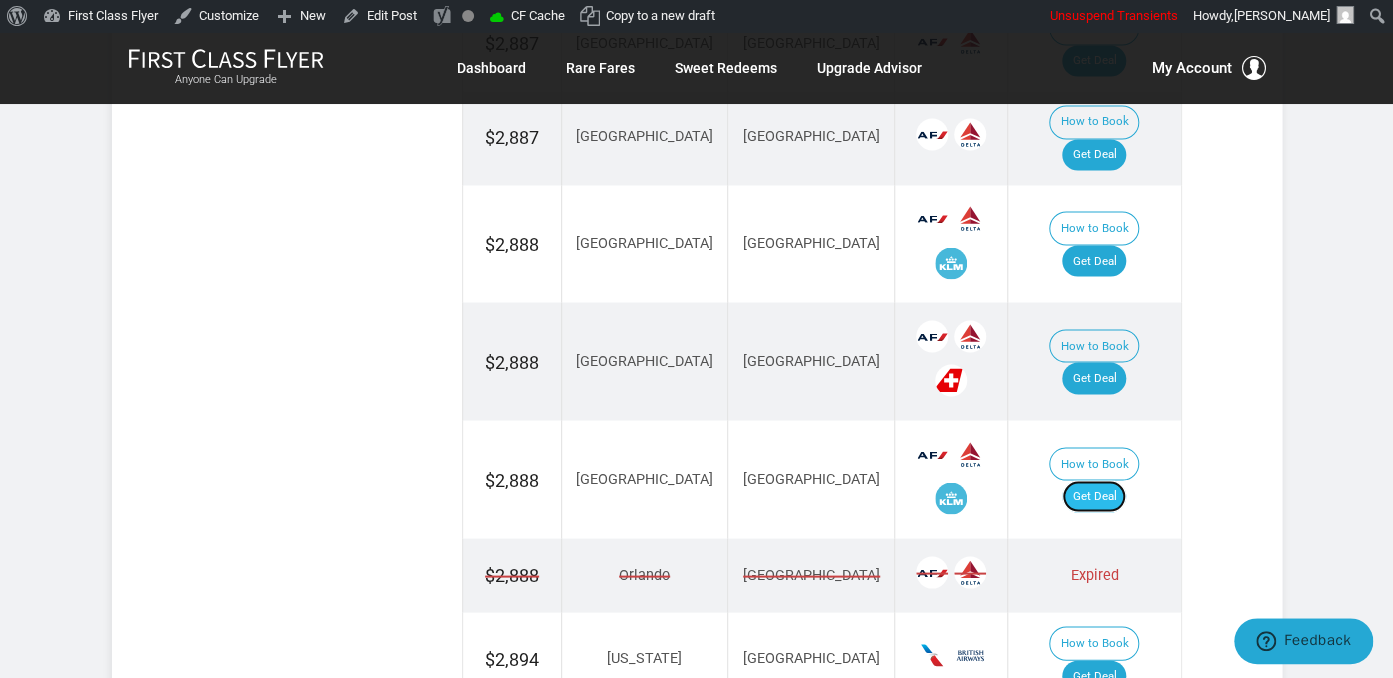 click on "Get Deal" at bounding box center [1094, 496] 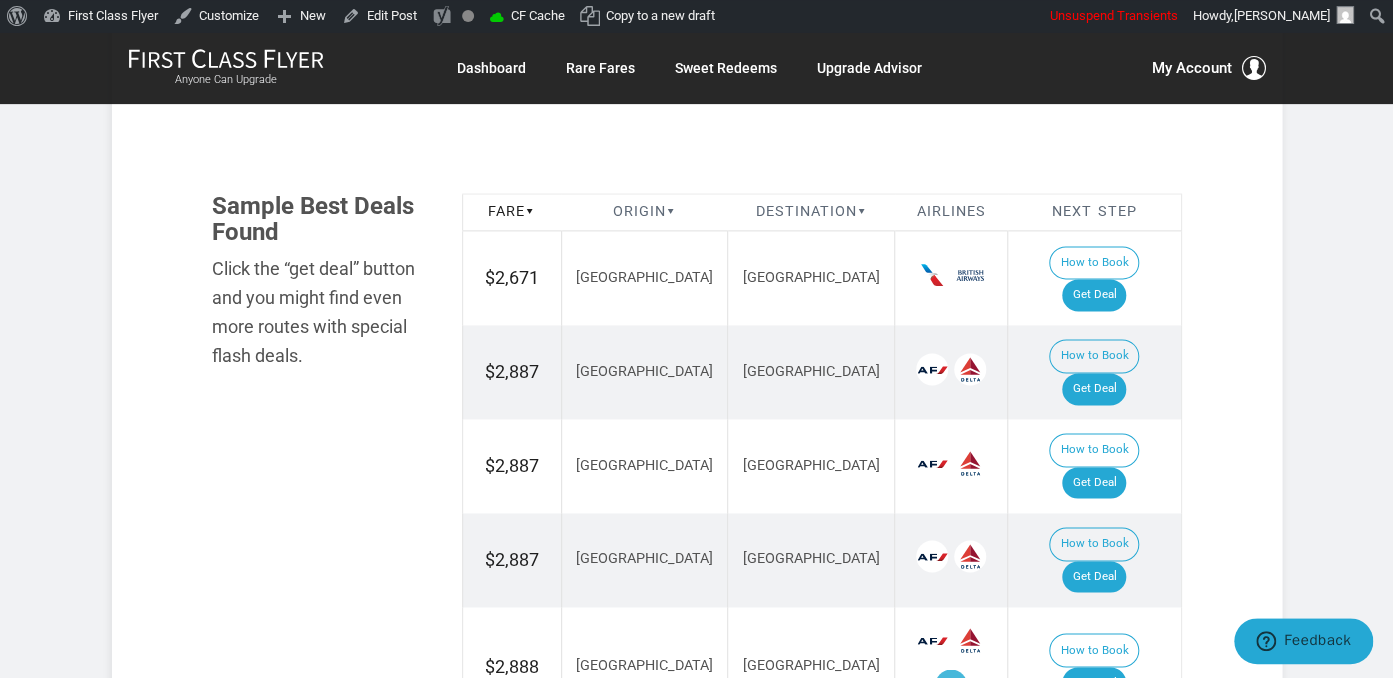 scroll, scrollTop: 1116, scrollLeft: 0, axis: vertical 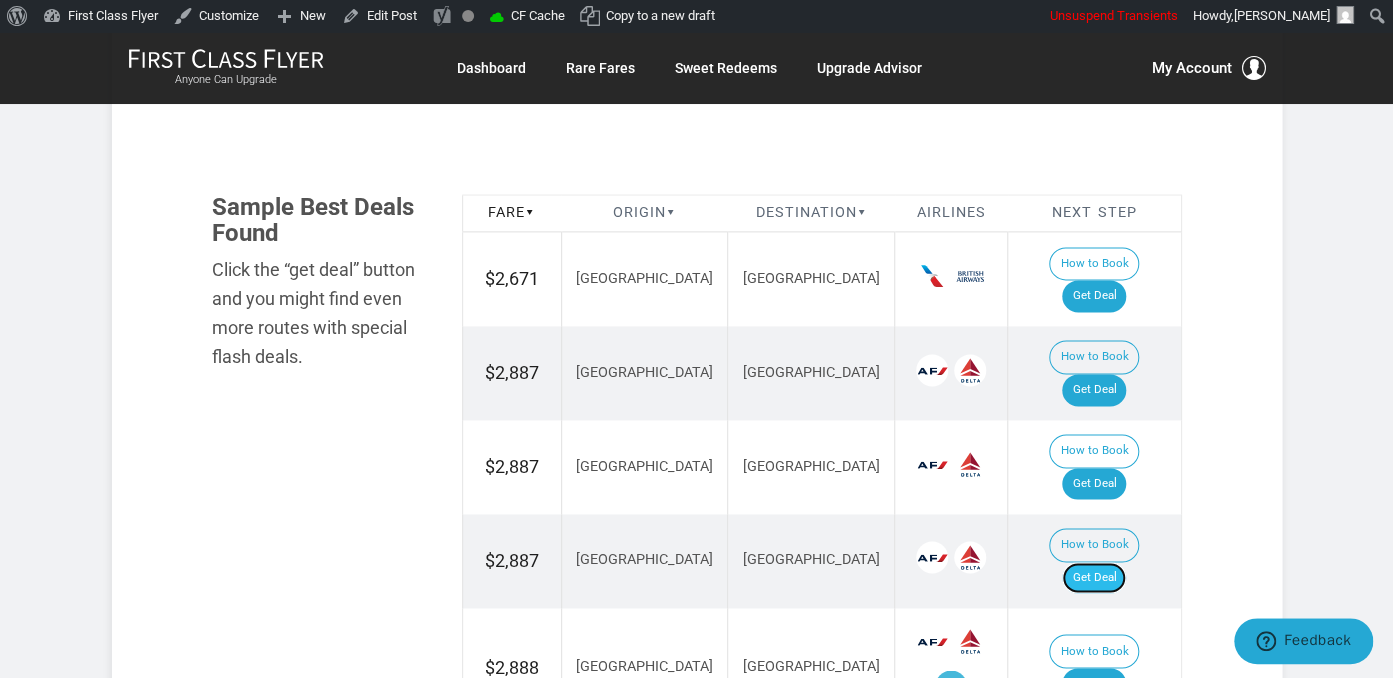 click on "Get Deal" at bounding box center [1094, 578] 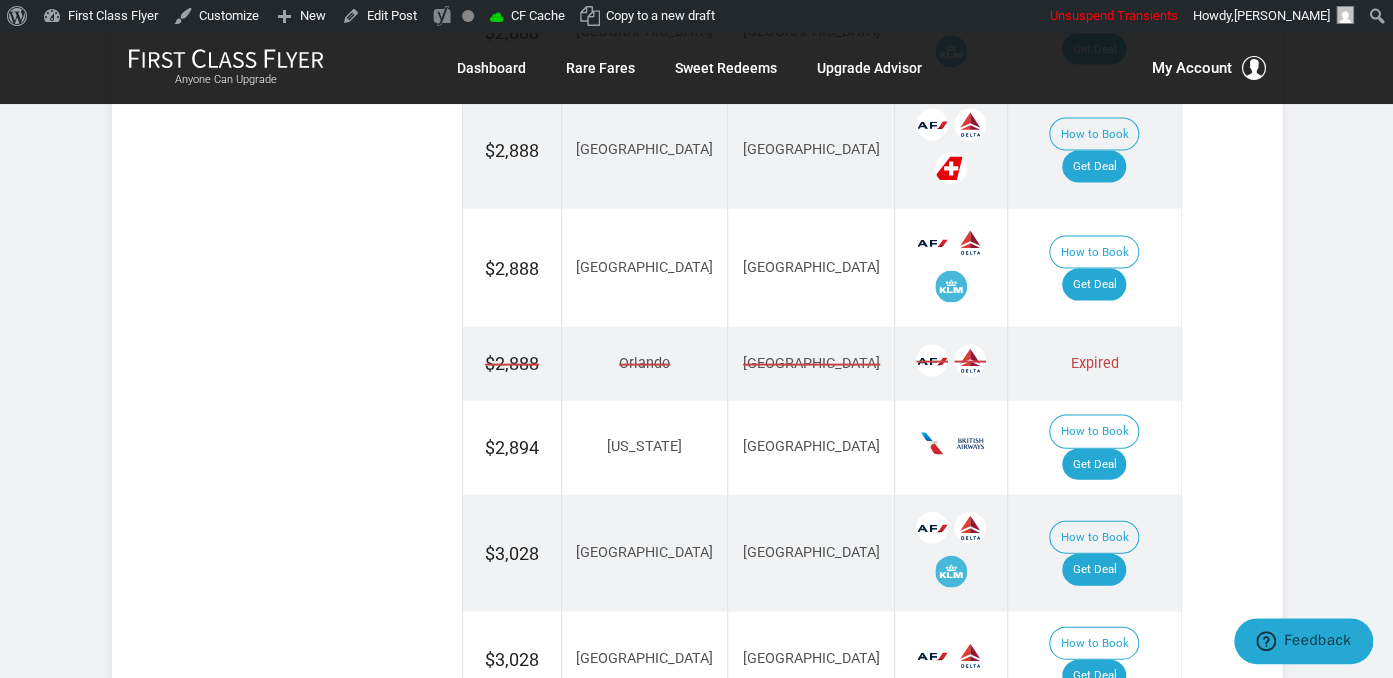 scroll, scrollTop: 1961, scrollLeft: 0, axis: vertical 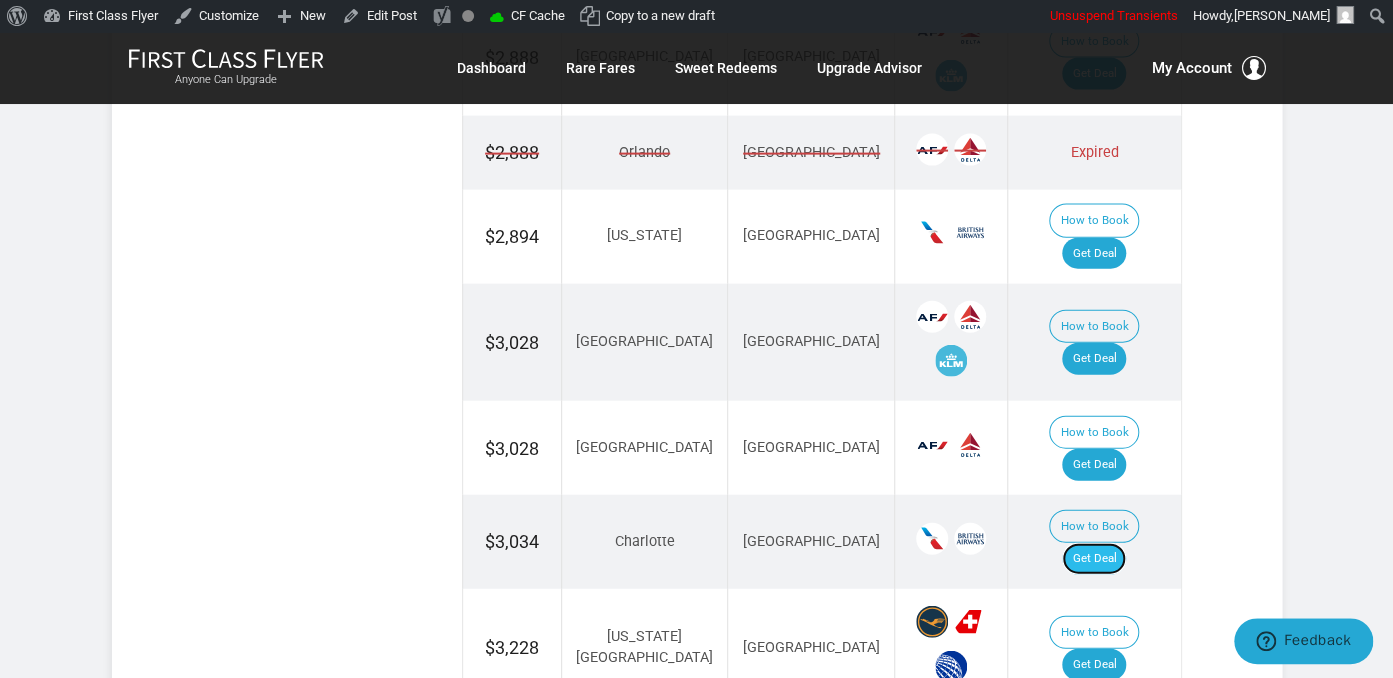 click on "Get Deal" at bounding box center [1094, 559] 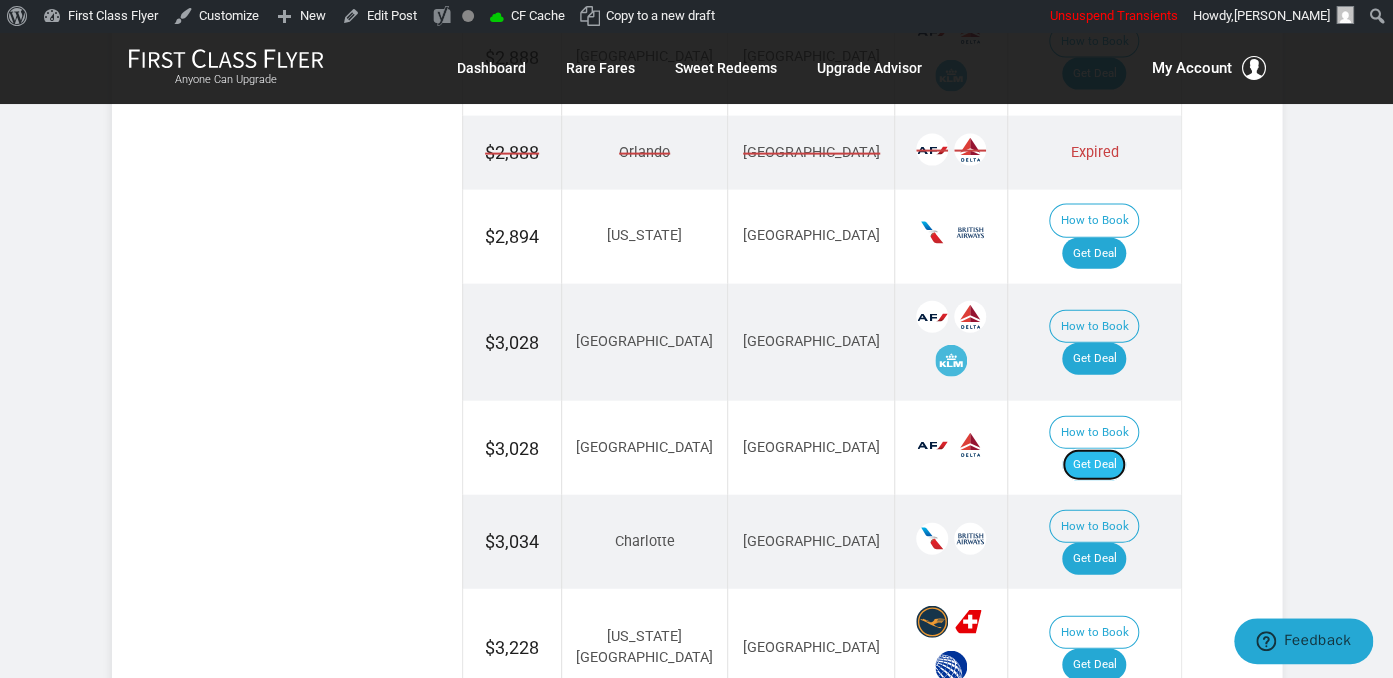 click on "Get Deal" at bounding box center (1094, 465) 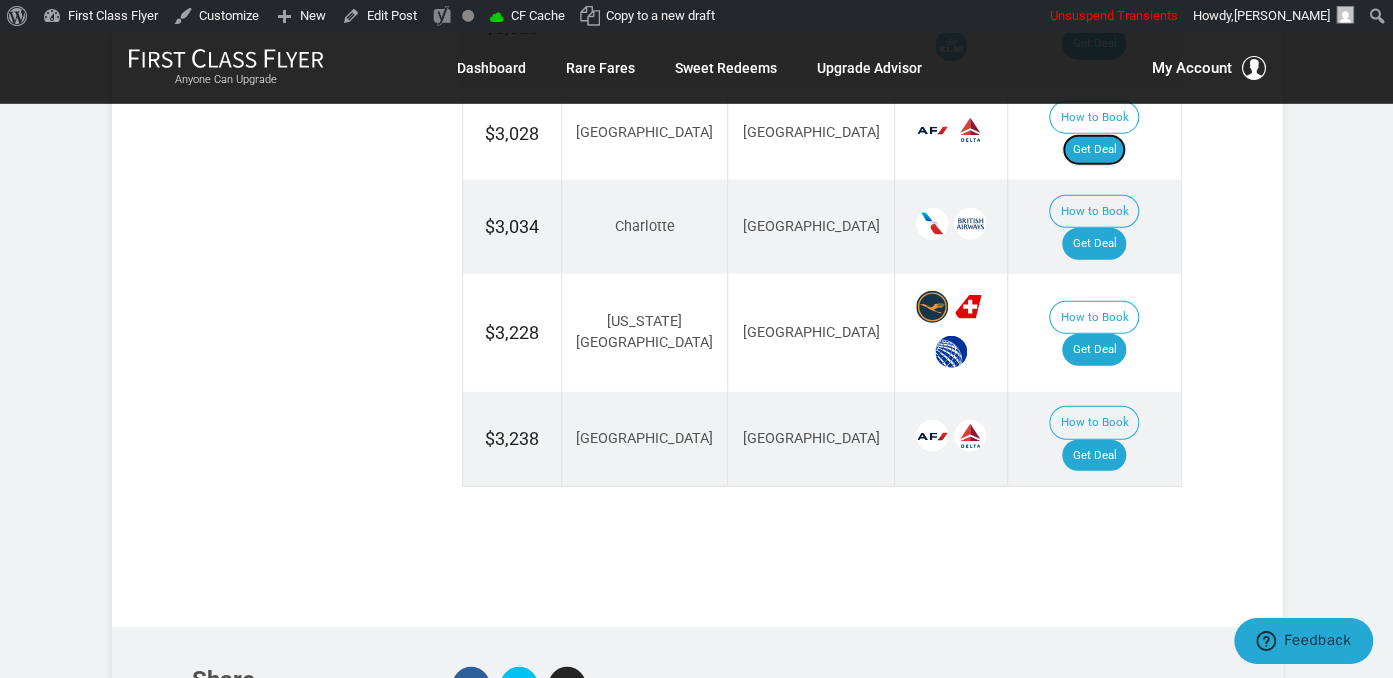 scroll, scrollTop: 2278, scrollLeft: 0, axis: vertical 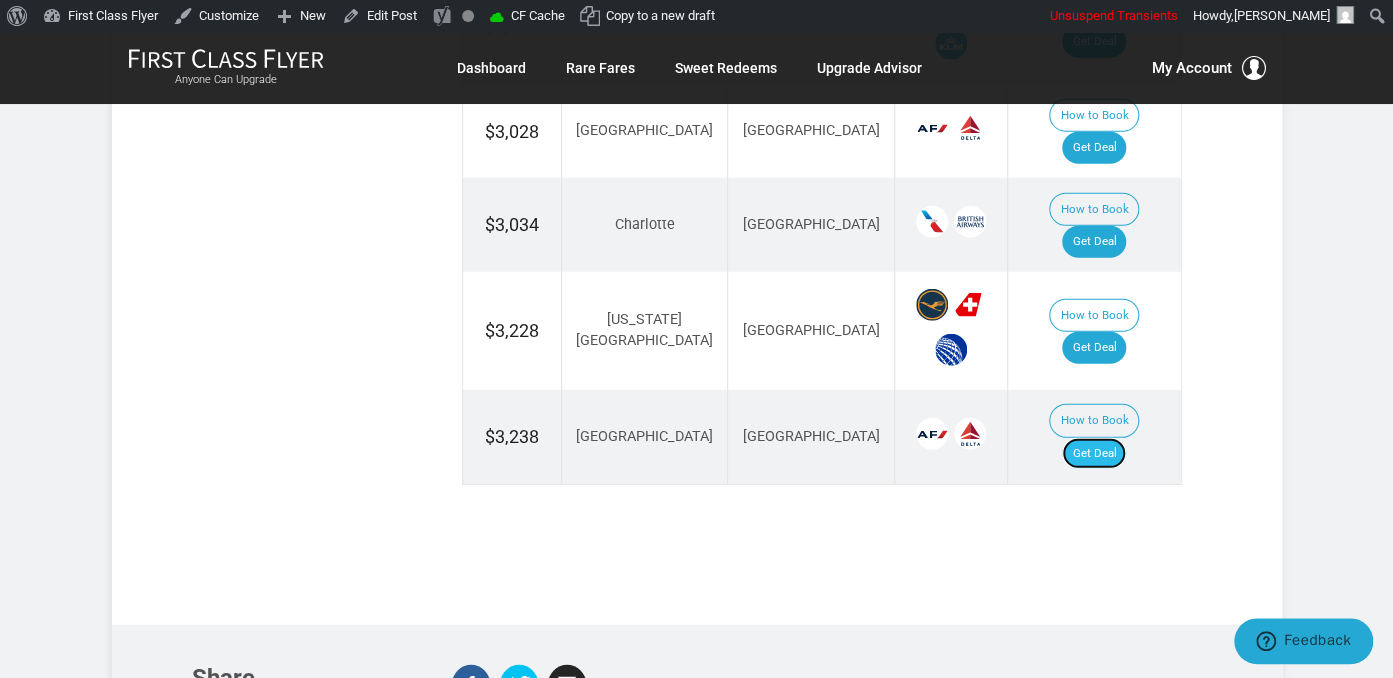 click on "Get Deal" at bounding box center (1094, 454) 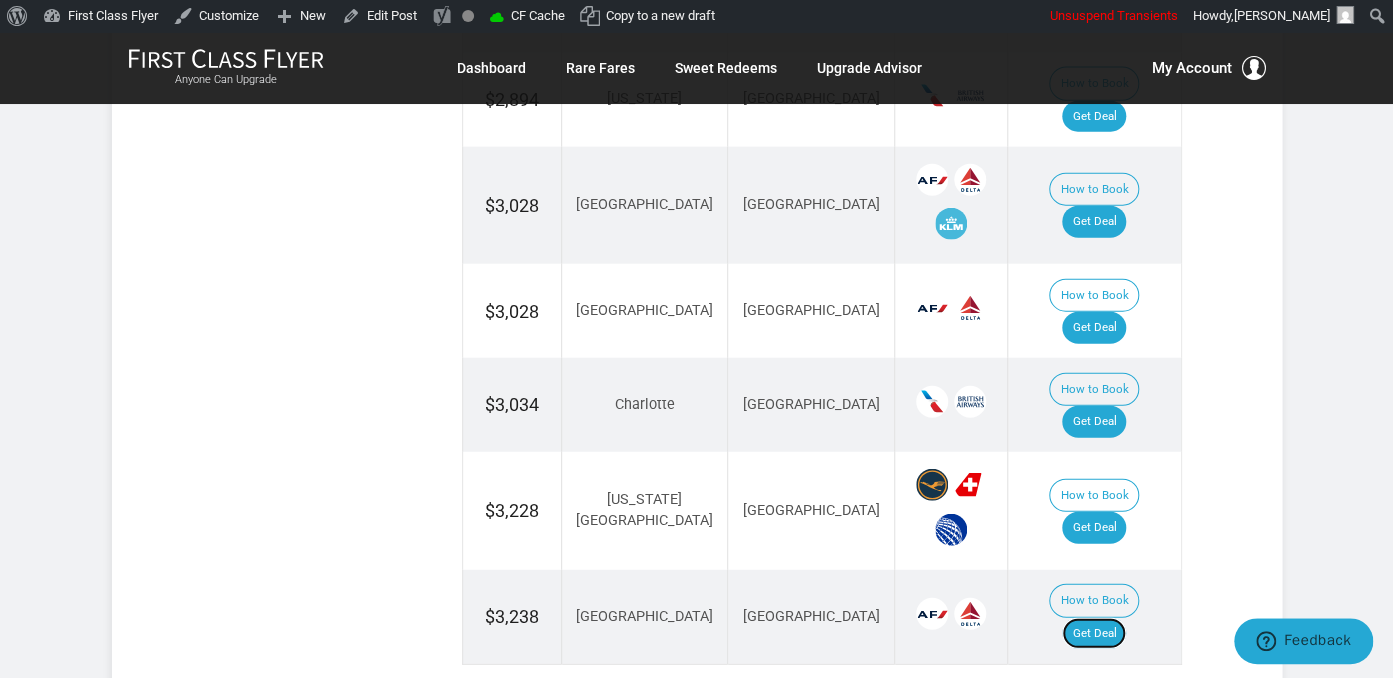 scroll, scrollTop: 2067, scrollLeft: 0, axis: vertical 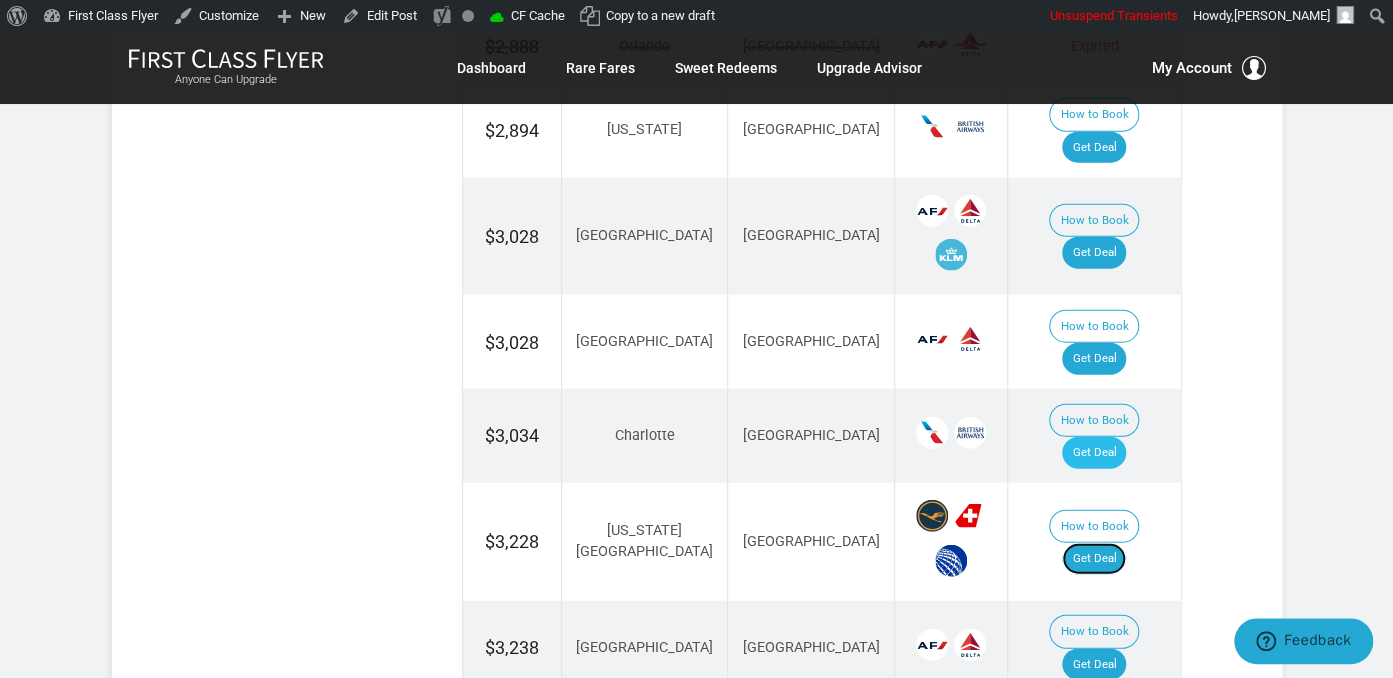 click on "Get Deal" at bounding box center [1094, 559] 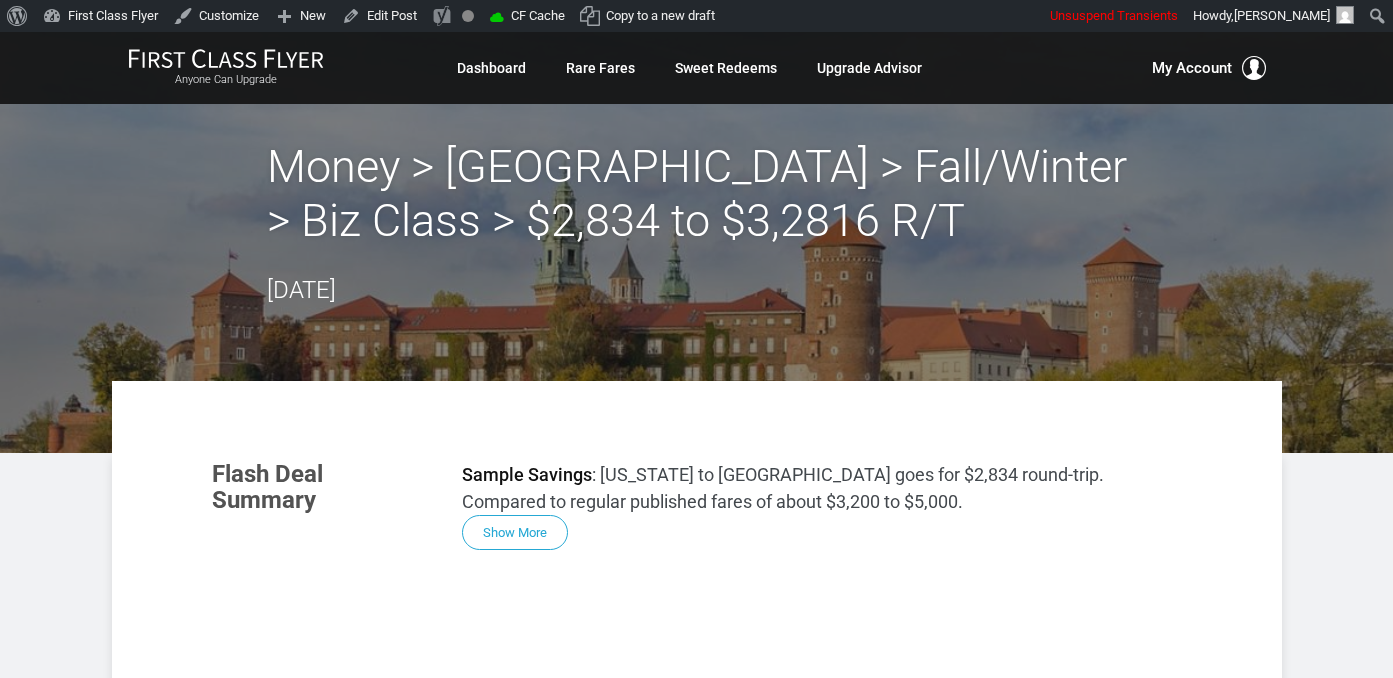 scroll, scrollTop: 1161, scrollLeft: 0, axis: vertical 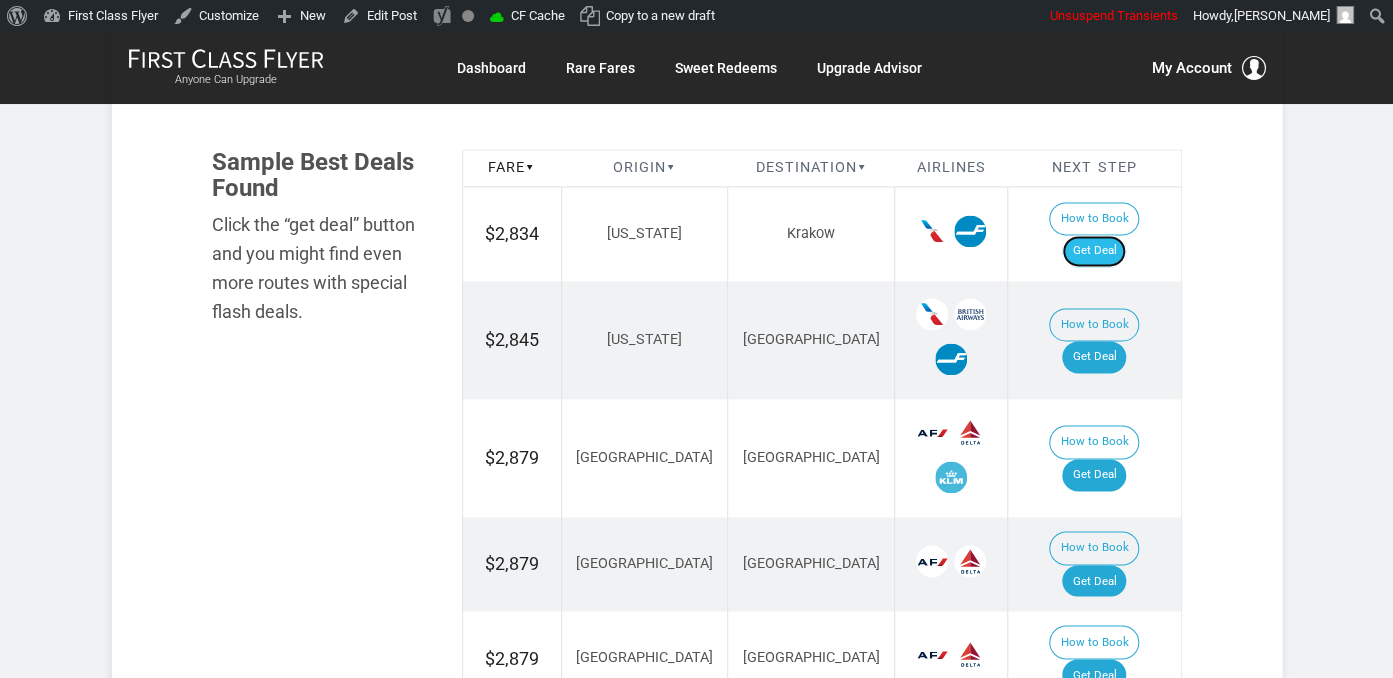 click on "Get Deal" at bounding box center (1094, 251) 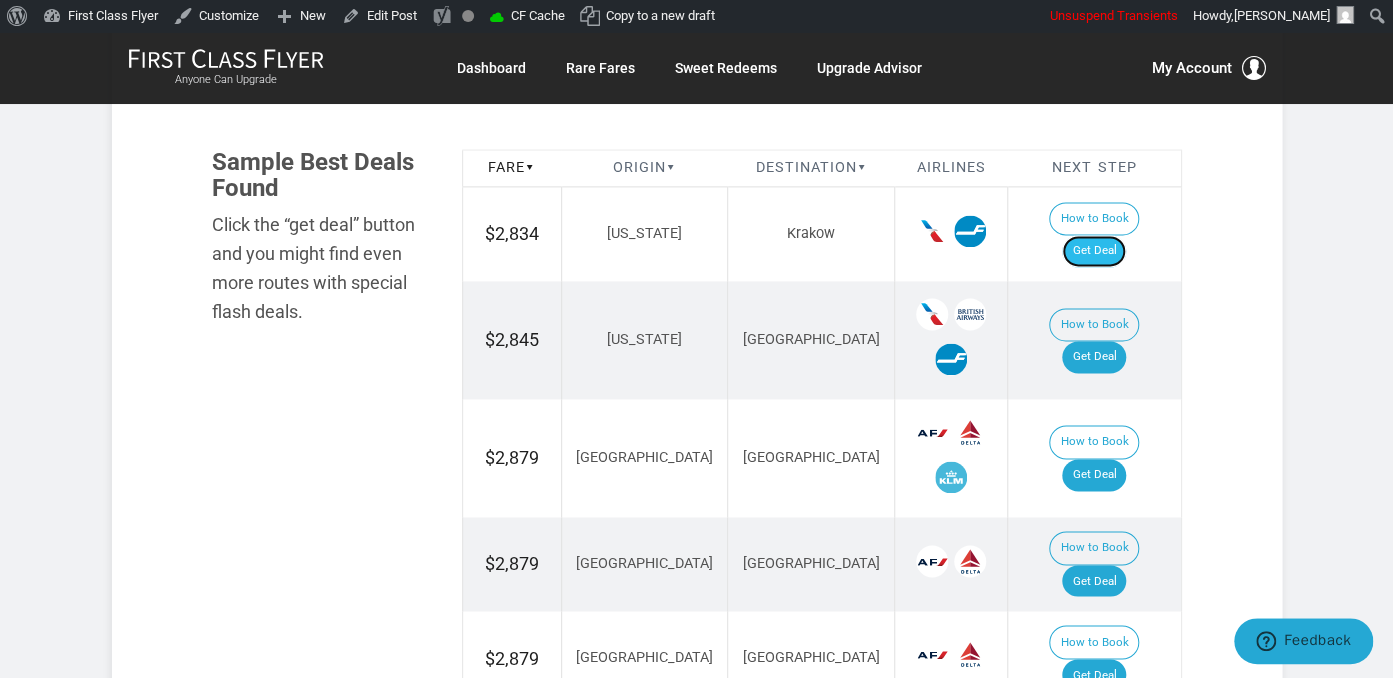 scroll, scrollTop: 0, scrollLeft: 0, axis: both 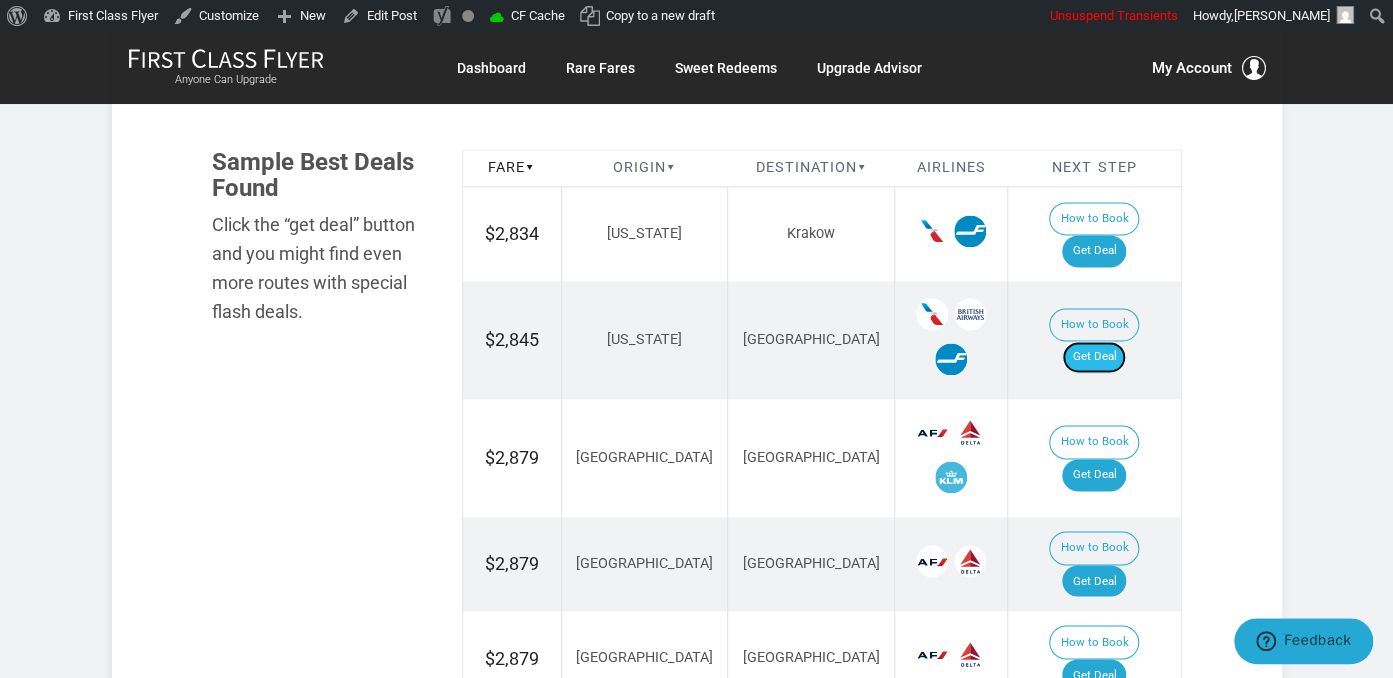 click on "Get Deal" at bounding box center (1094, 357) 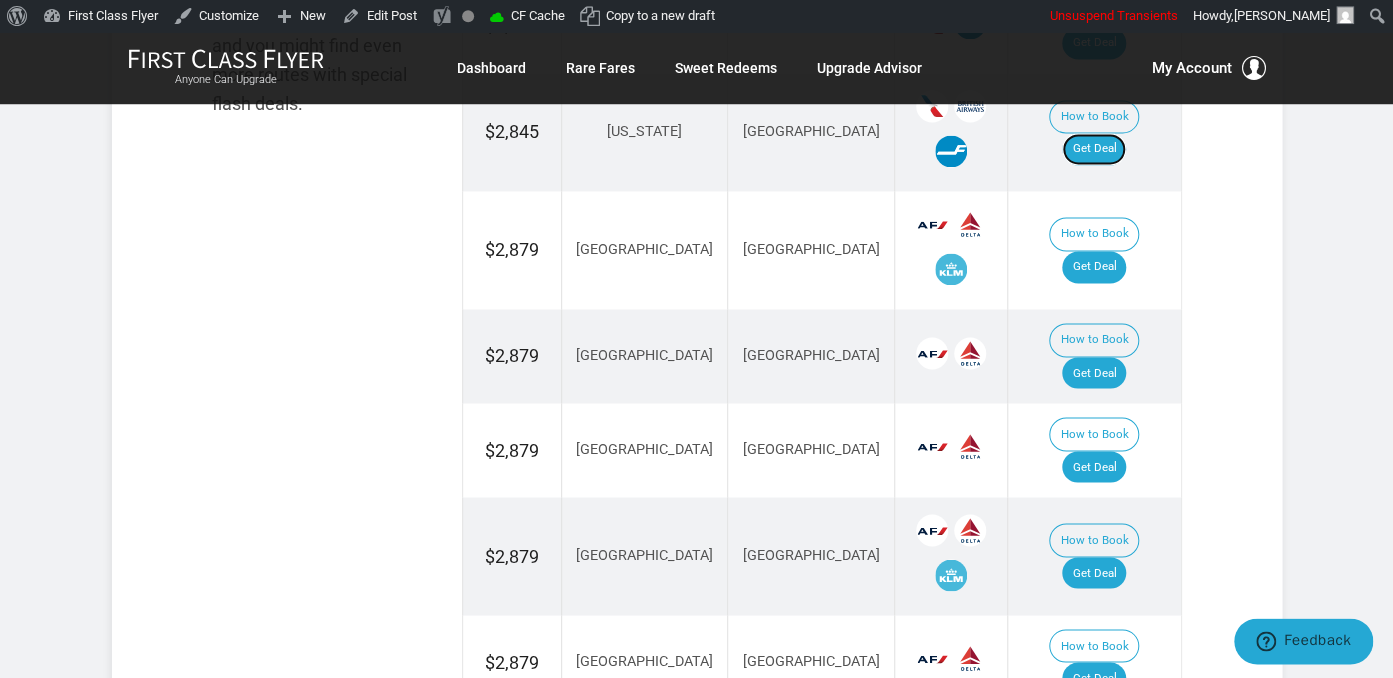 scroll, scrollTop: 1372, scrollLeft: 0, axis: vertical 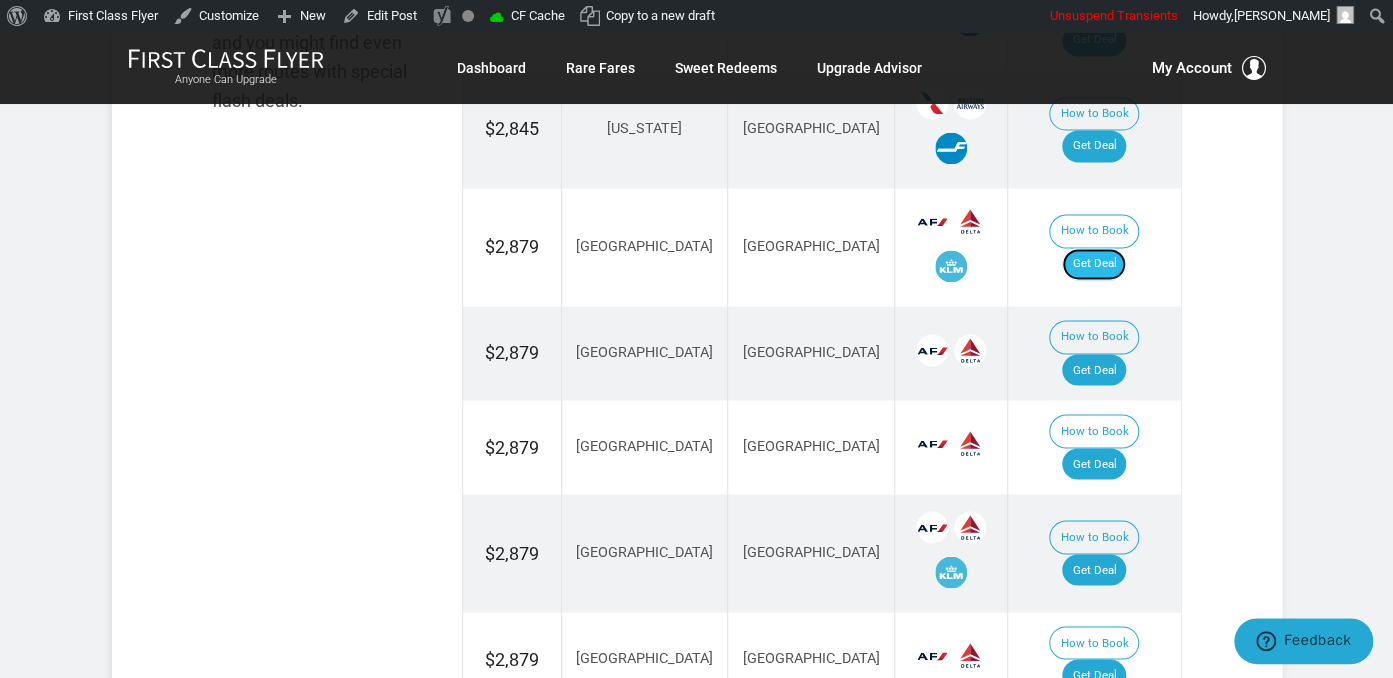 click on "Get Deal" at bounding box center (1094, 264) 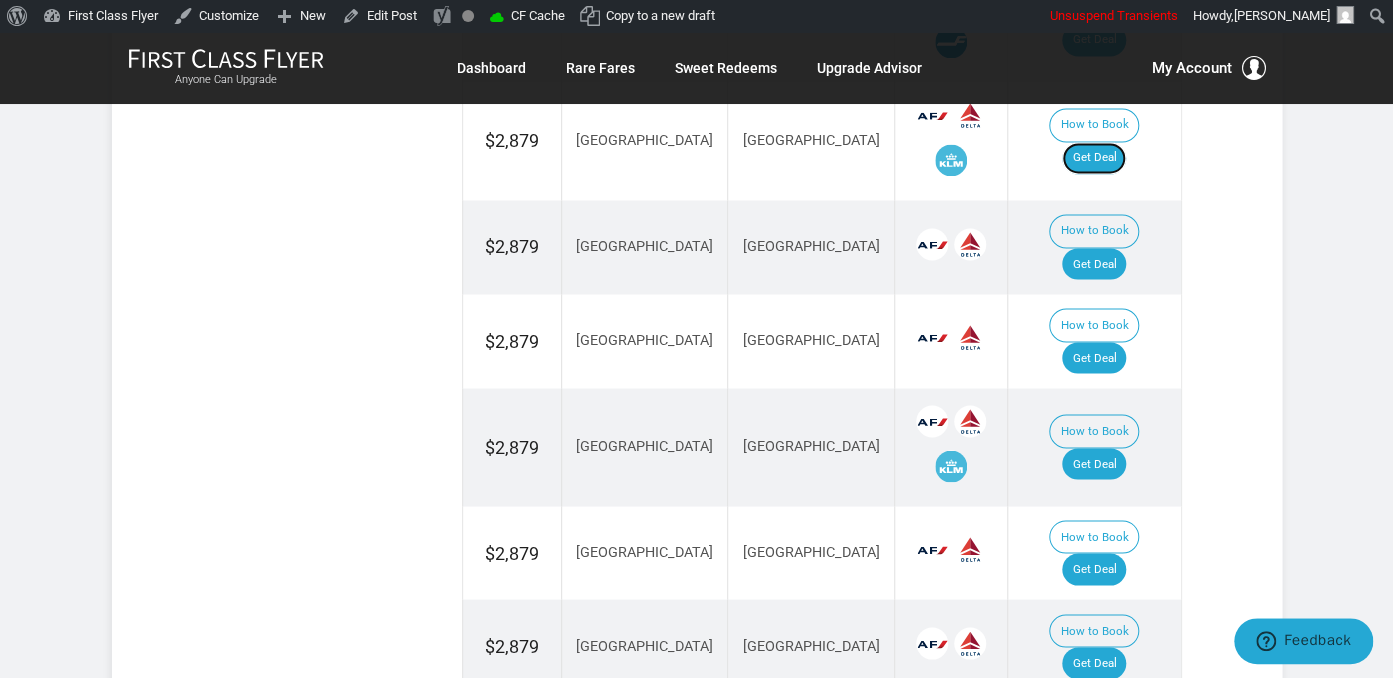 scroll, scrollTop: 1372, scrollLeft: 0, axis: vertical 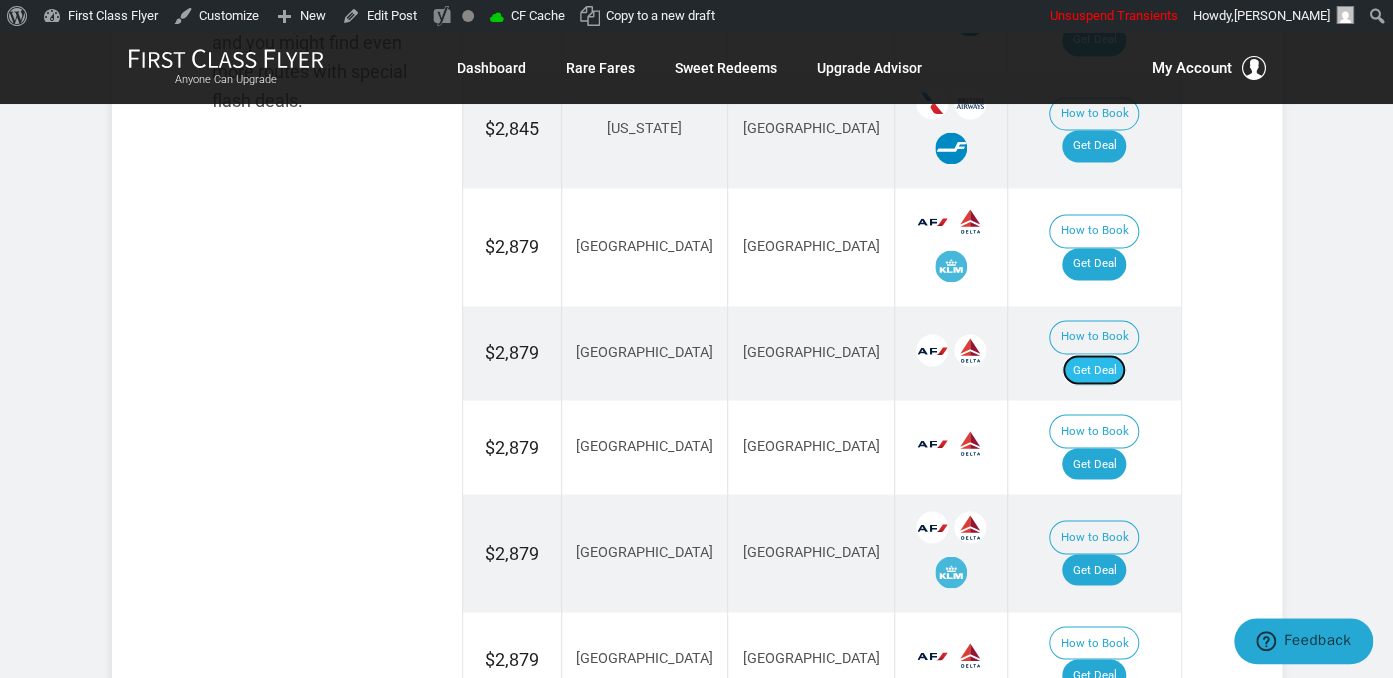 click on "Get Deal" at bounding box center (1094, 370) 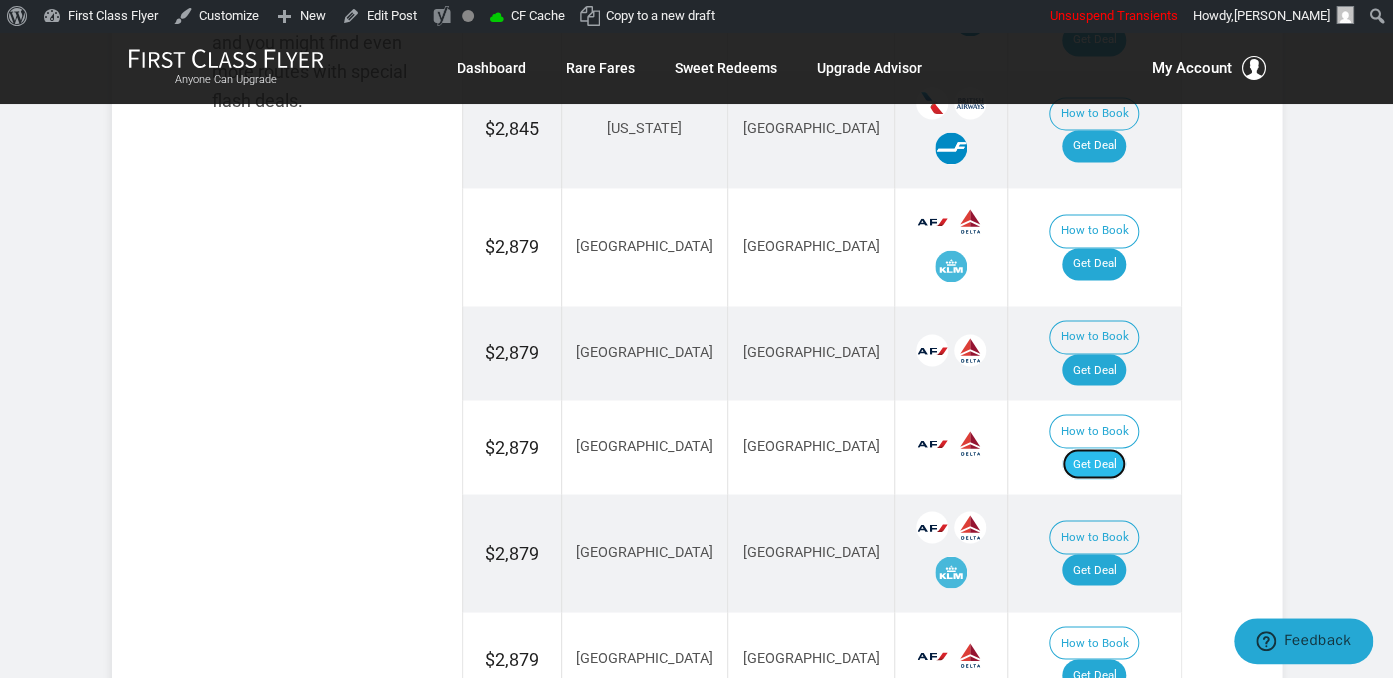 click on "Get Deal" at bounding box center [1094, 464] 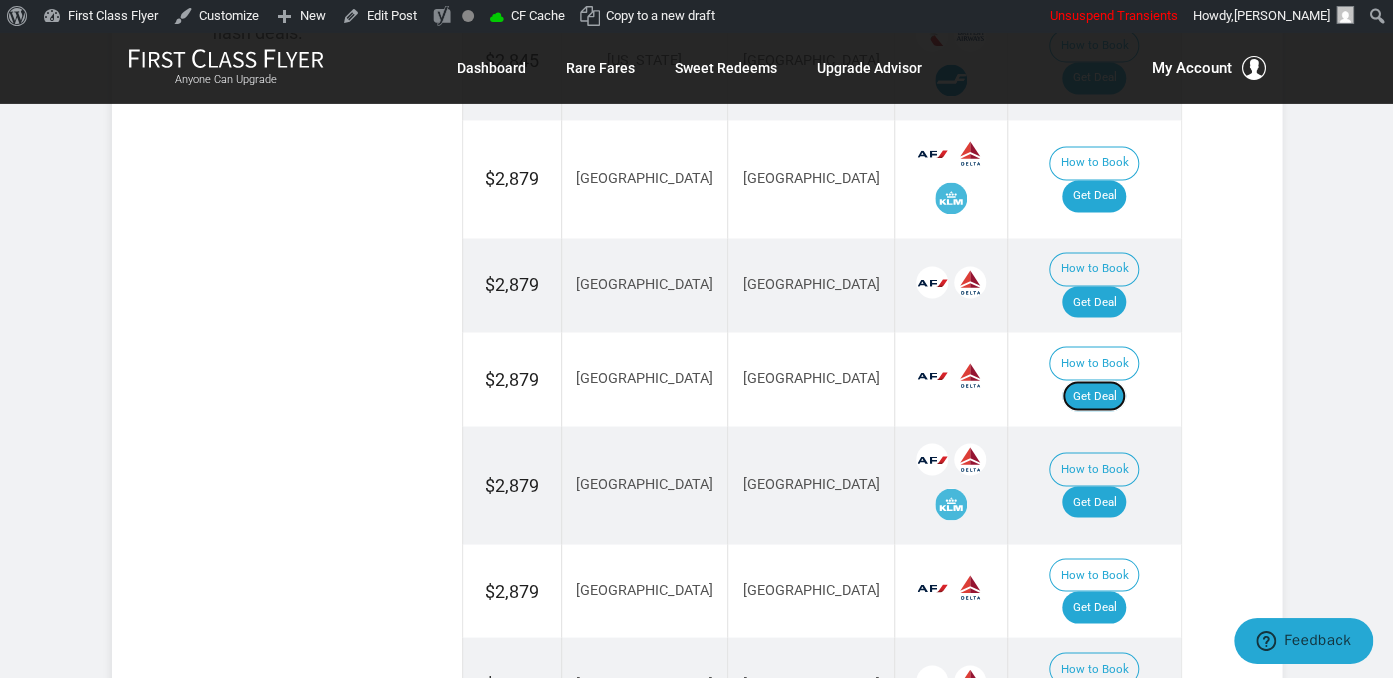 scroll, scrollTop: 1478, scrollLeft: 0, axis: vertical 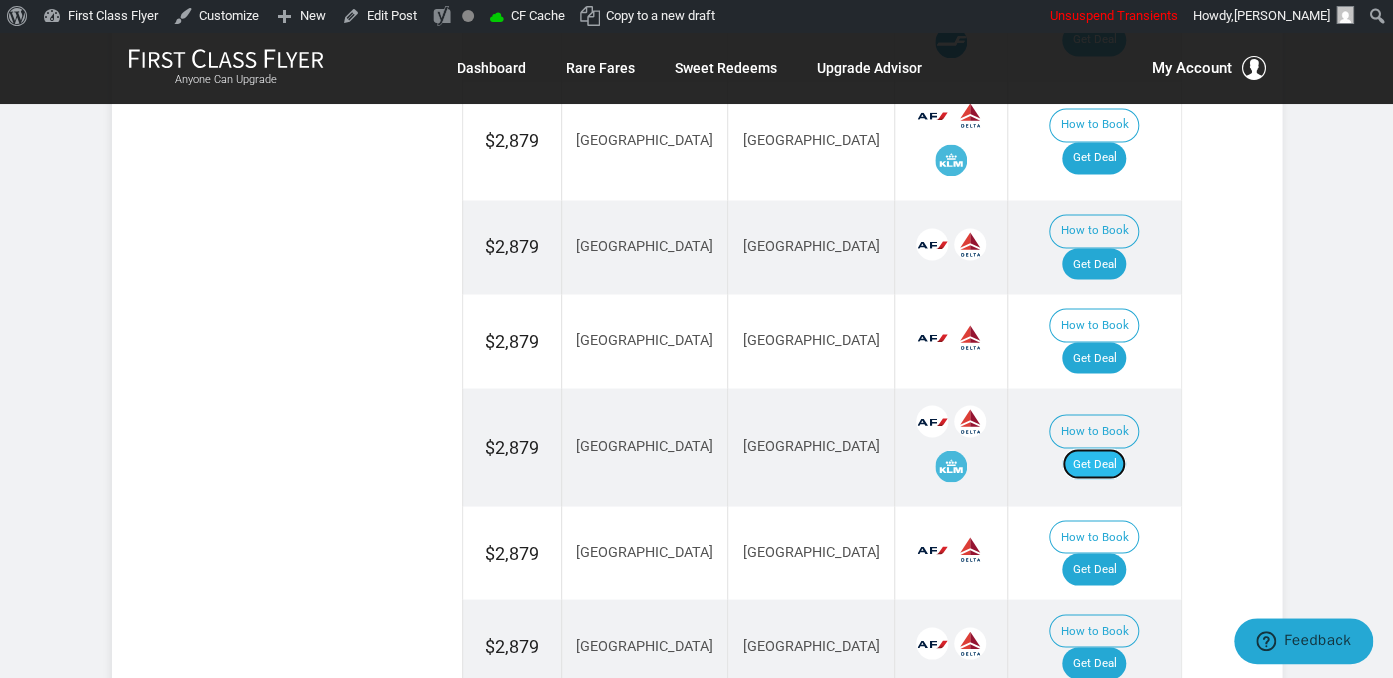 click on "Get Deal" at bounding box center (1094, 464) 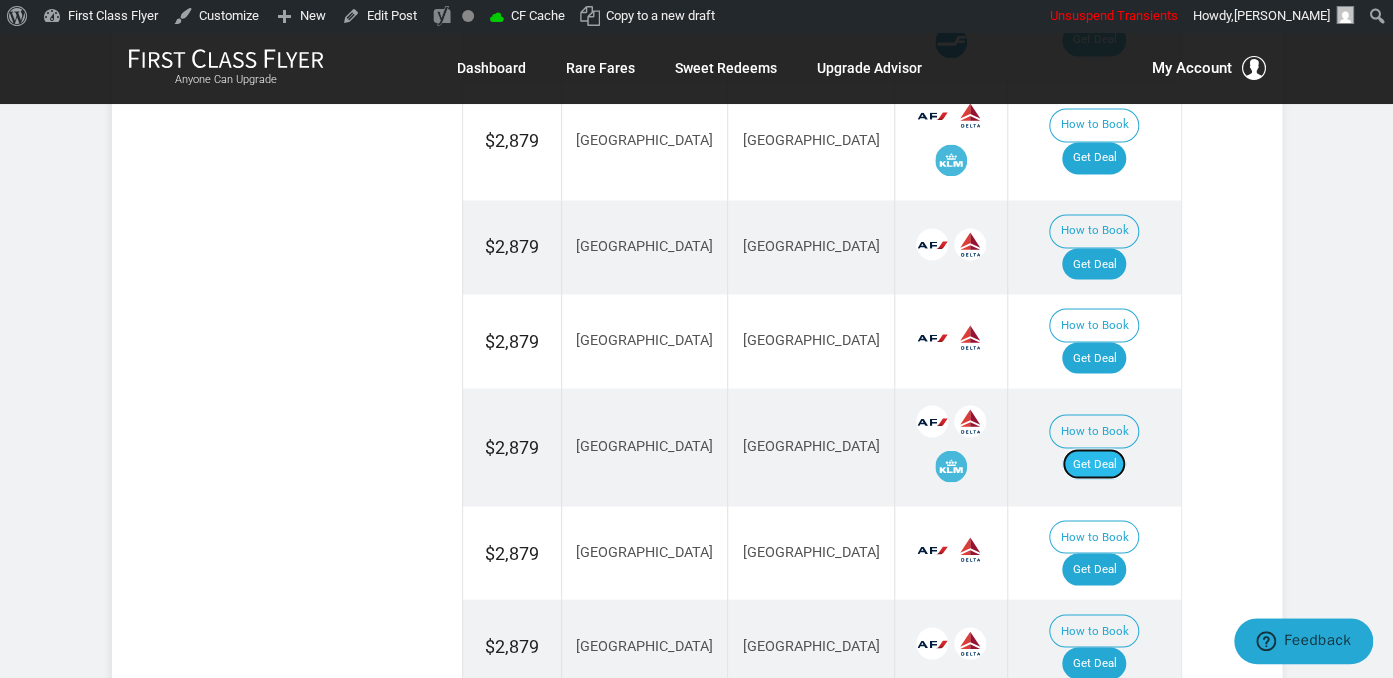 click on "Get Deal" at bounding box center [1094, 464] 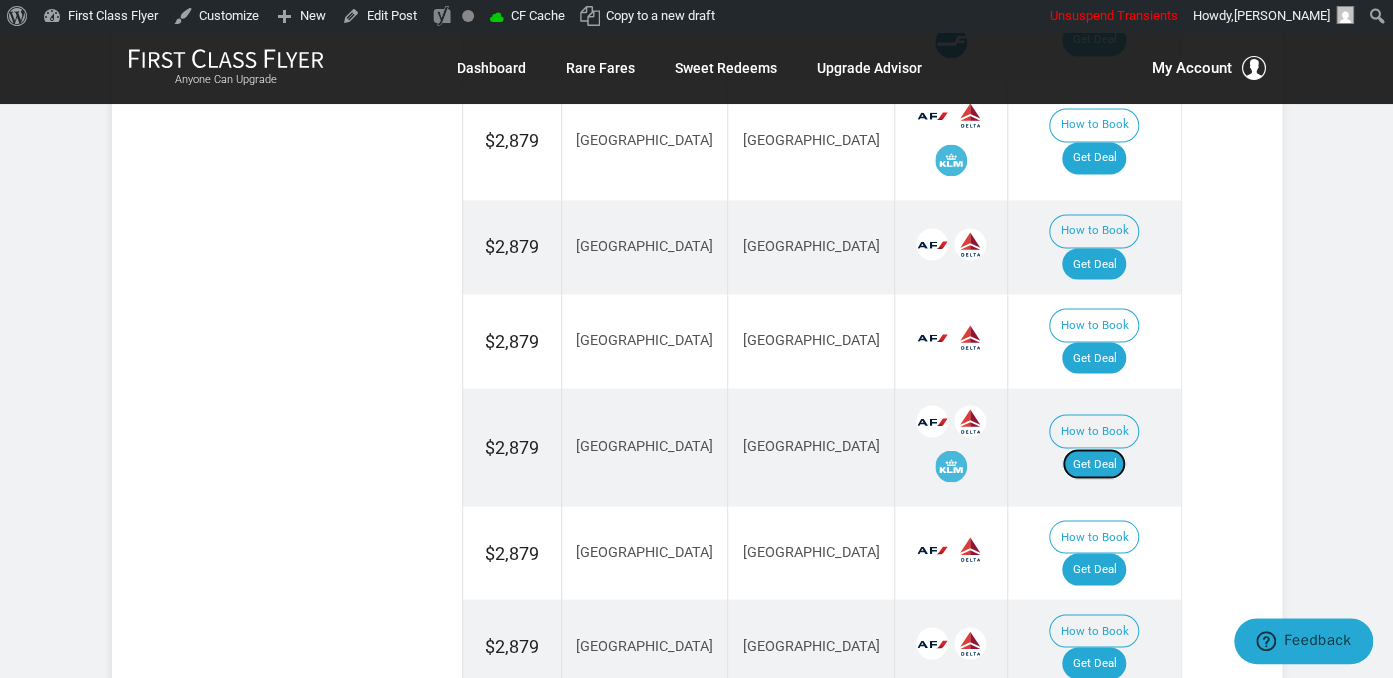 scroll, scrollTop: 1584, scrollLeft: 0, axis: vertical 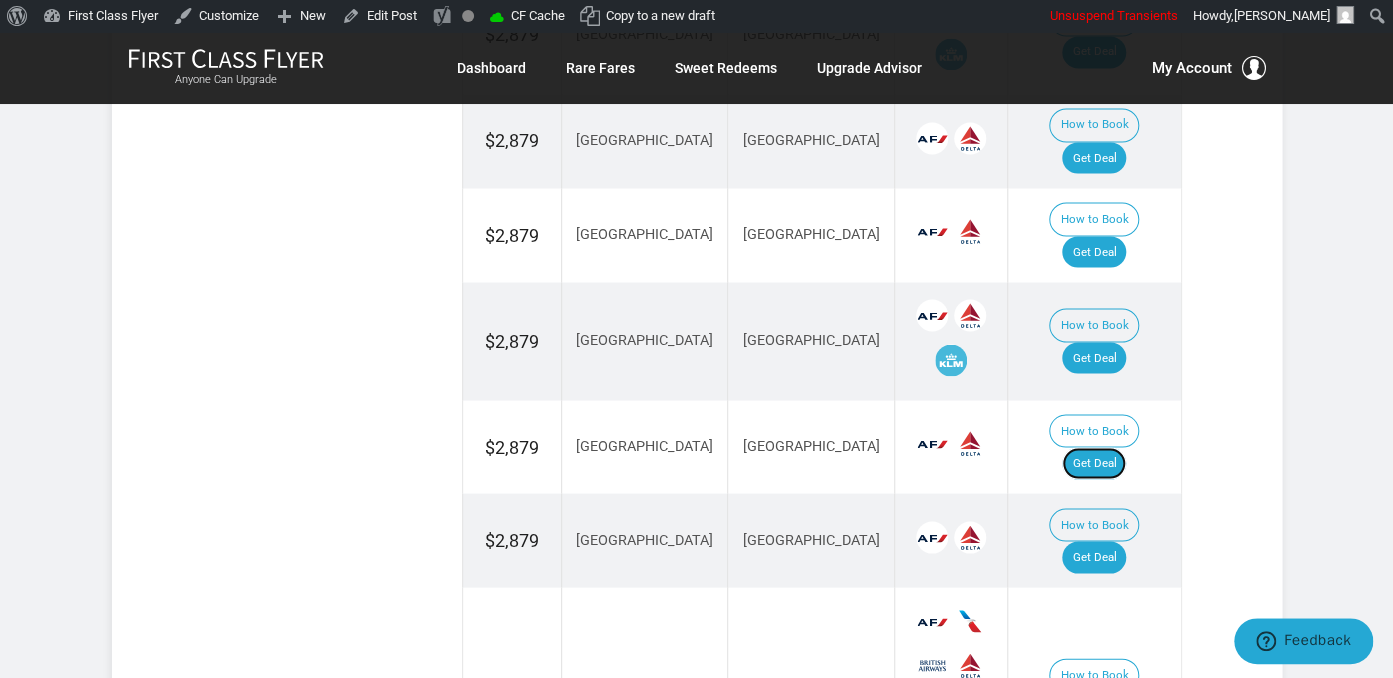 click on "Get Deal" at bounding box center [1094, 463] 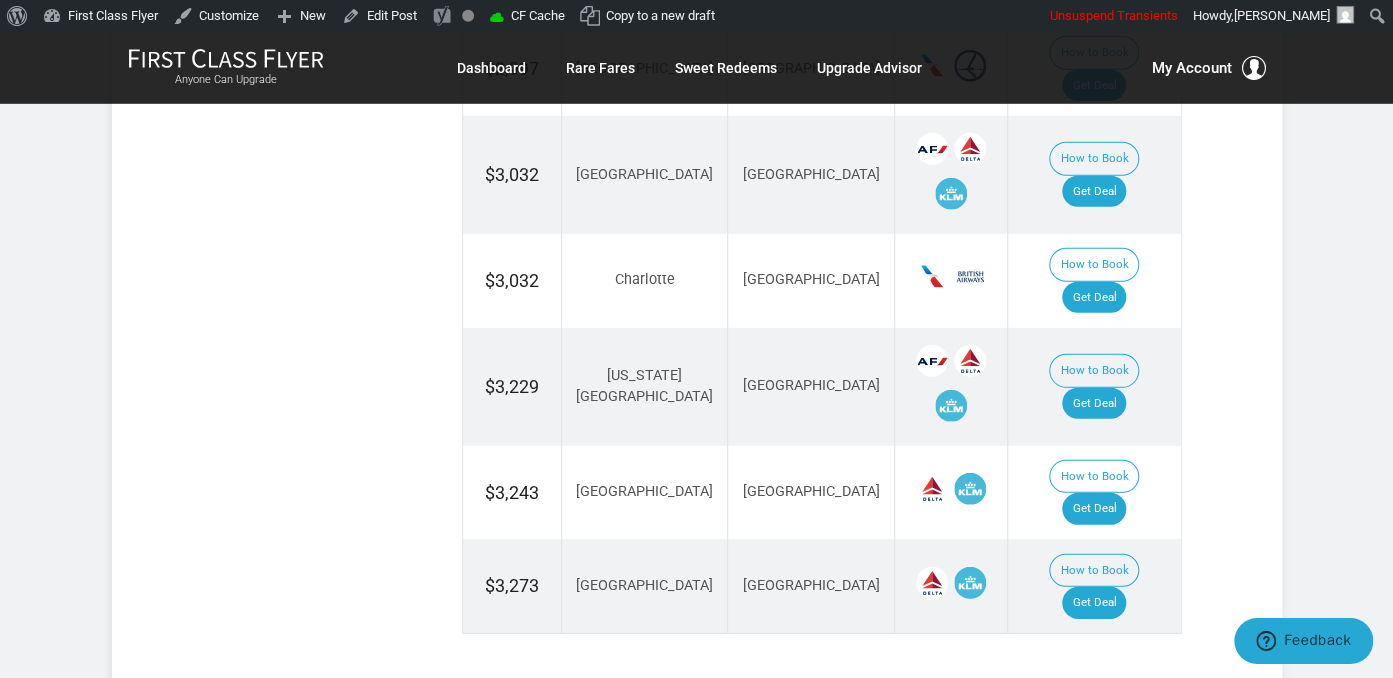 scroll, scrollTop: 2534, scrollLeft: 0, axis: vertical 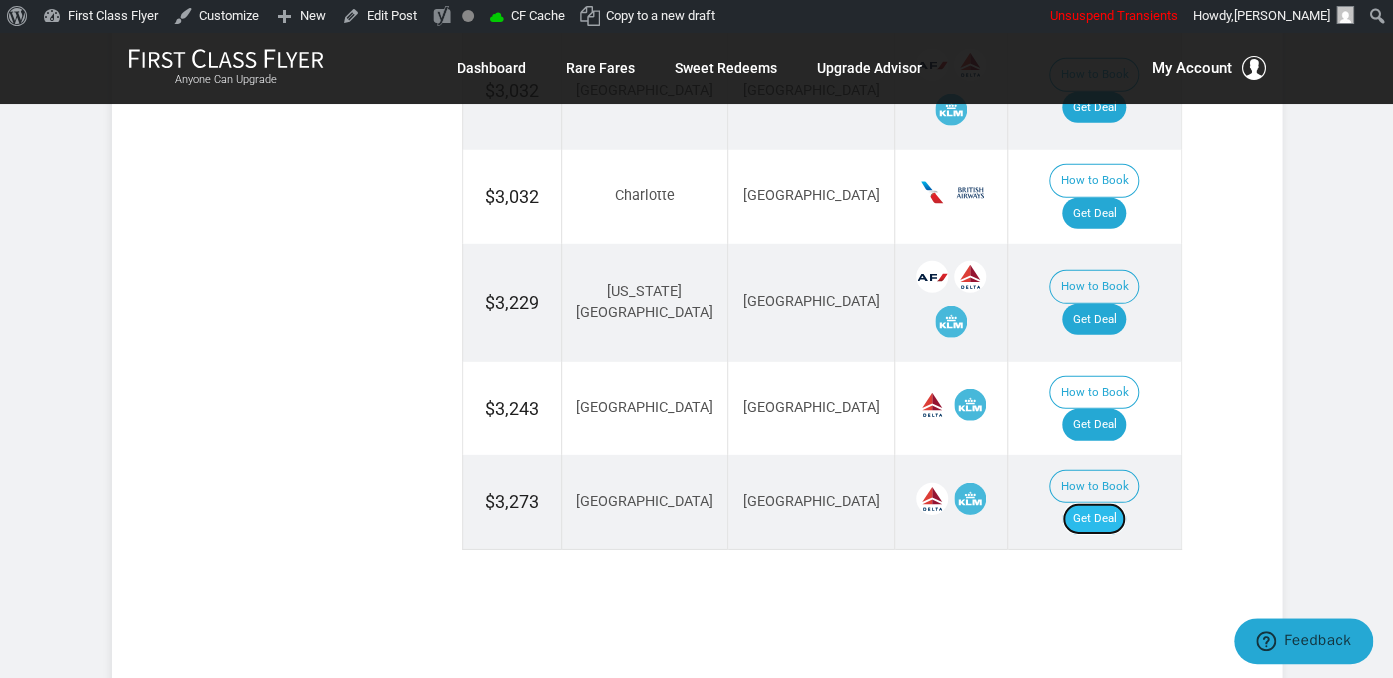 click on "Get Deal" at bounding box center (1094, 519) 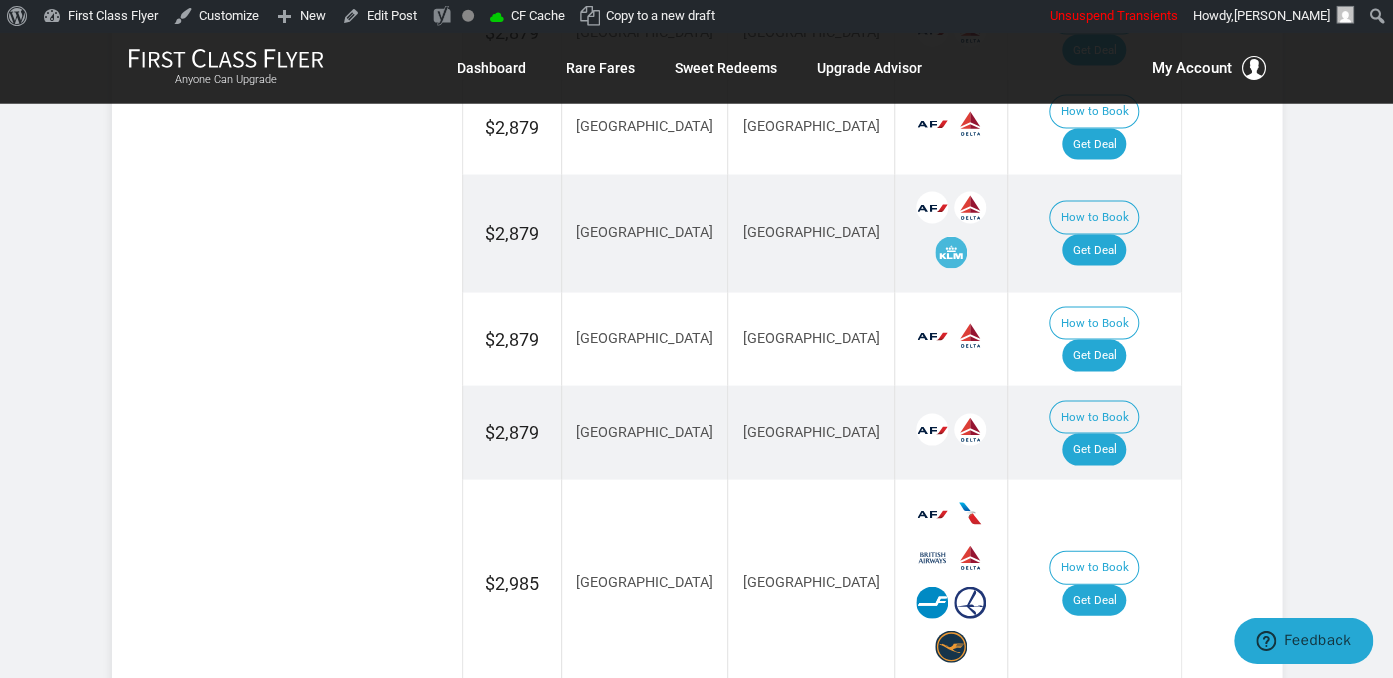 scroll, scrollTop: 1689, scrollLeft: 0, axis: vertical 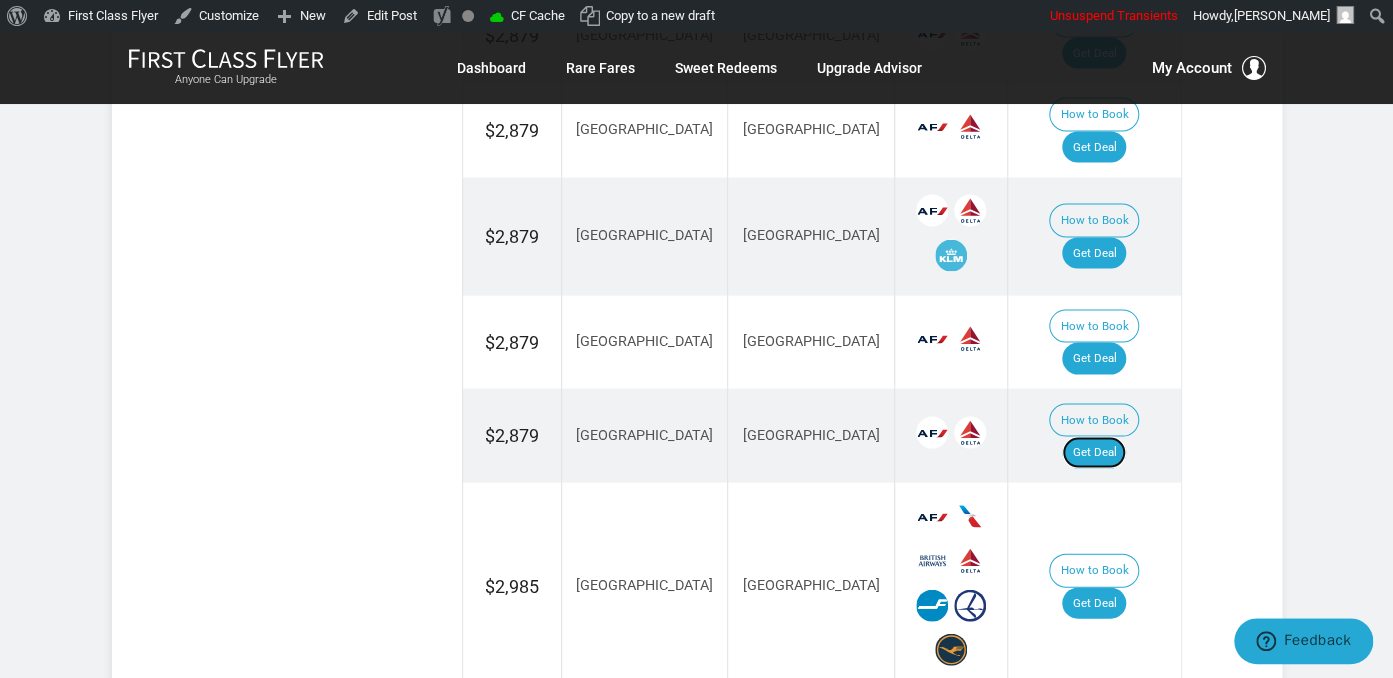 click on "Get Deal" at bounding box center (1094, 452) 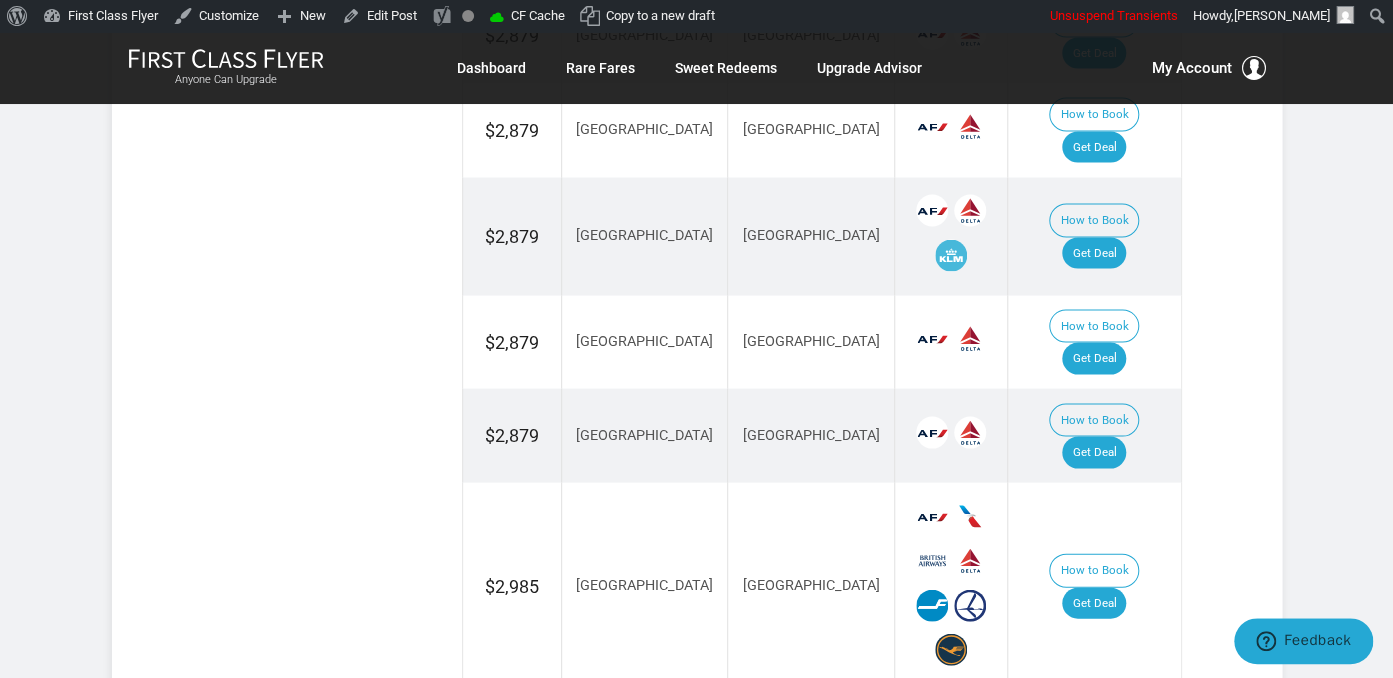 scroll, scrollTop: 1677, scrollLeft: 0, axis: vertical 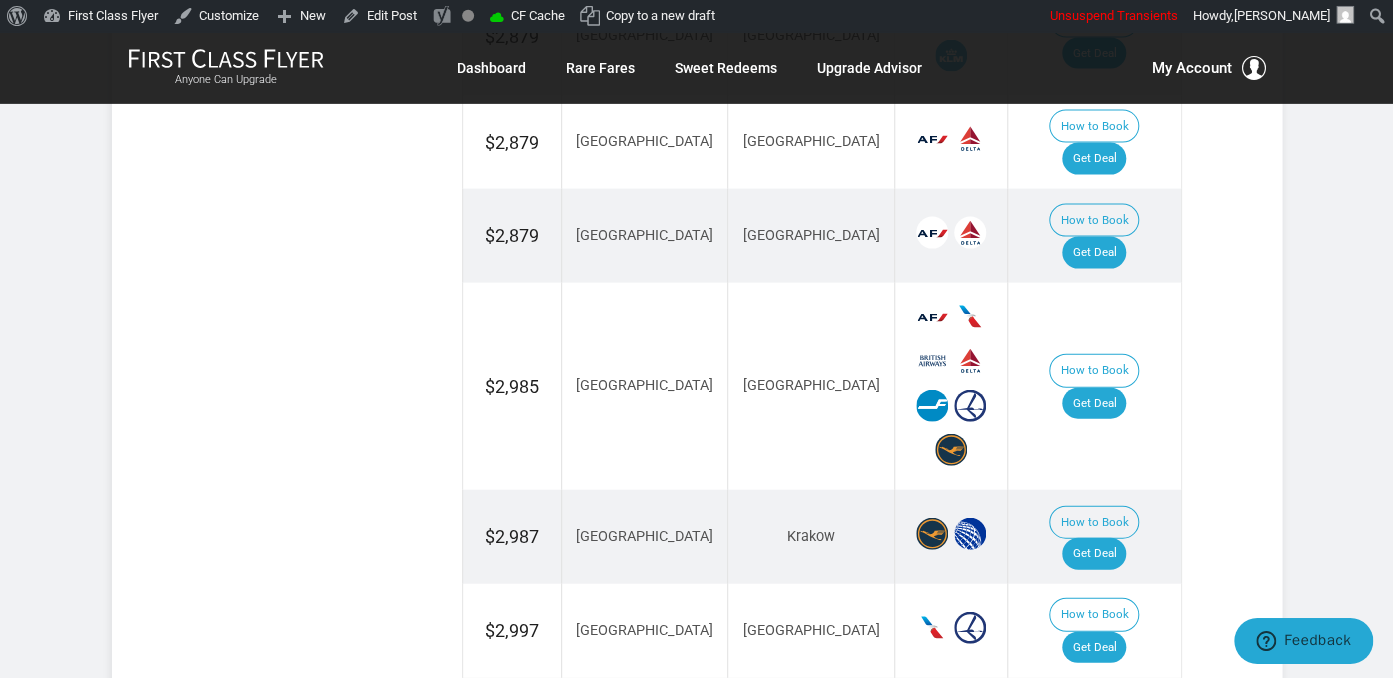 click on "How to Book   Get Deal" at bounding box center [1094, 537] 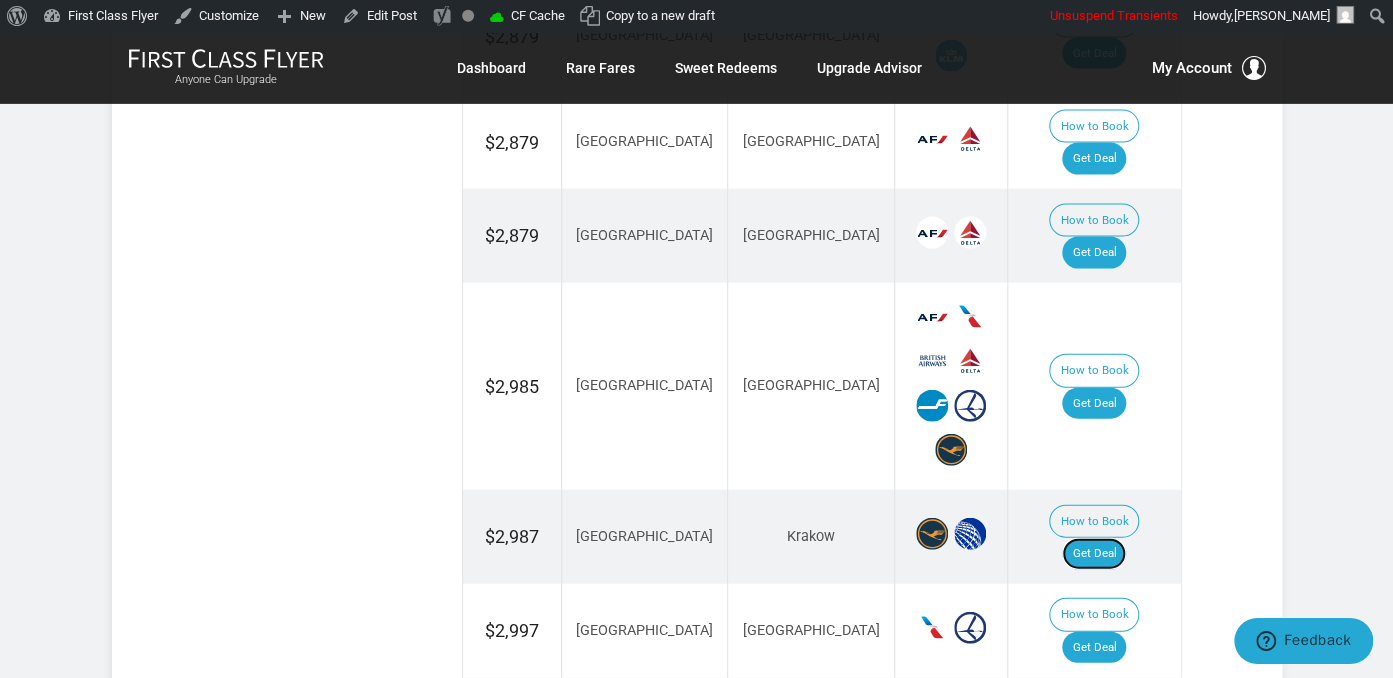 drag, startPoint x: 1086, startPoint y: 395, endPoint x: 1086, endPoint y: 290, distance: 105 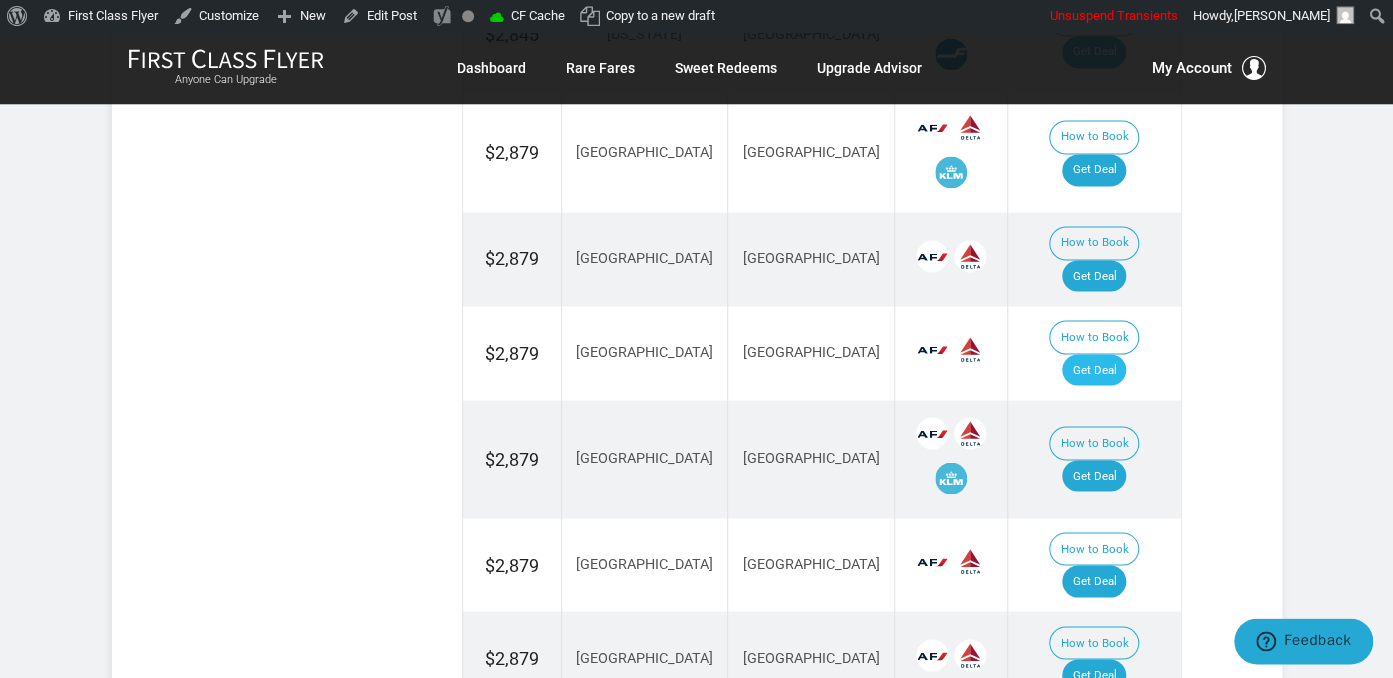 scroll, scrollTop: 1465, scrollLeft: 0, axis: vertical 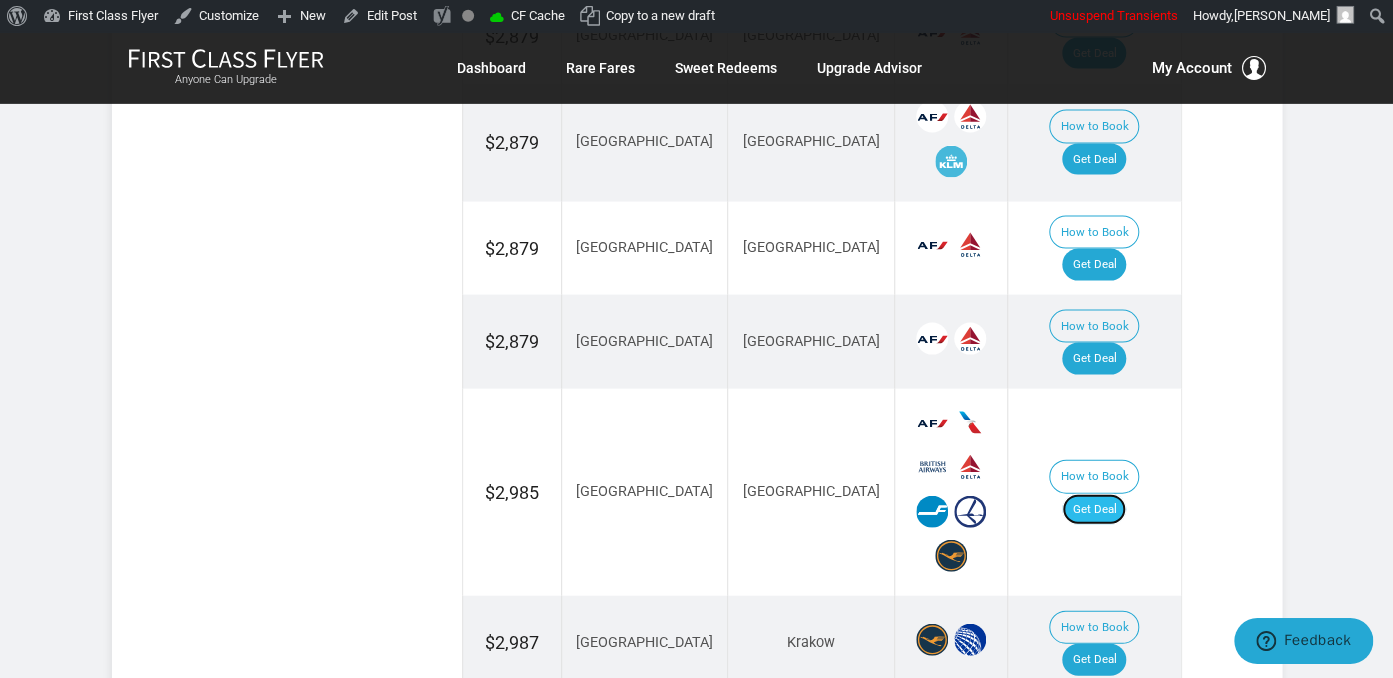 click on "Get Deal" at bounding box center [1094, 510] 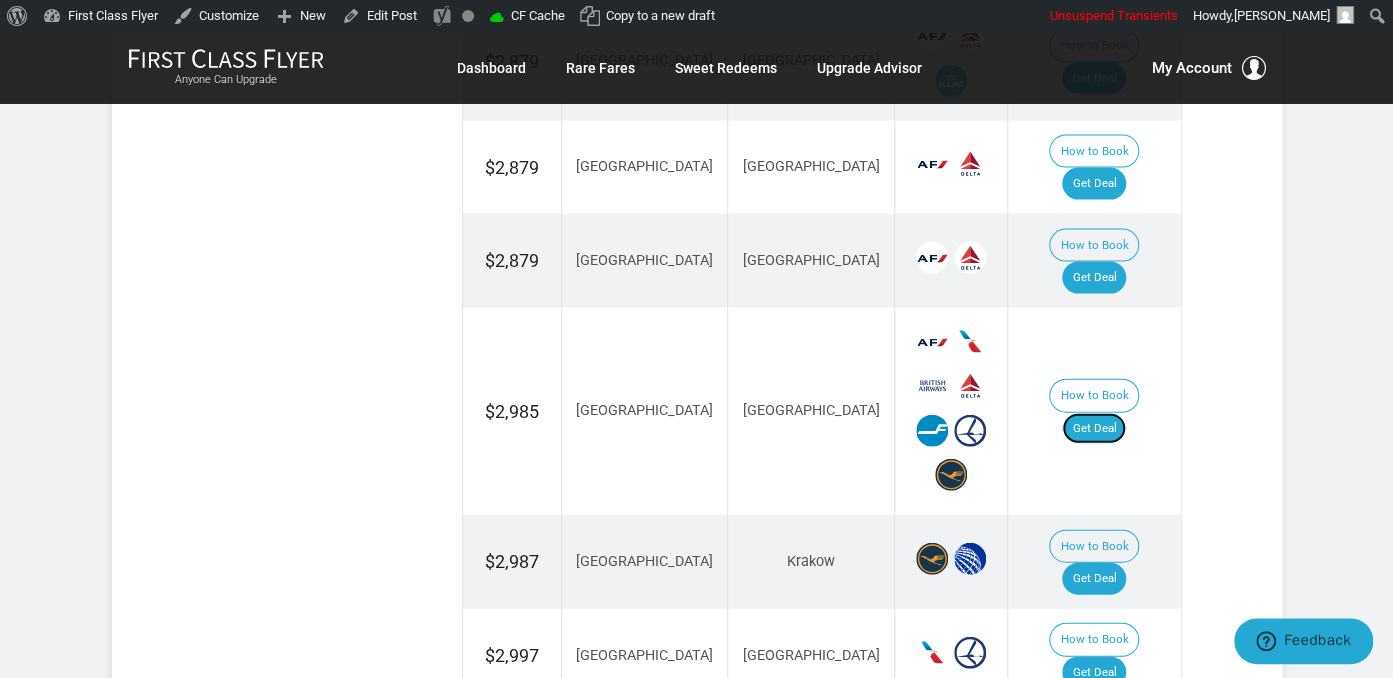 scroll, scrollTop: 1993, scrollLeft: 0, axis: vertical 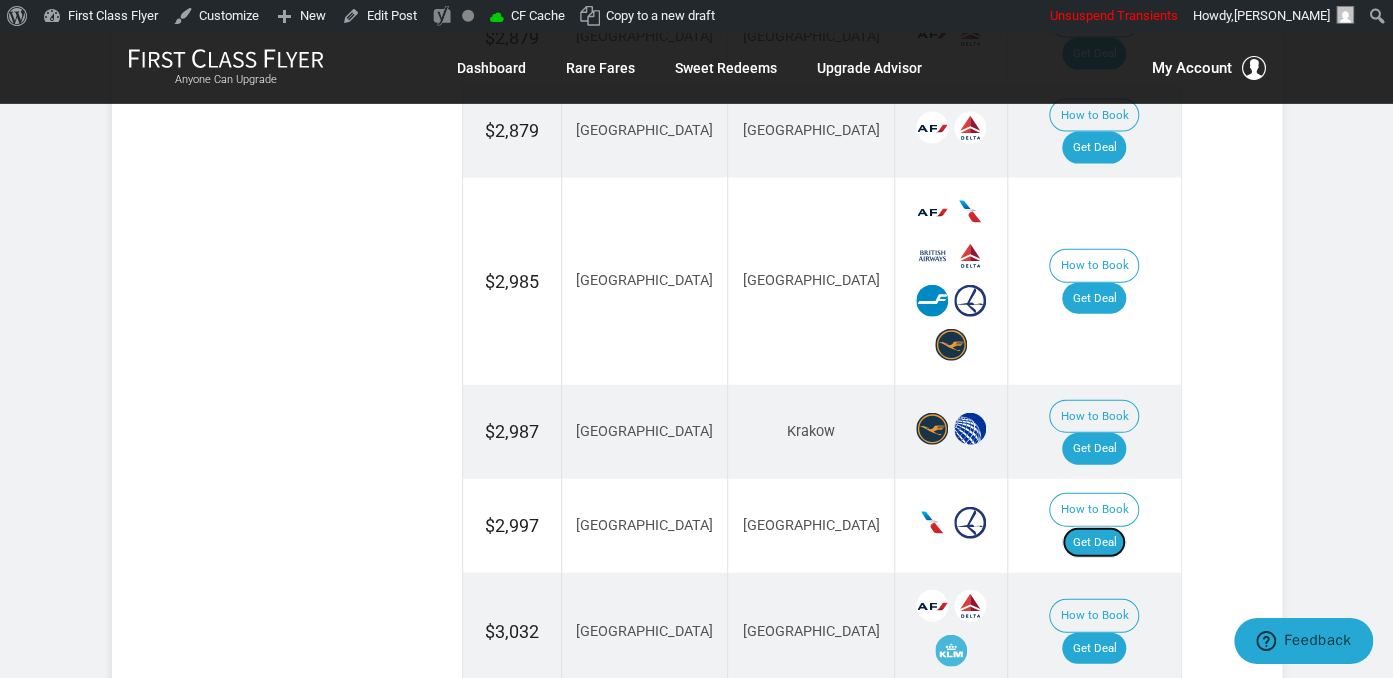 drag, startPoint x: 1107, startPoint y: 357, endPoint x: 1145, endPoint y: 397, distance: 55.17246 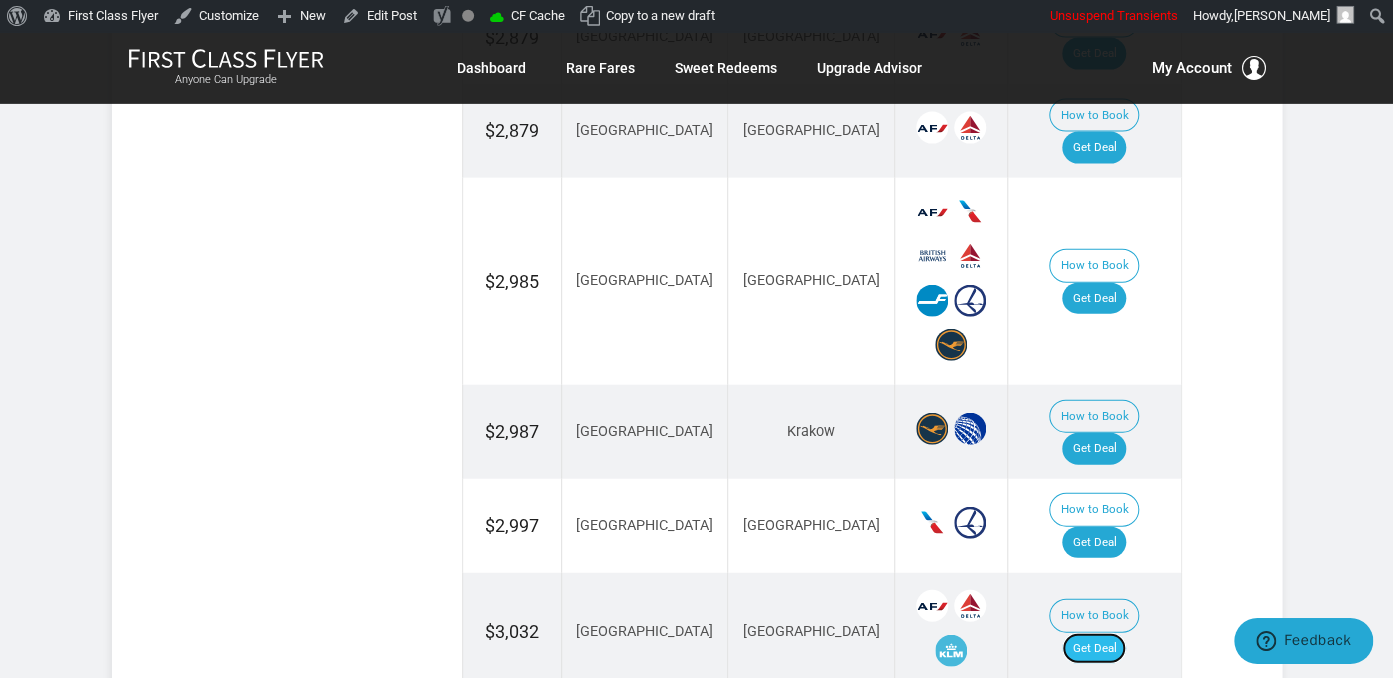 click on "Get Deal" at bounding box center [1094, 649] 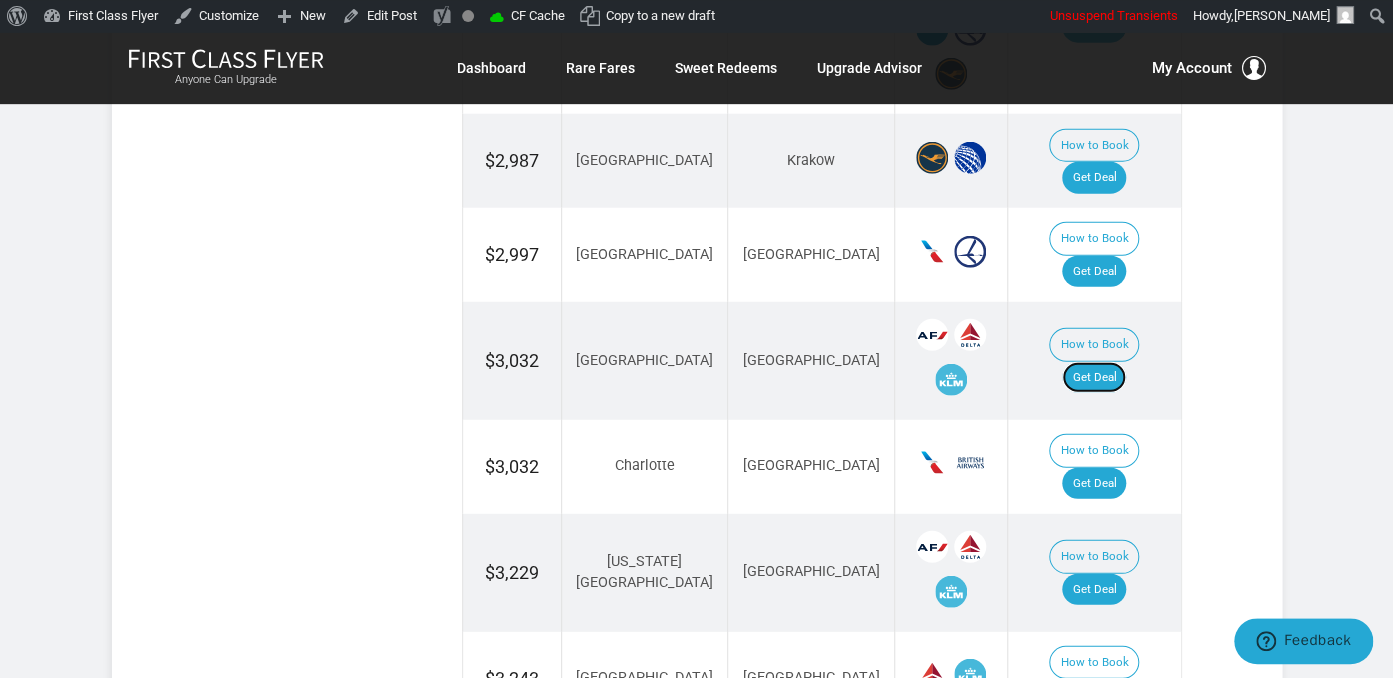 scroll, scrollTop: 2310, scrollLeft: 0, axis: vertical 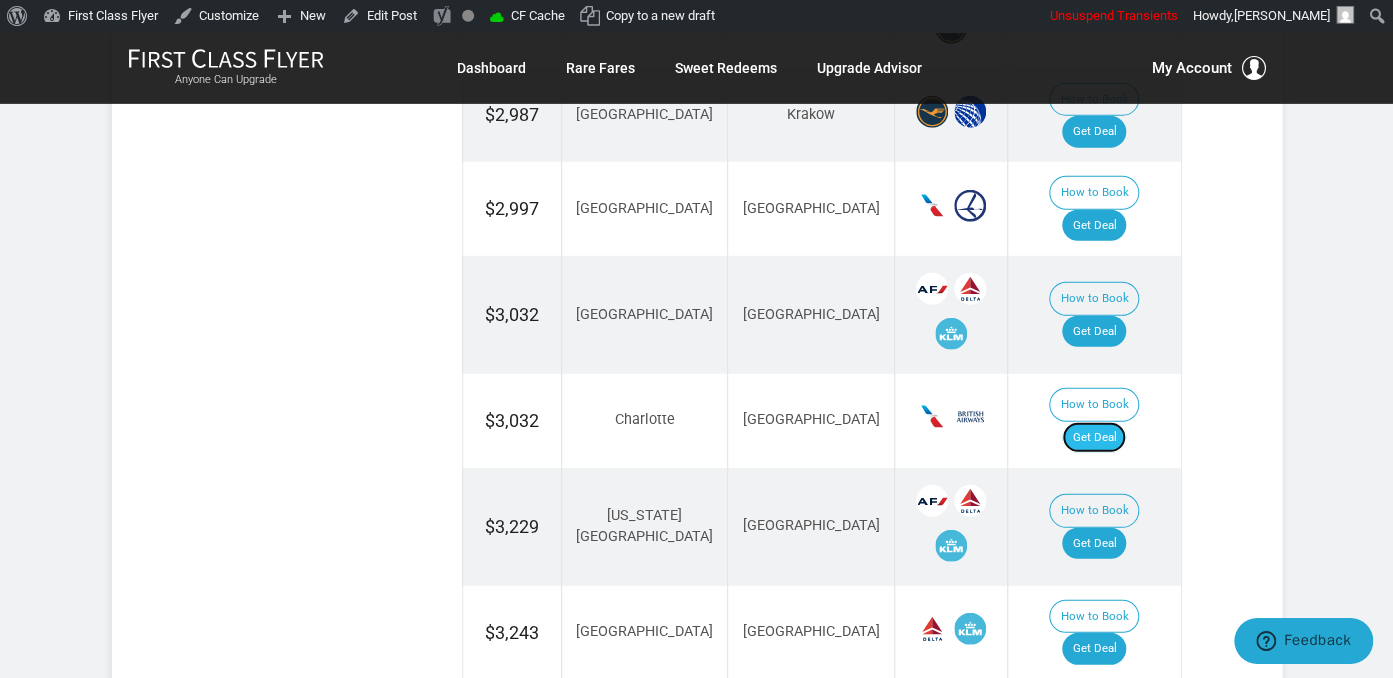 click on "Get Deal" at bounding box center (1094, 438) 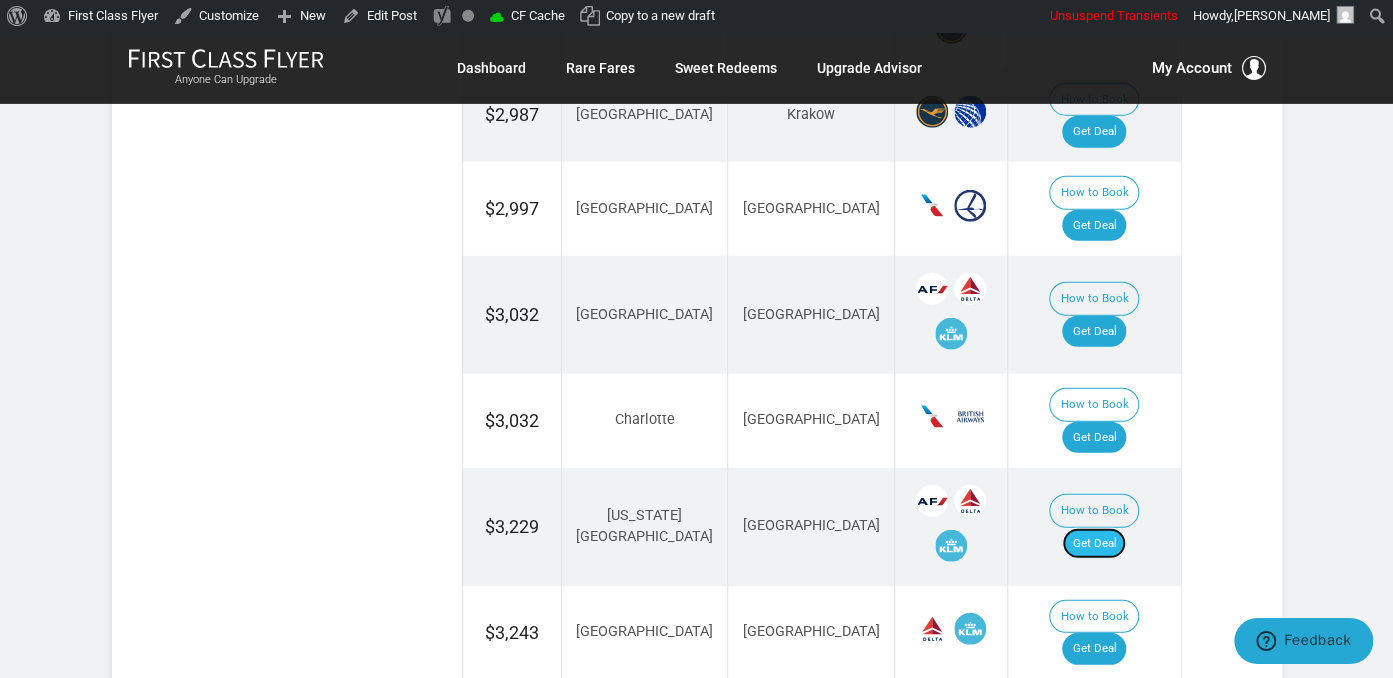 click on "Get Deal" at bounding box center (1094, 544) 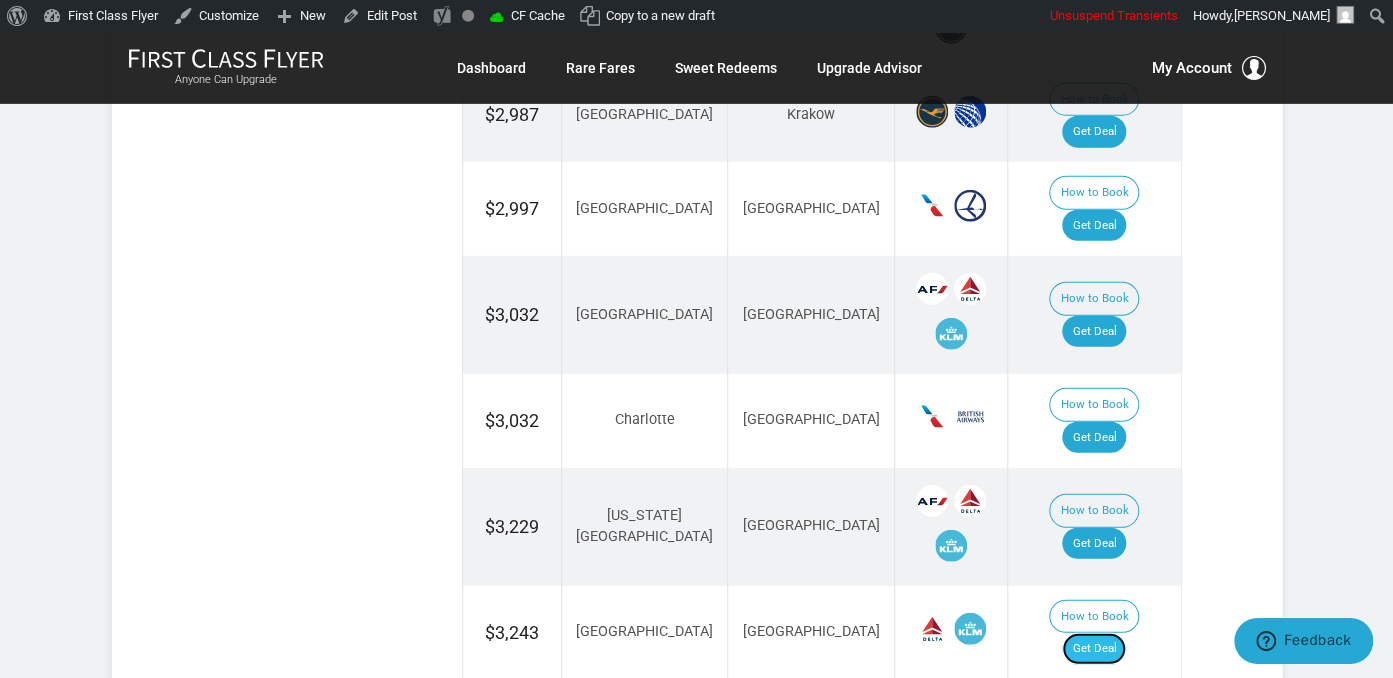 click on "Get Deal" at bounding box center (1094, 649) 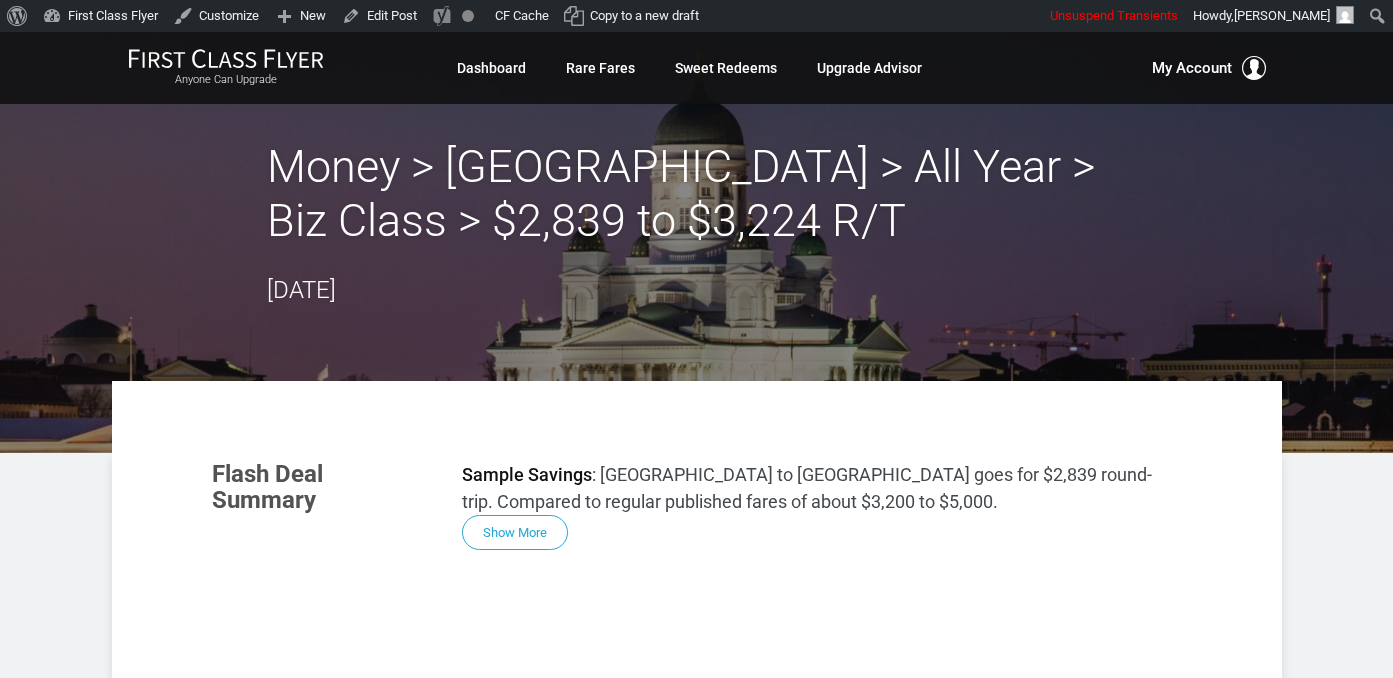 scroll, scrollTop: 0, scrollLeft: 0, axis: both 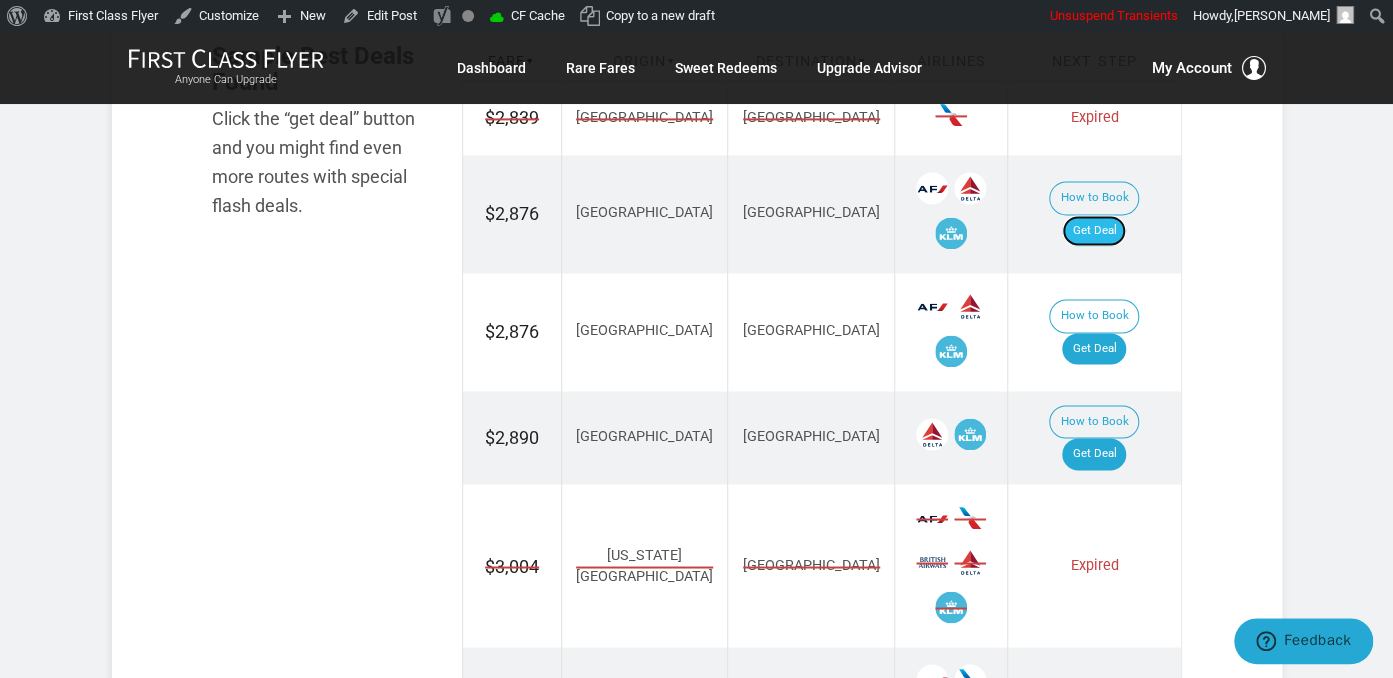 drag, startPoint x: 1106, startPoint y: 217, endPoint x: 1125, endPoint y: 217, distance: 19 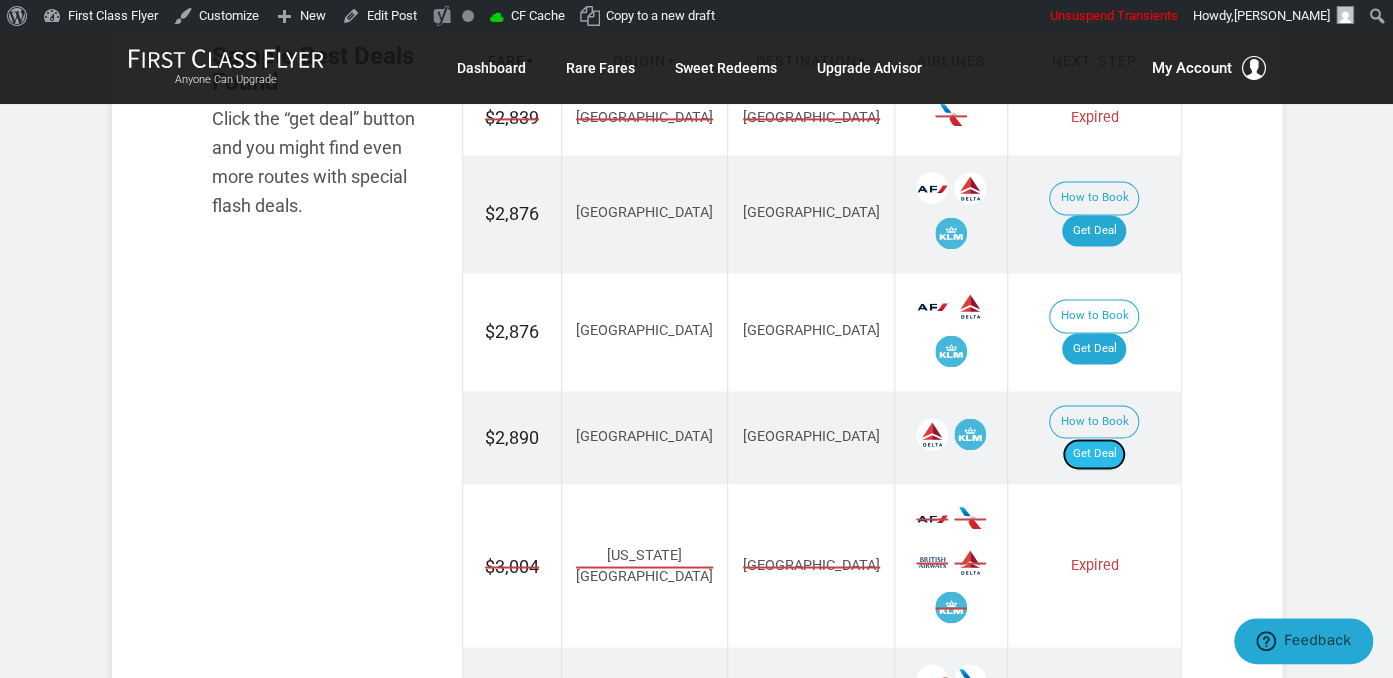 click on "Get Deal" at bounding box center [1094, 454] 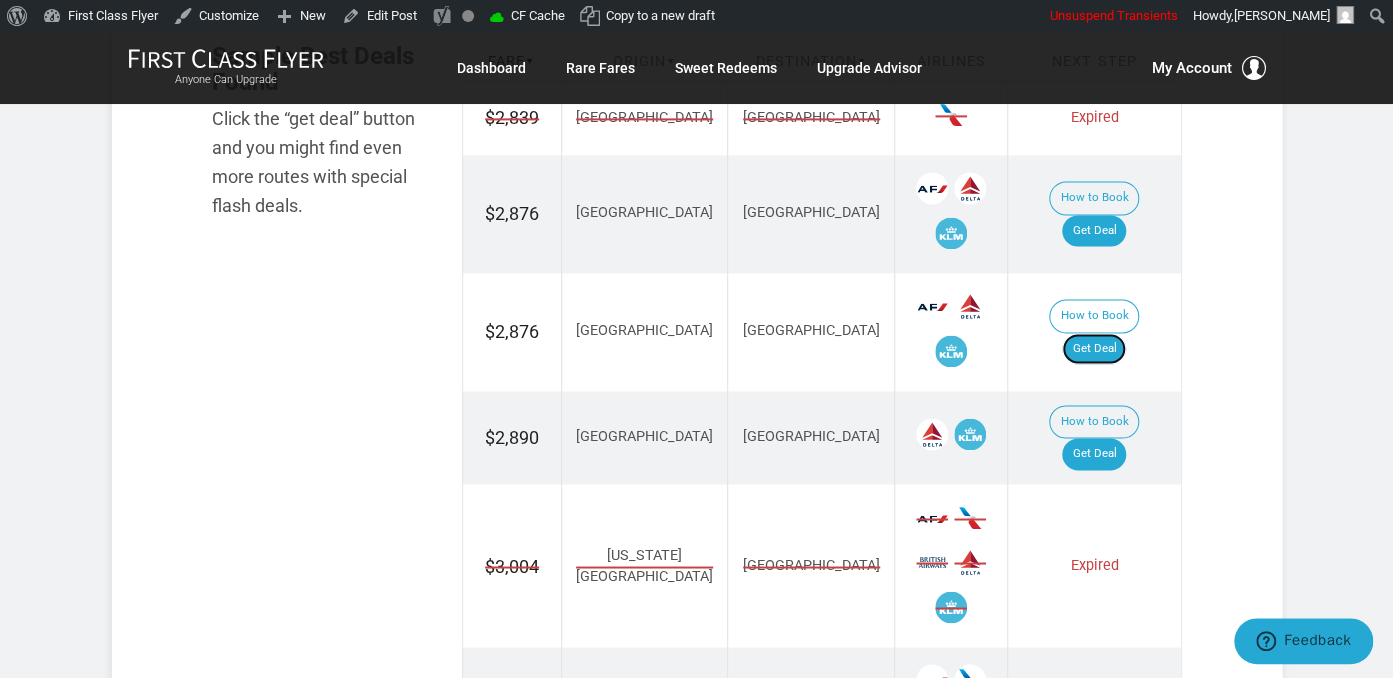 click on "Get Deal" at bounding box center (1094, 349) 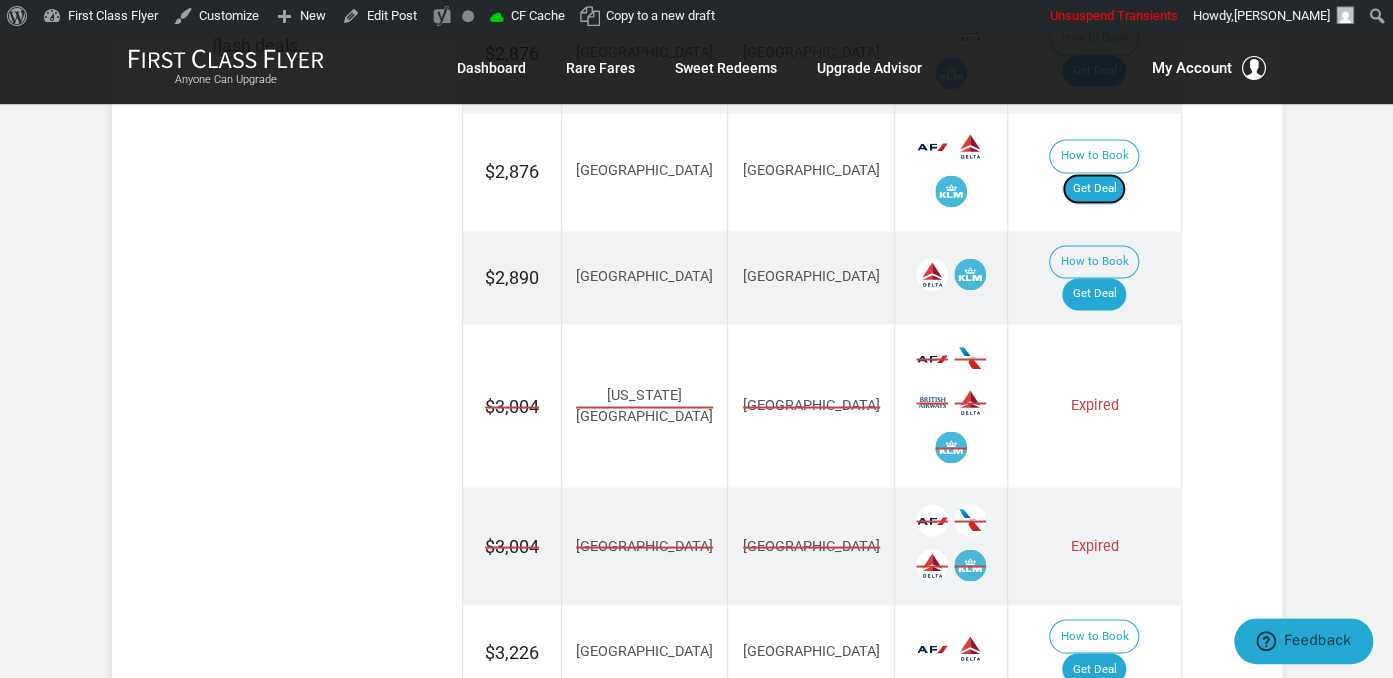 scroll, scrollTop: 1689, scrollLeft: 0, axis: vertical 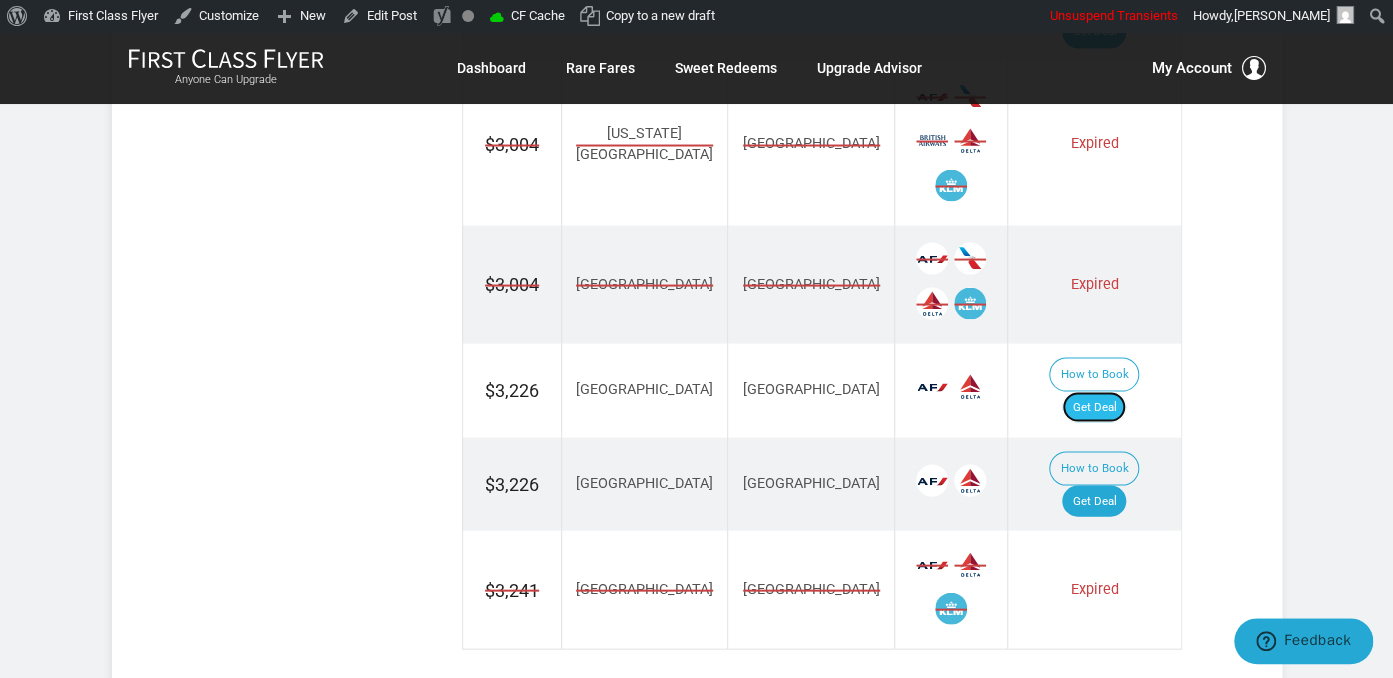 click on "Get Deal" at bounding box center (1094, 407) 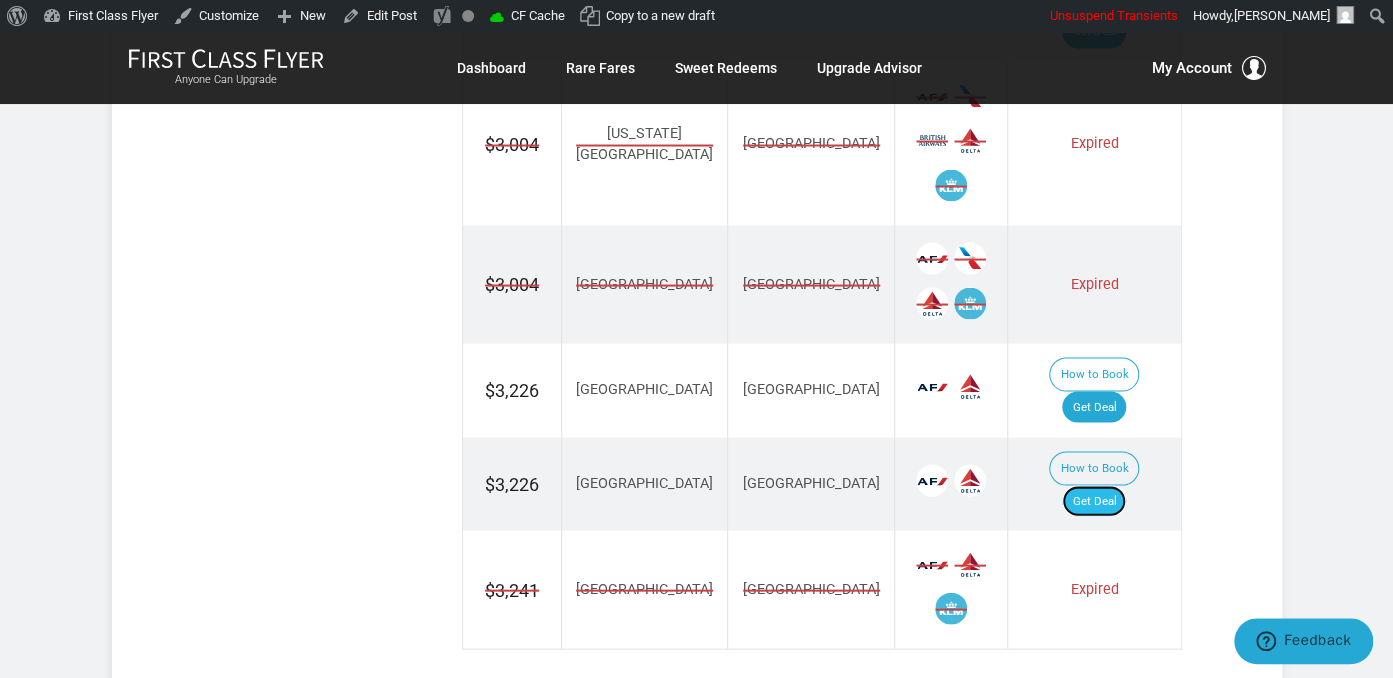 click on "Get Deal" at bounding box center [1094, 501] 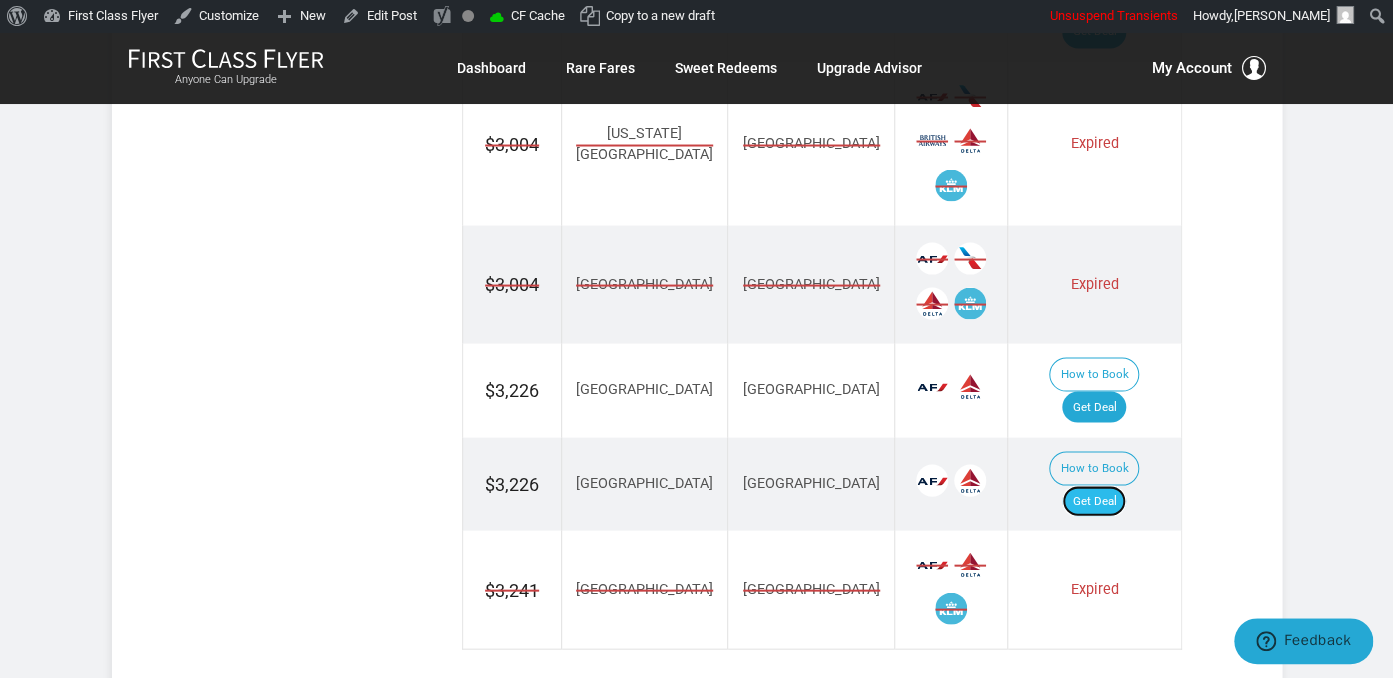 click on "Get Deal" at bounding box center (1094, 501) 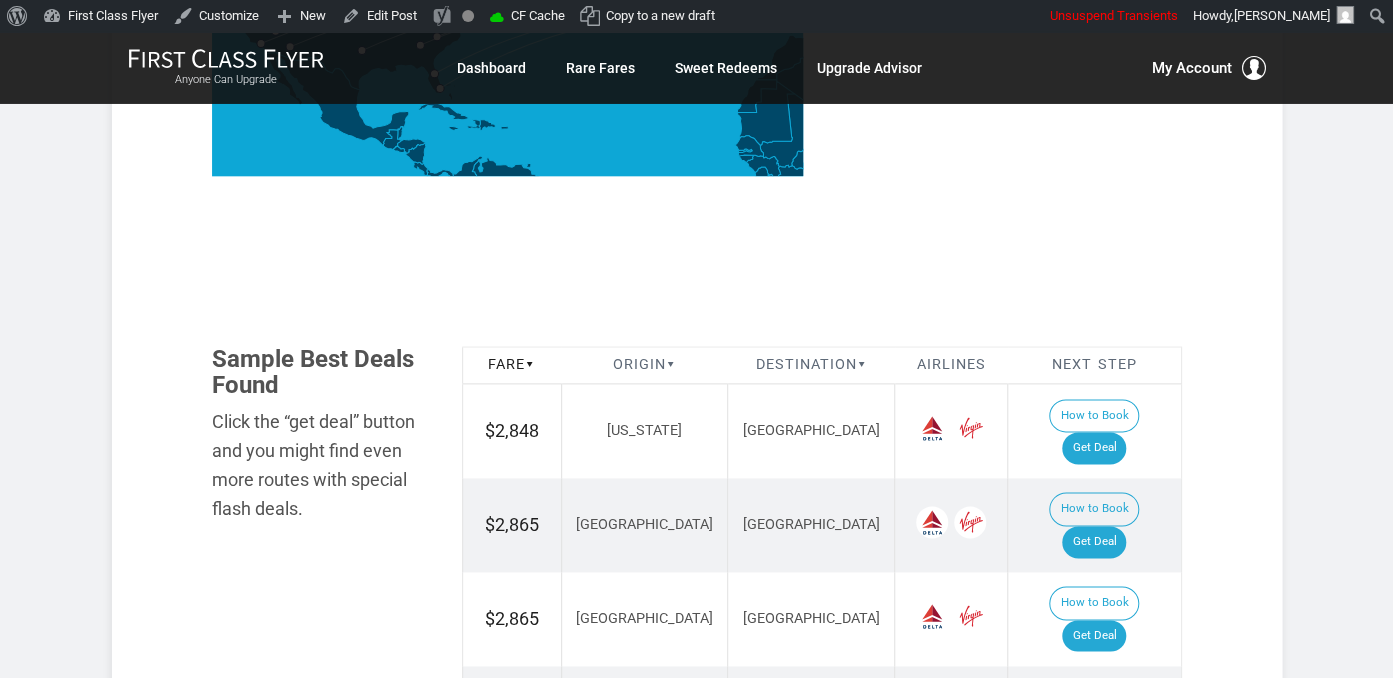 scroll, scrollTop: 1011, scrollLeft: 0, axis: vertical 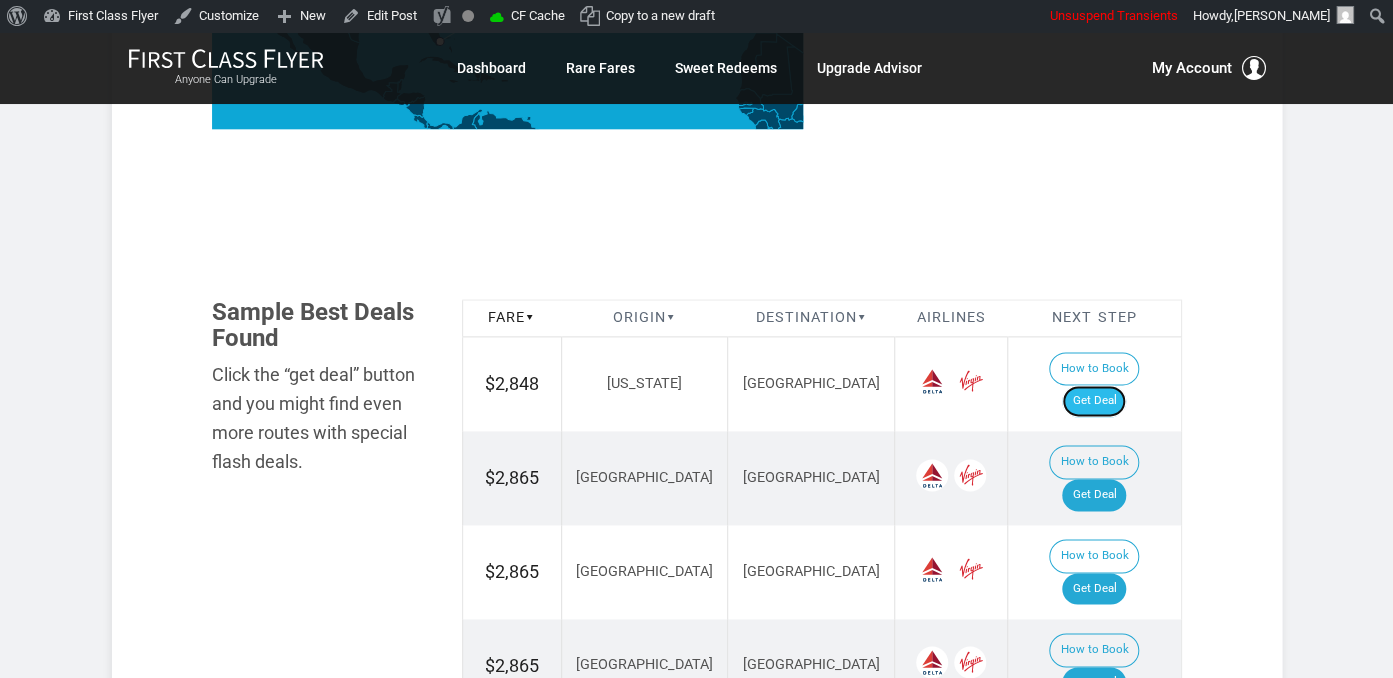 click on "Get Deal" at bounding box center [1094, 401] 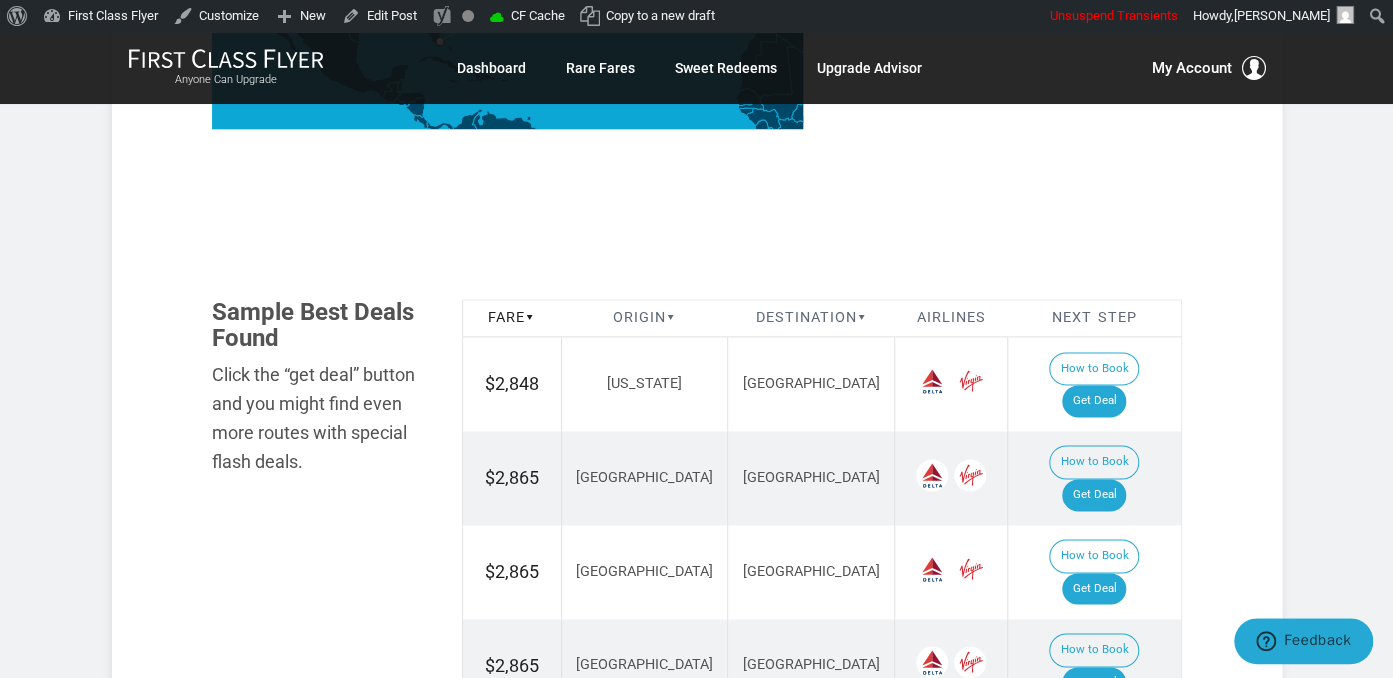 scroll, scrollTop: 0, scrollLeft: 0, axis: both 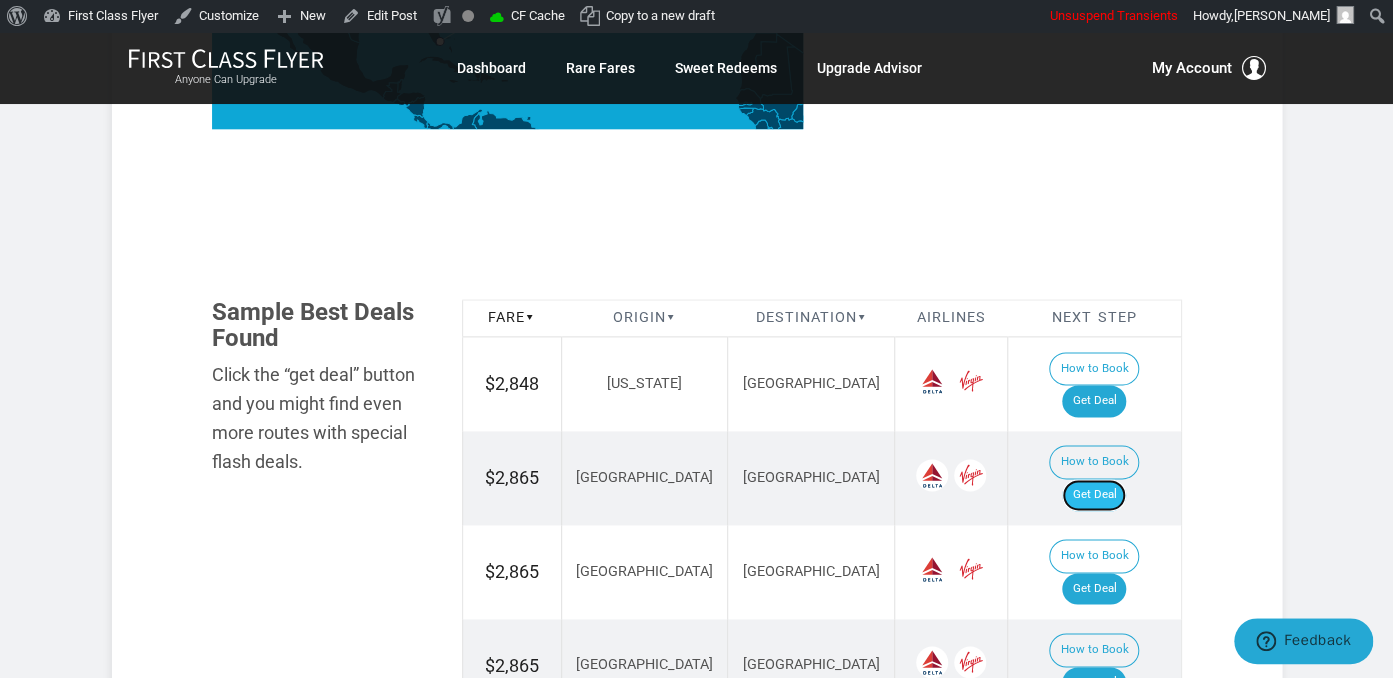 click on "Get Deal" at bounding box center [1094, 495] 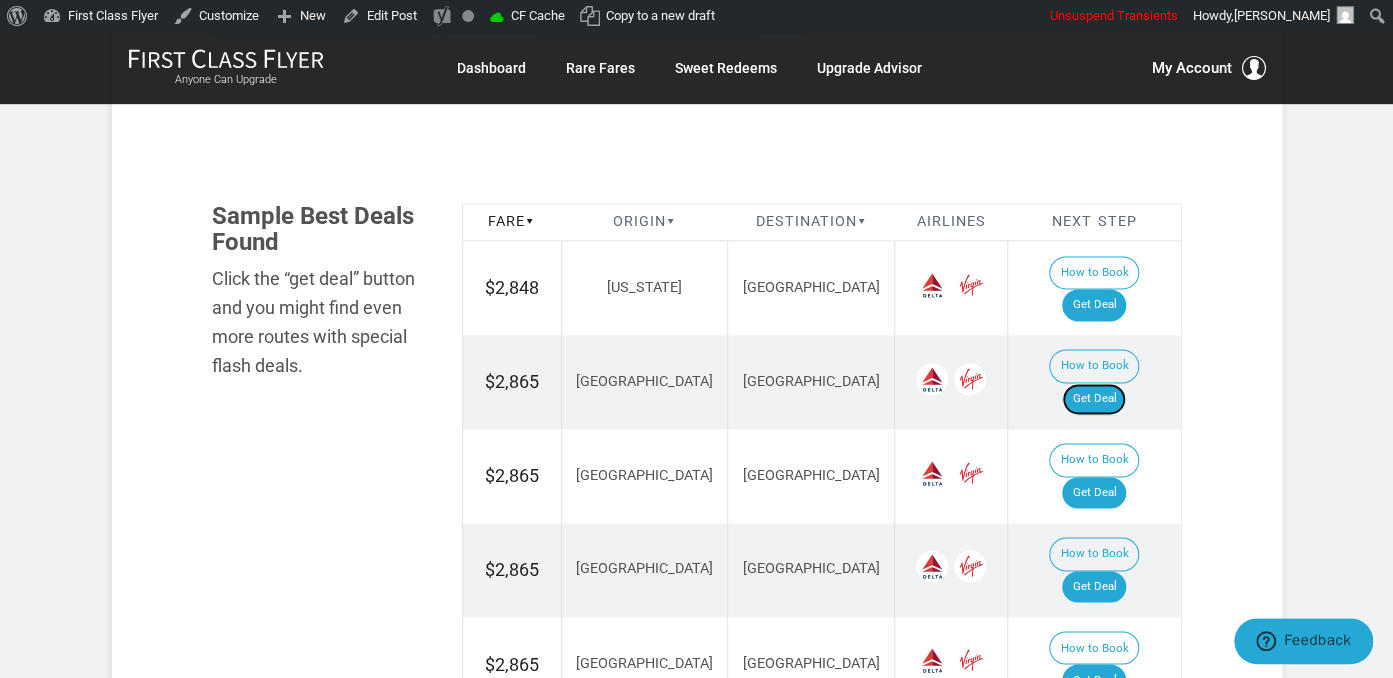 scroll, scrollTop: 1222, scrollLeft: 0, axis: vertical 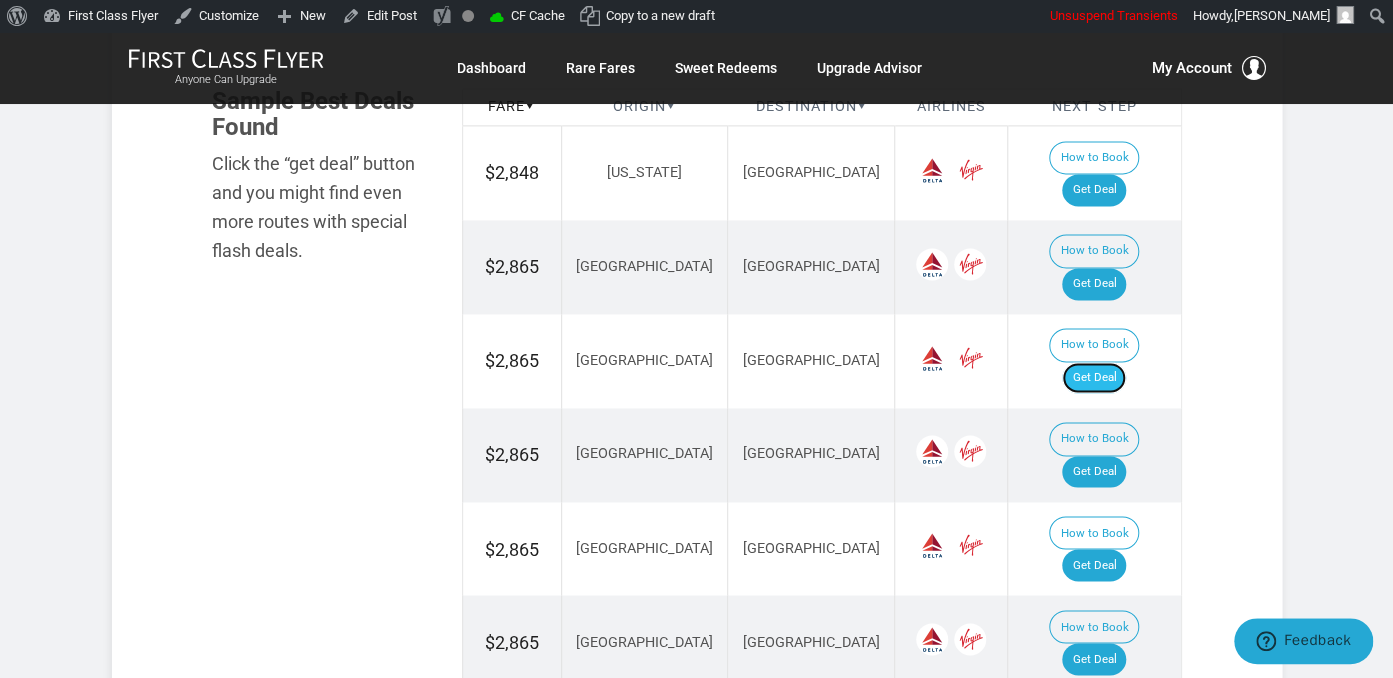 click on "Get Deal" at bounding box center (1094, 378) 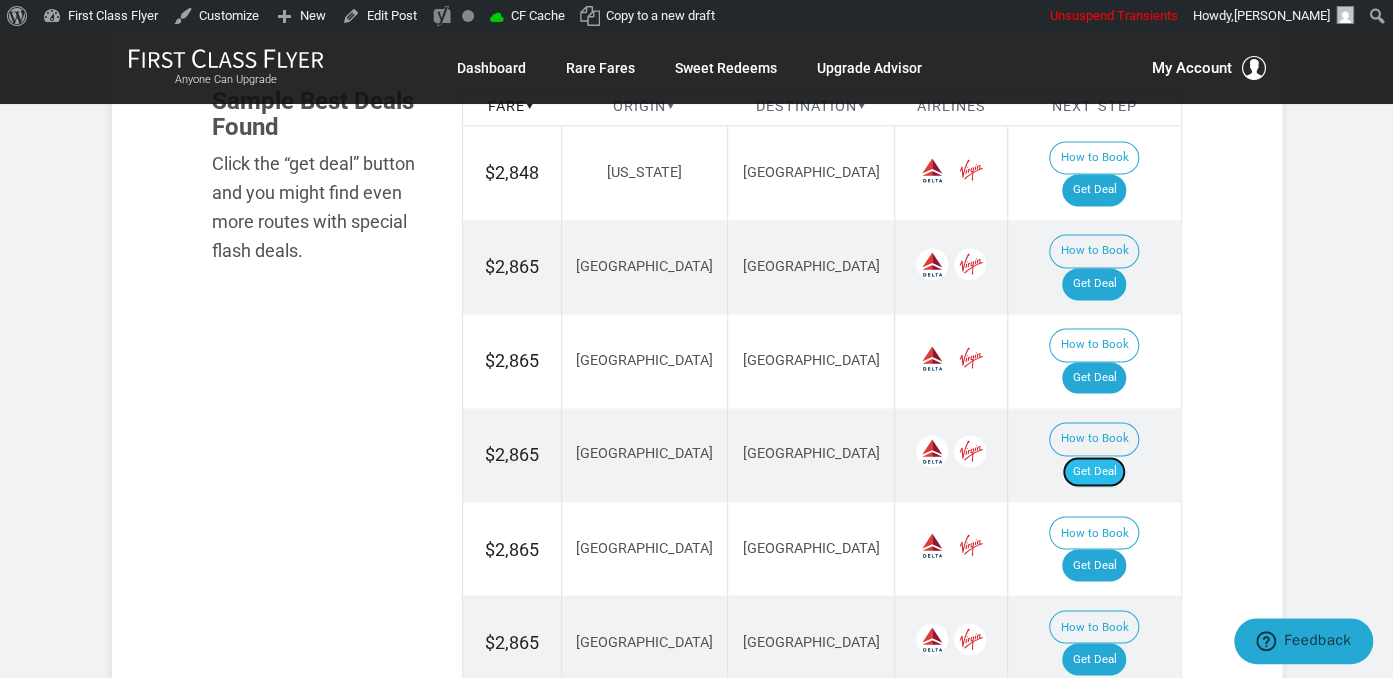click on "Get Deal" at bounding box center [1094, 472] 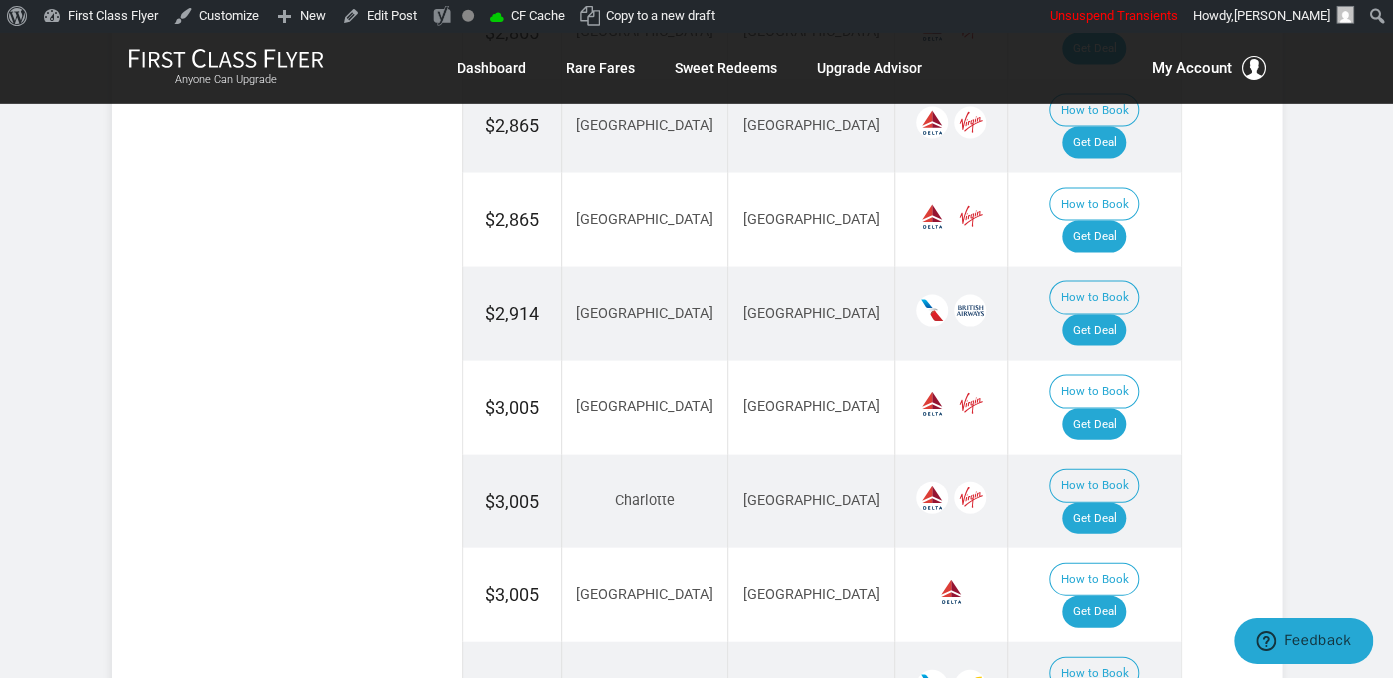 scroll, scrollTop: 1855, scrollLeft: 0, axis: vertical 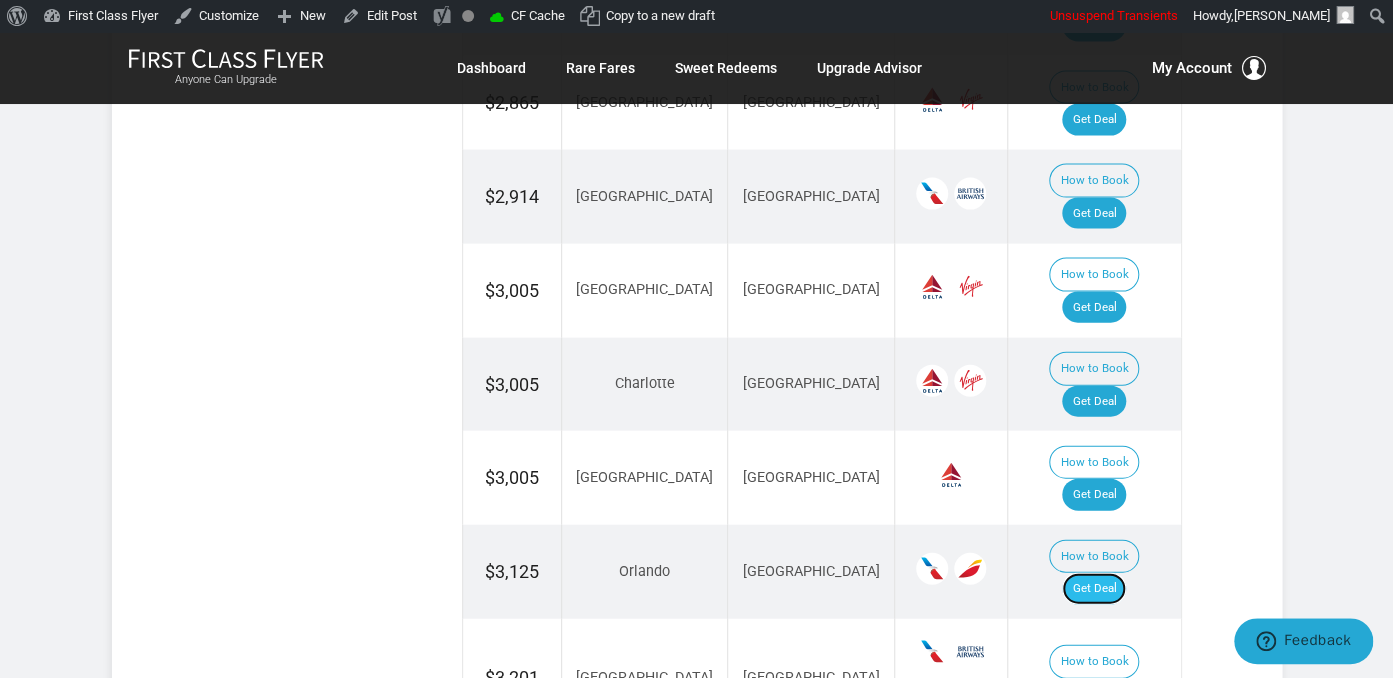 click on "Get Deal" at bounding box center (1094, 589) 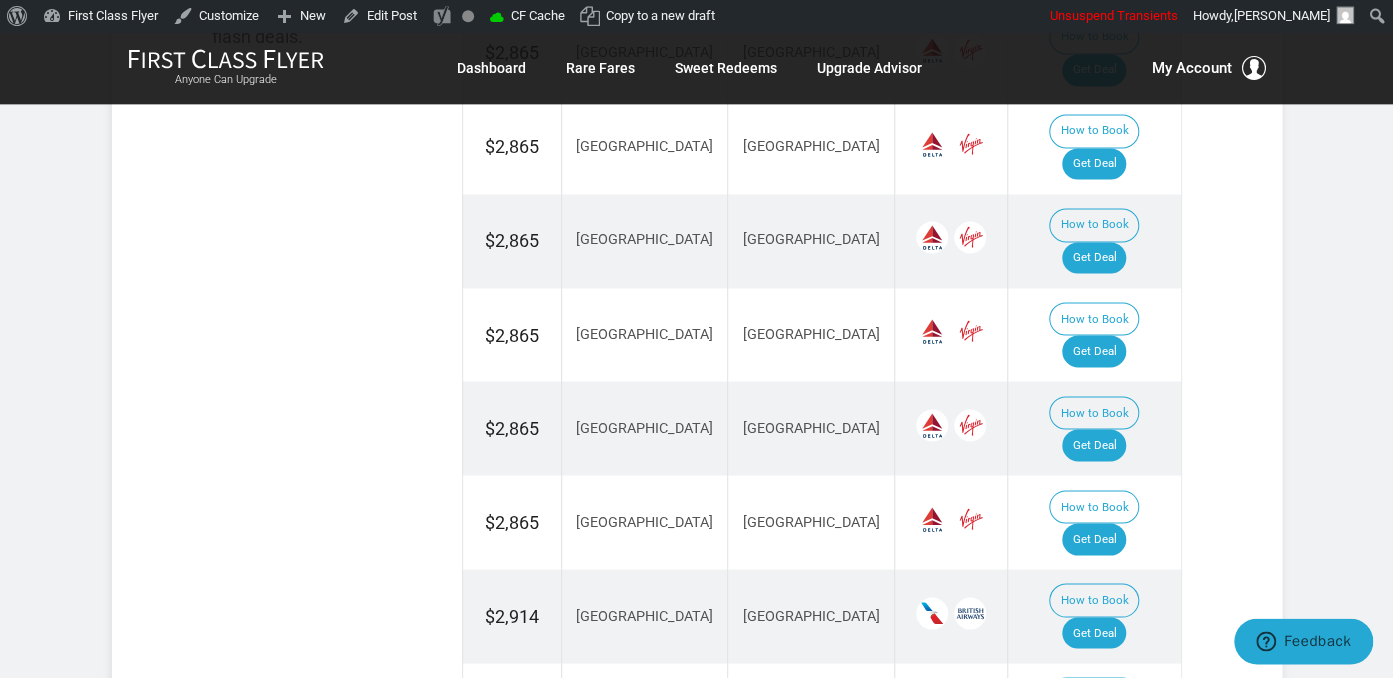scroll, scrollTop: 1433, scrollLeft: 0, axis: vertical 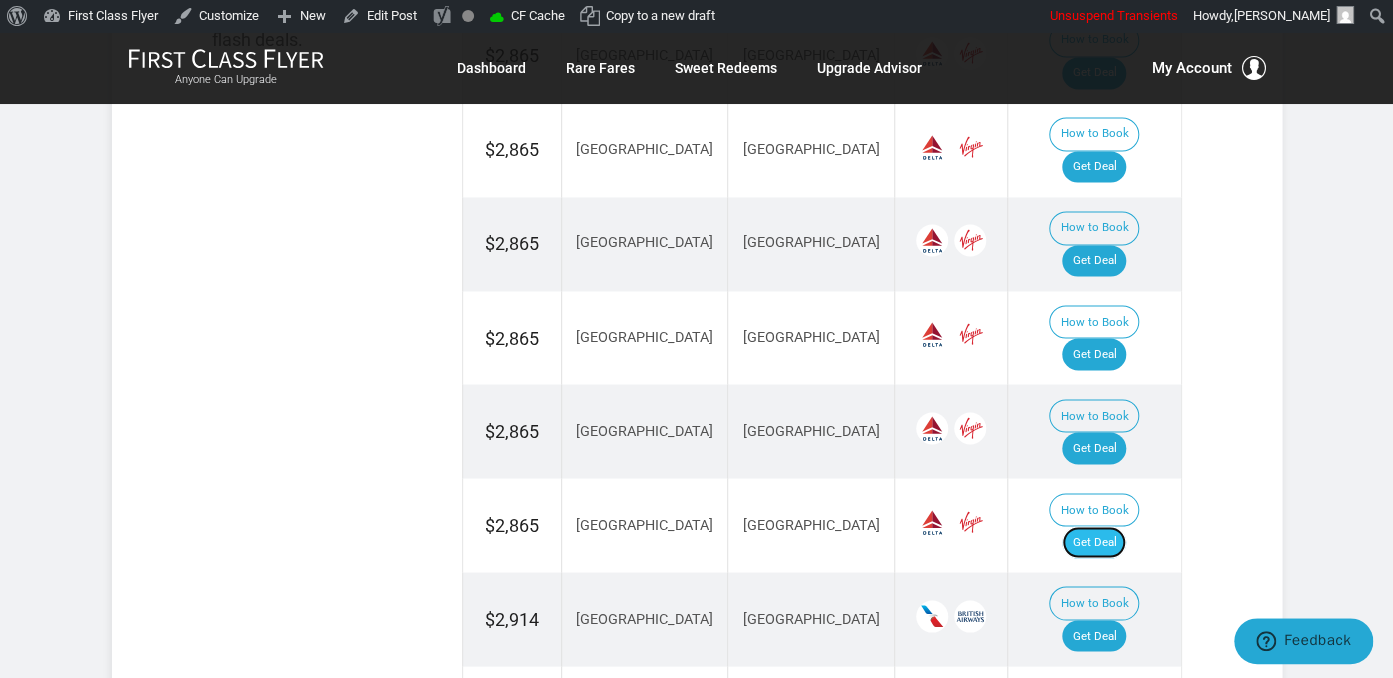 click on "Get Deal" at bounding box center [1094, 542] 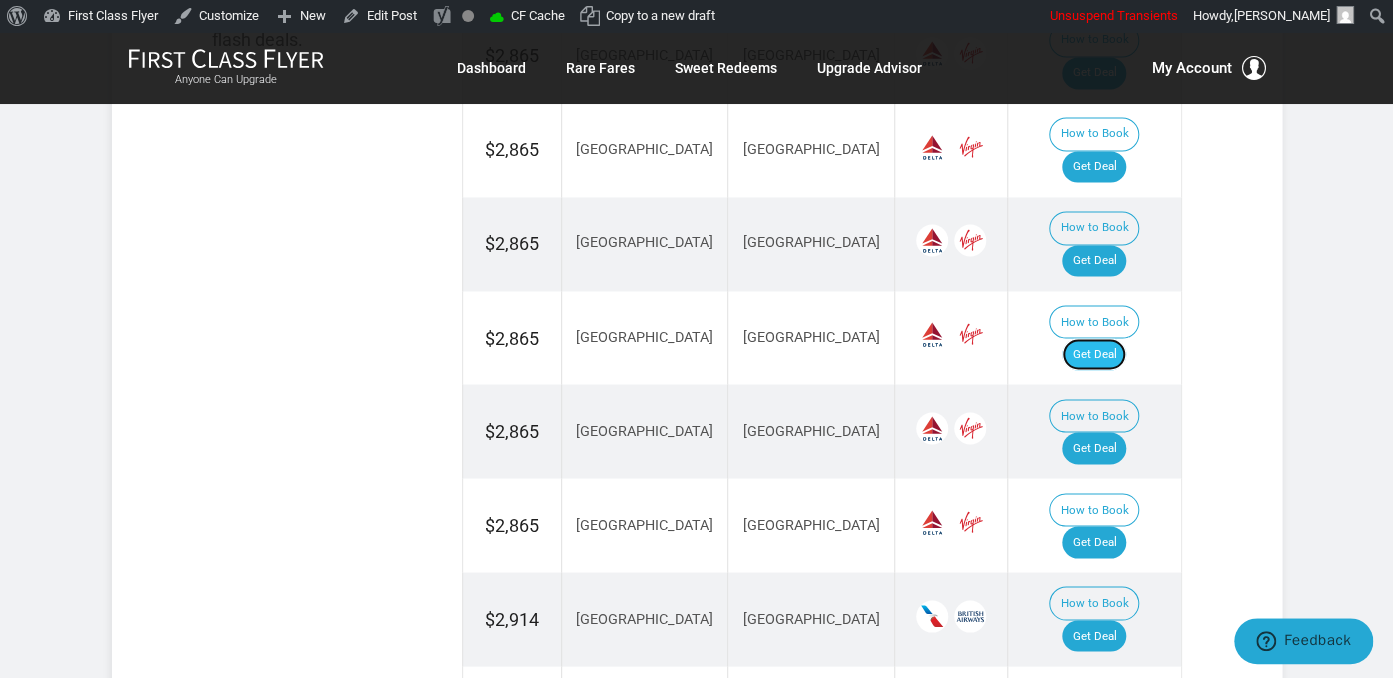 click on "Get Deal" at bounding box center (1094, 354) 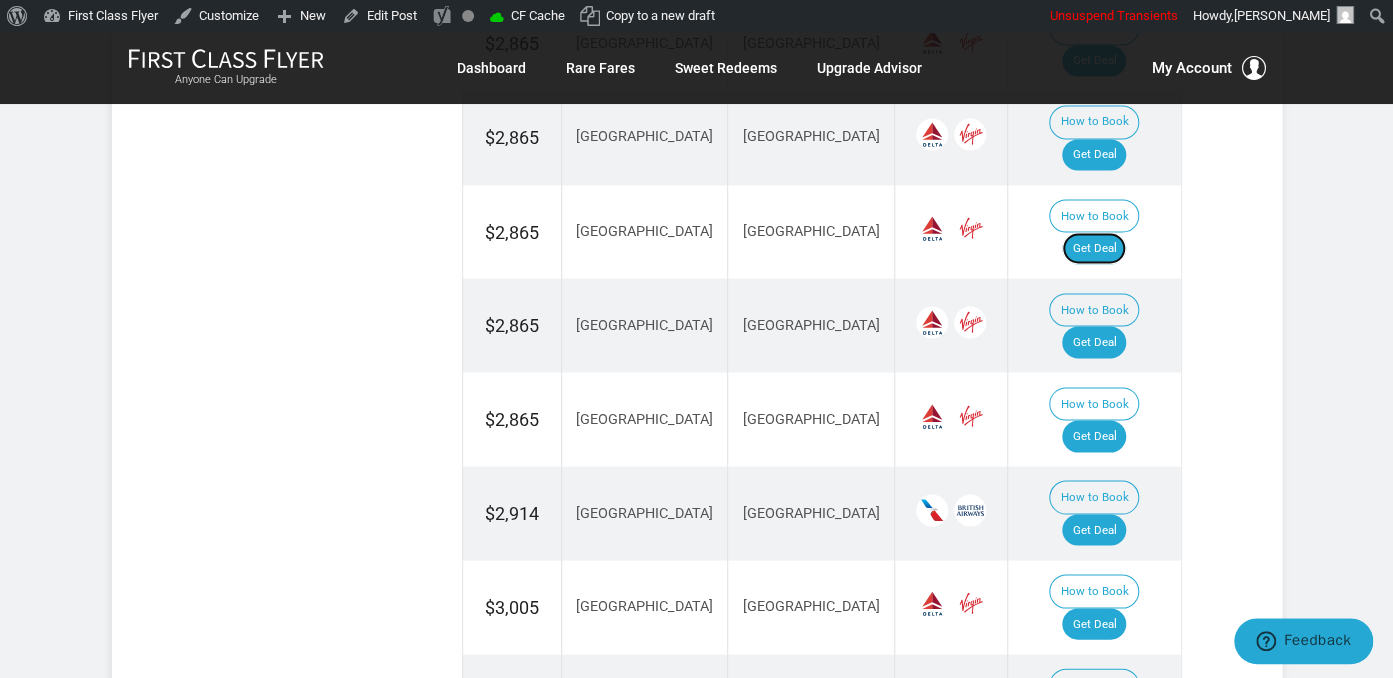 scroll, scrollTop: 1433, scrollLeft: 0, axis: vertical 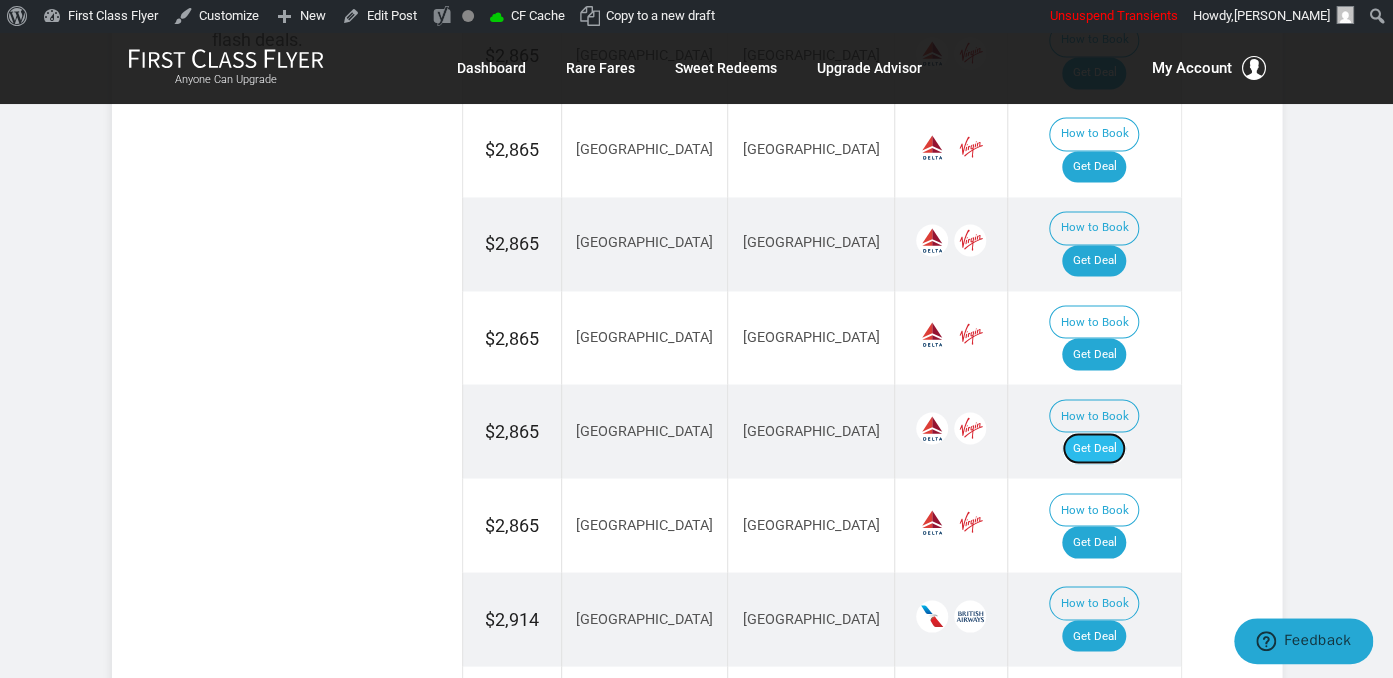 click on "Get Deal" at bounding box center [1094, 448] 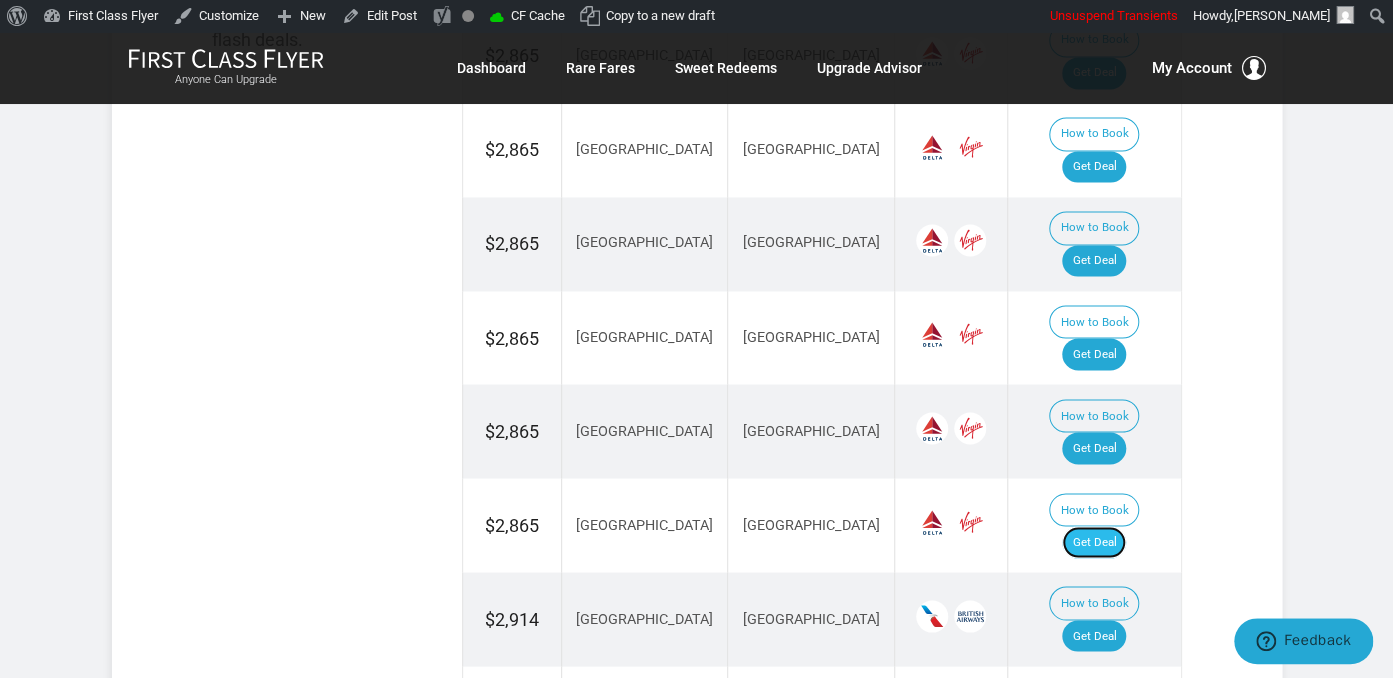 click on "Get Deal" at bounding box center [1094, 542] 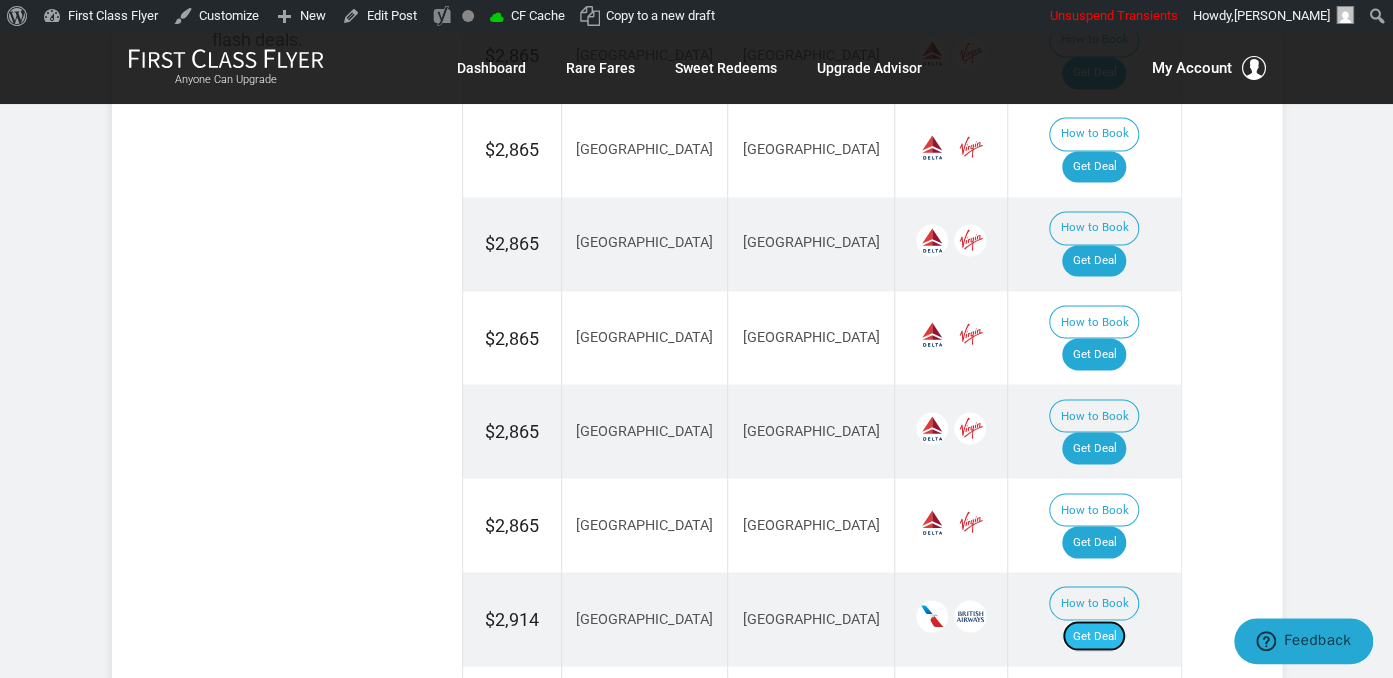 click on "Get Deal" at bounding box center [1094, 636] 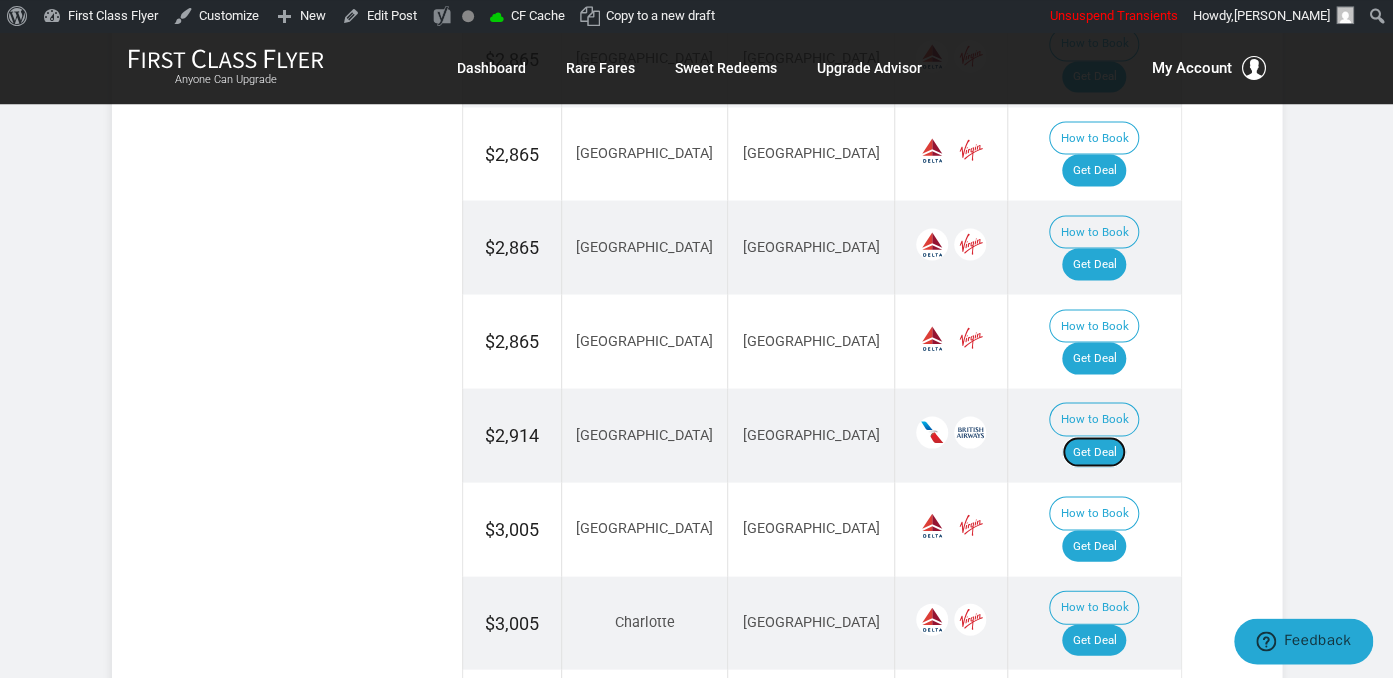 scroll, scrollTop: 1644, scrollLeft: 0, axis: vertical 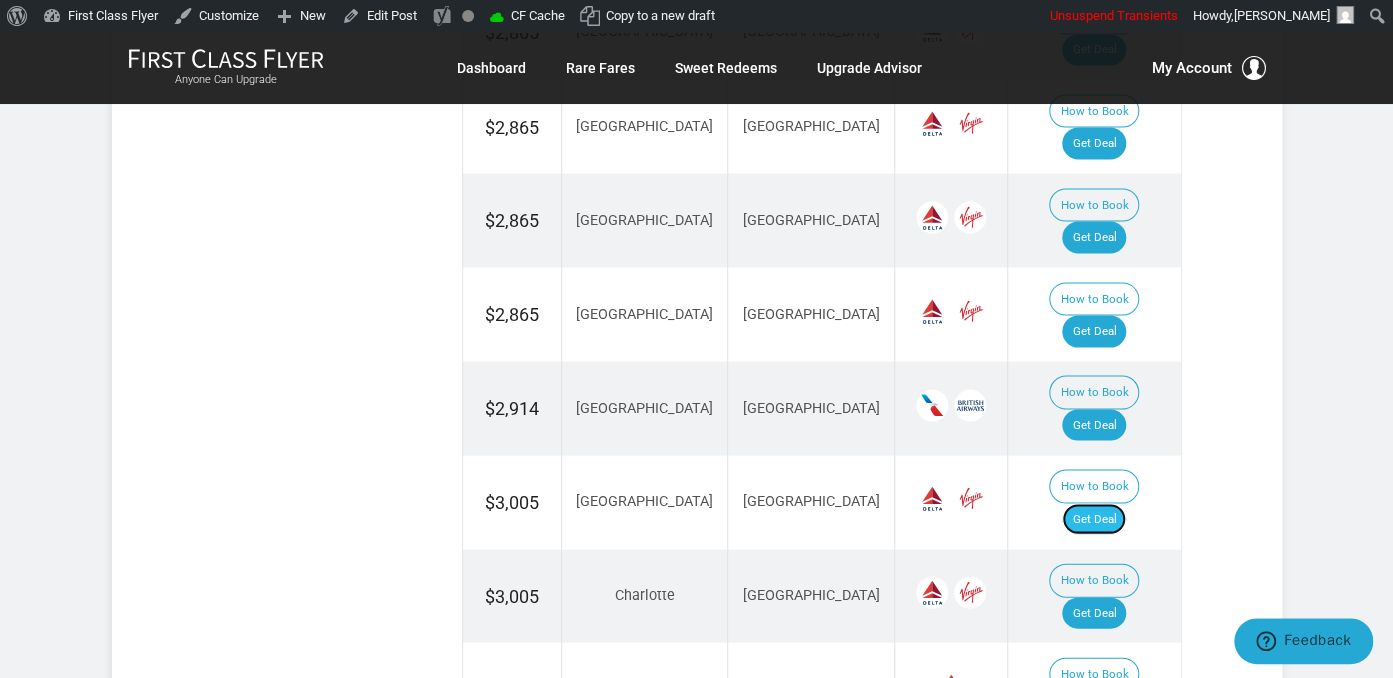 click on "Get Deal" at bounding box center (1094, 519) 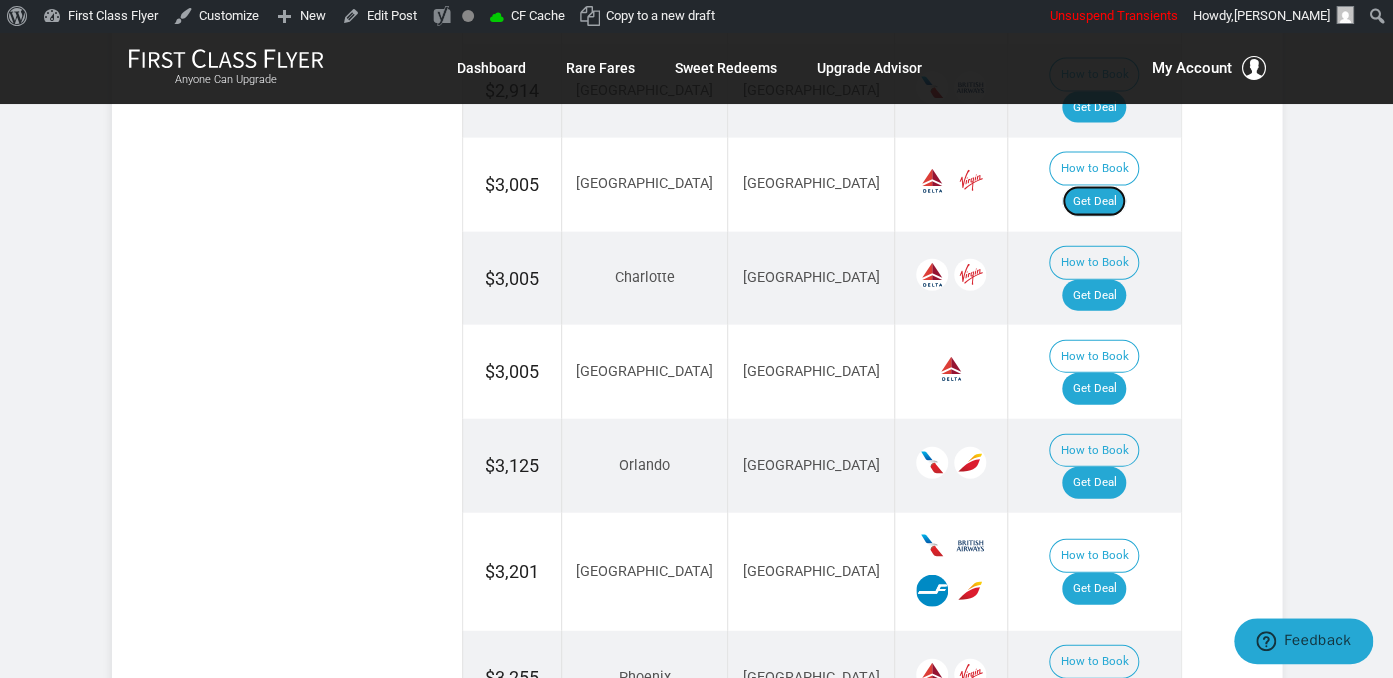 scroll, scrollTop: 1539, scrollLeft: 0, axis: vertical 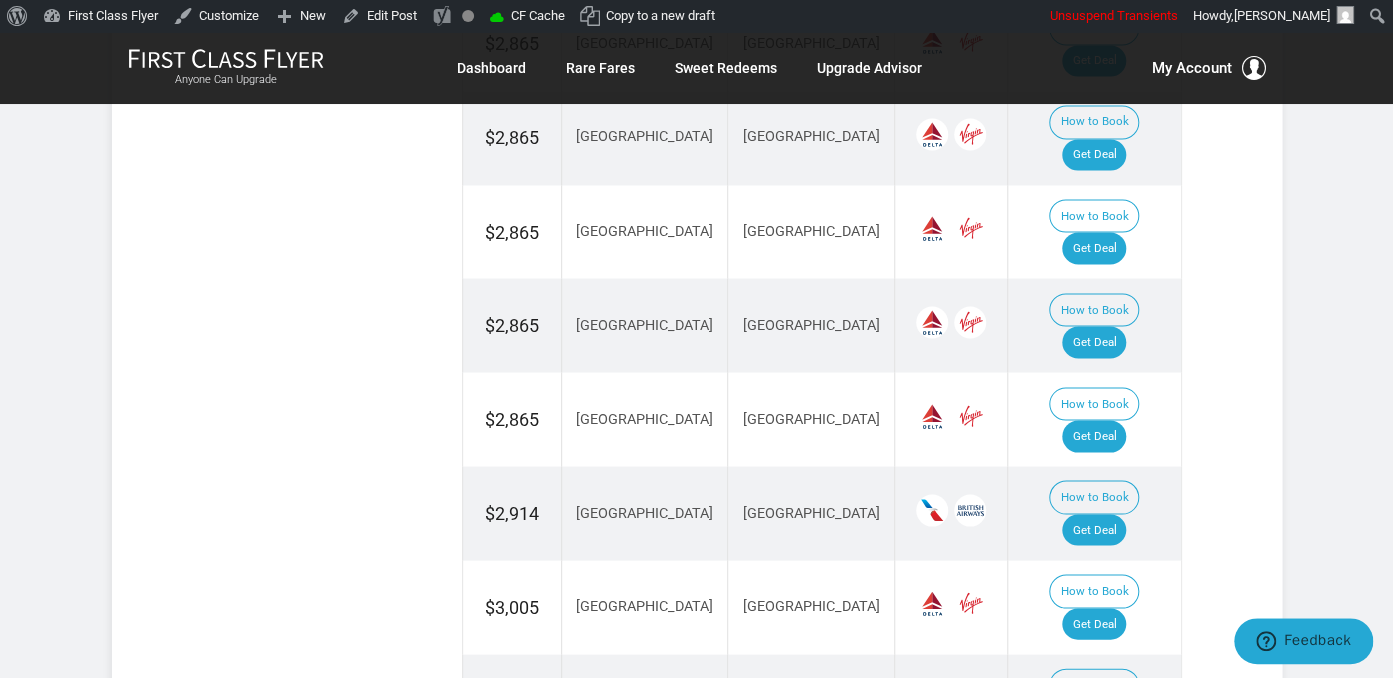 click on "Get Deal" at bounding box center [1094, 718] 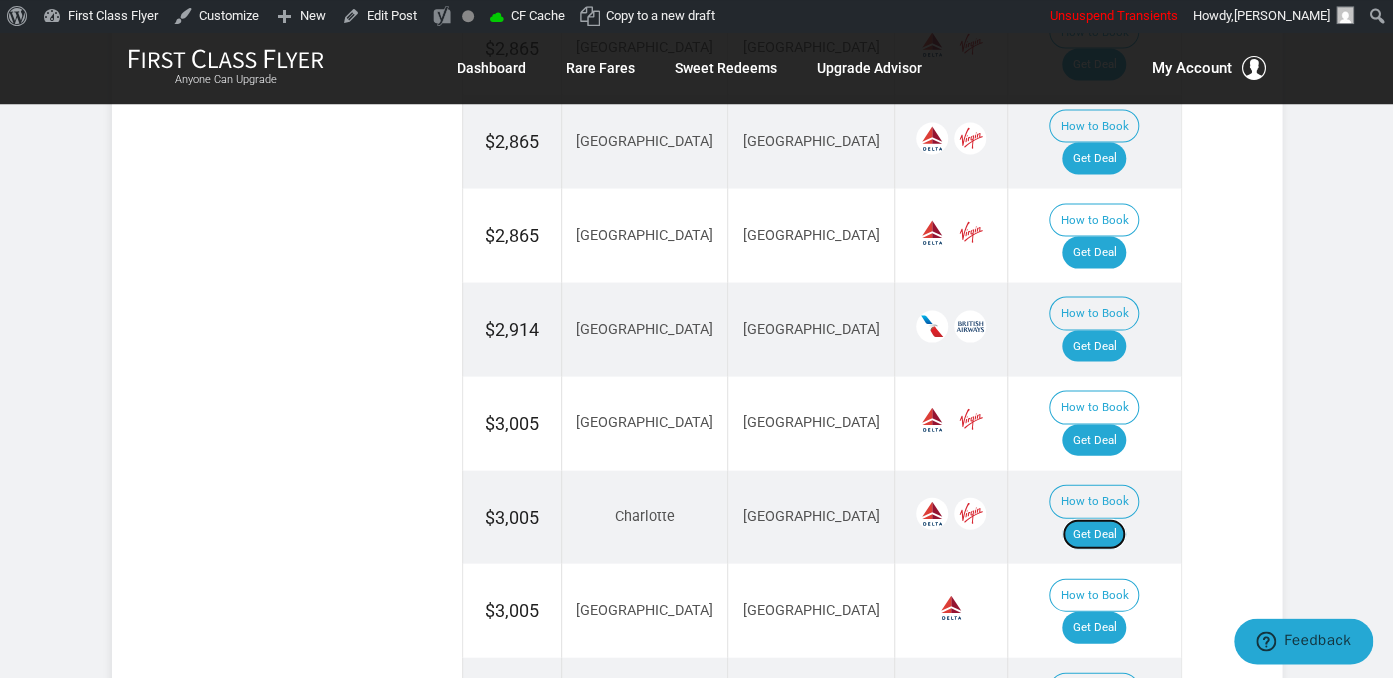 scroll, scrollTop: 1750, scrollLeft: 0, axis: vertical 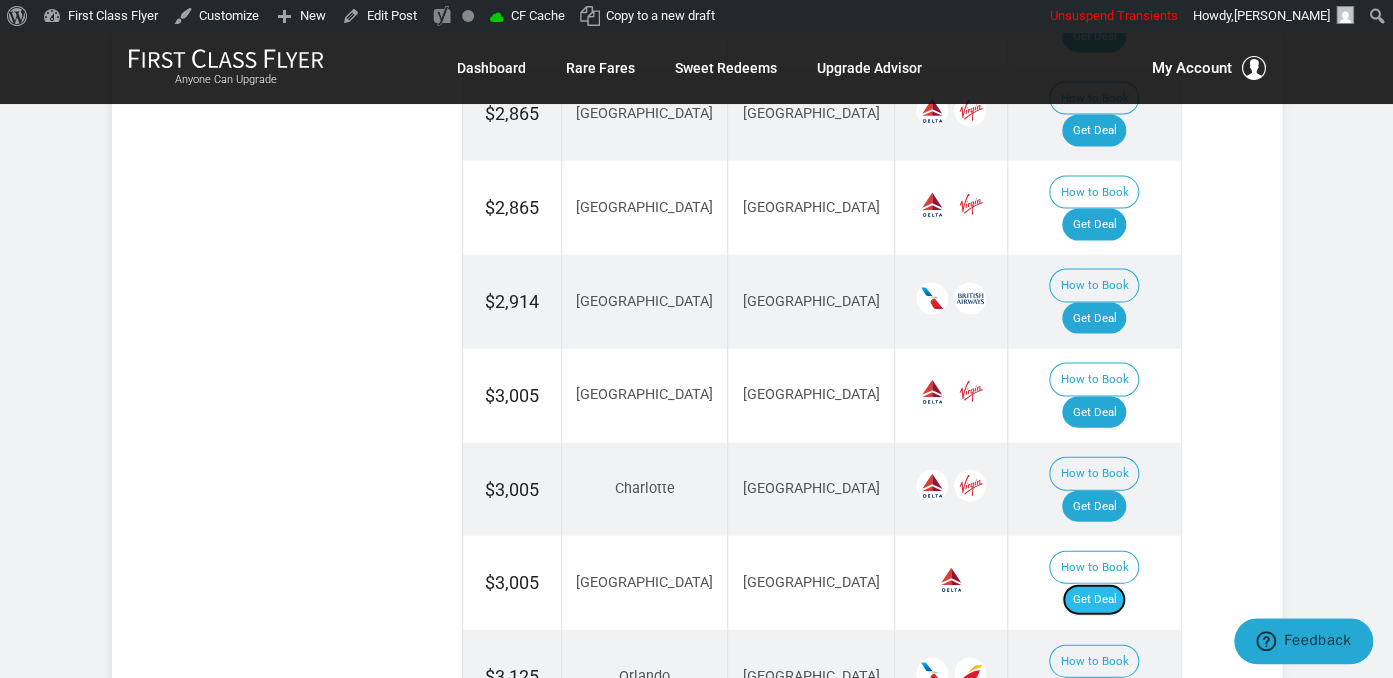 click on "Get Deal" at bounding box center (1094, 600) 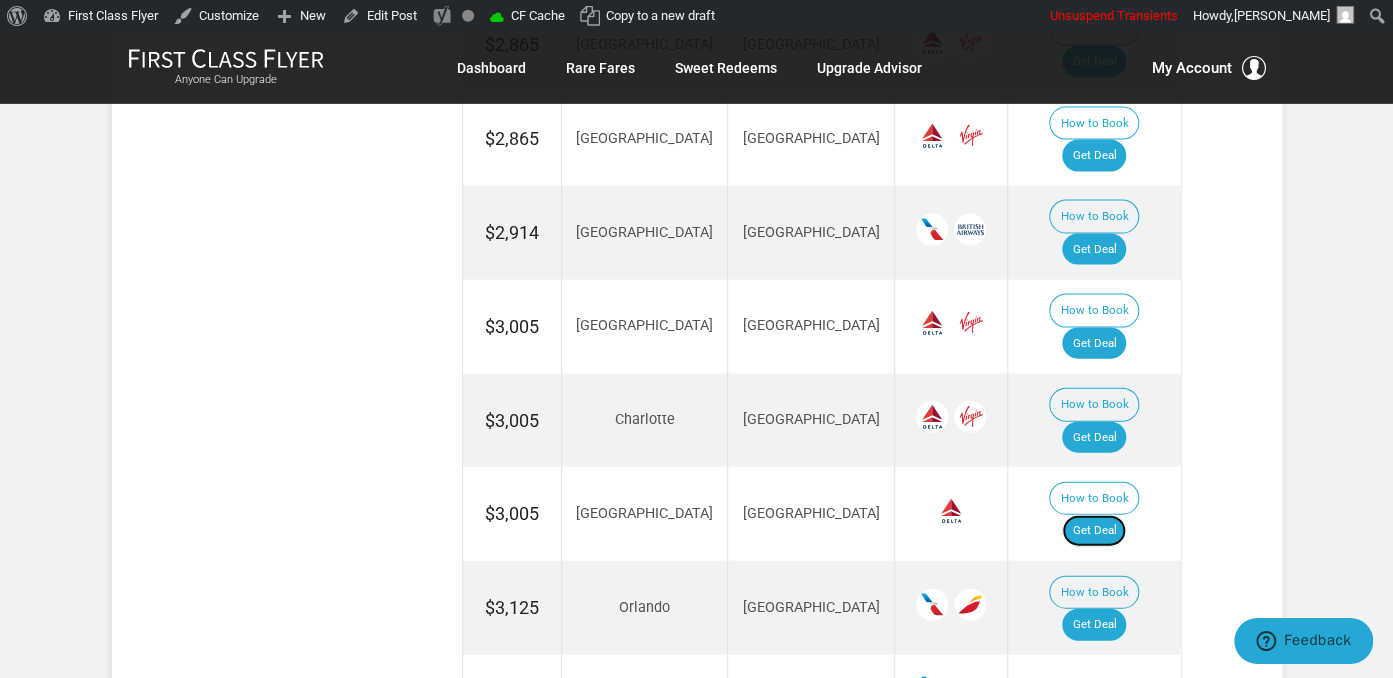 scroll, scrollTop: 1855, scrollLeft: 0, axis: vertical 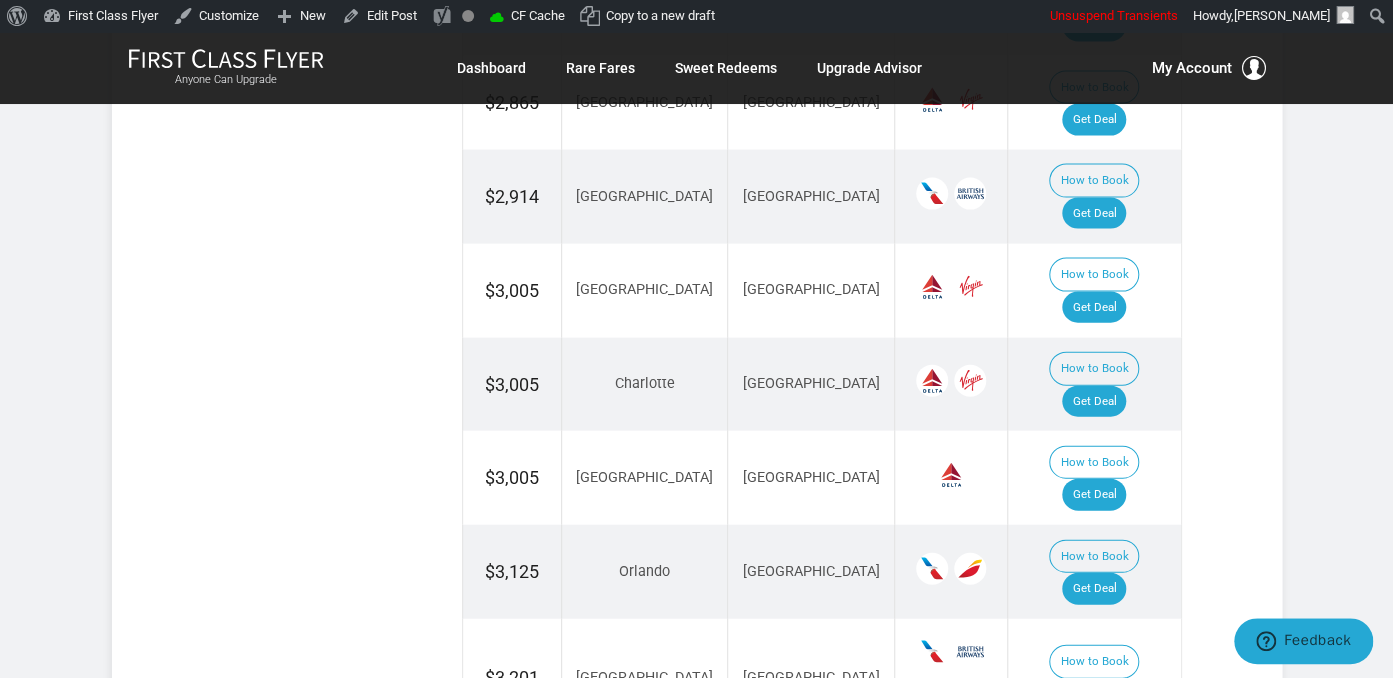 click on "Get Deal" at bounding box center [1094, 695] 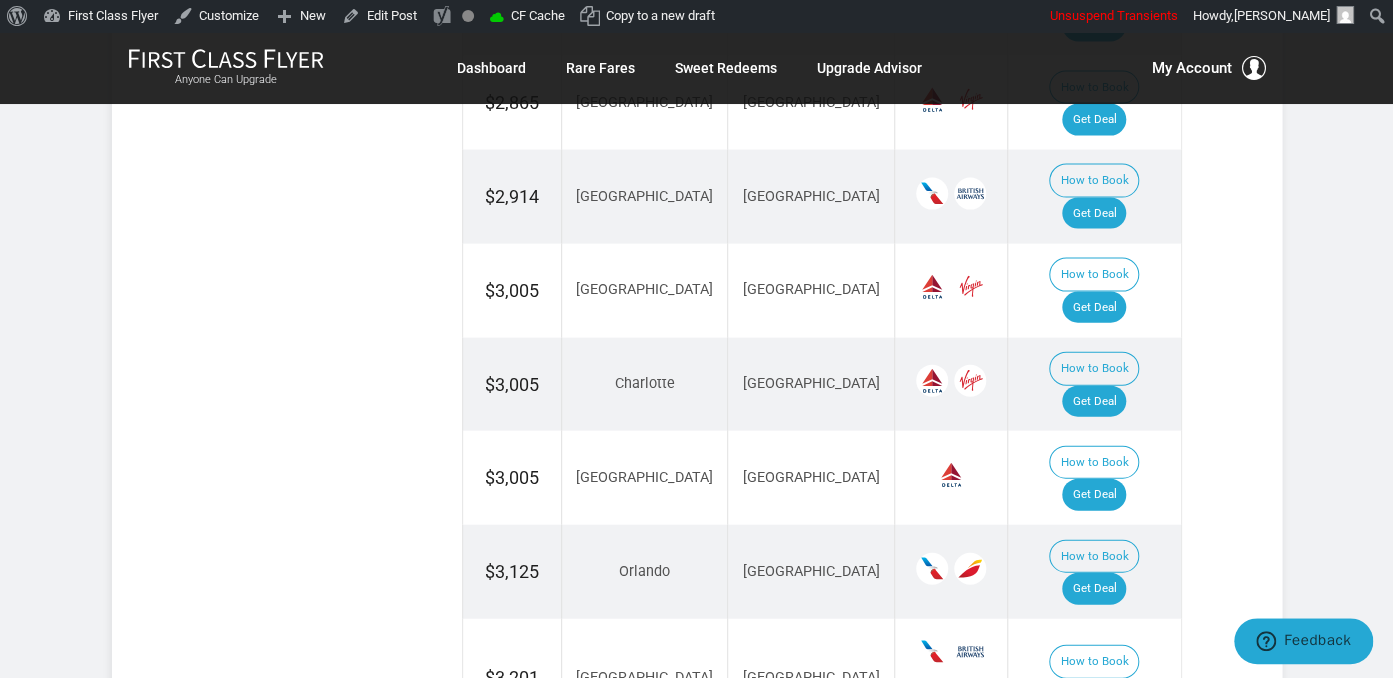 drag, startPoint x: 1095, startPoint y: 507, endPoint x: 1081, endPoint y: 415, distance: 93.05912 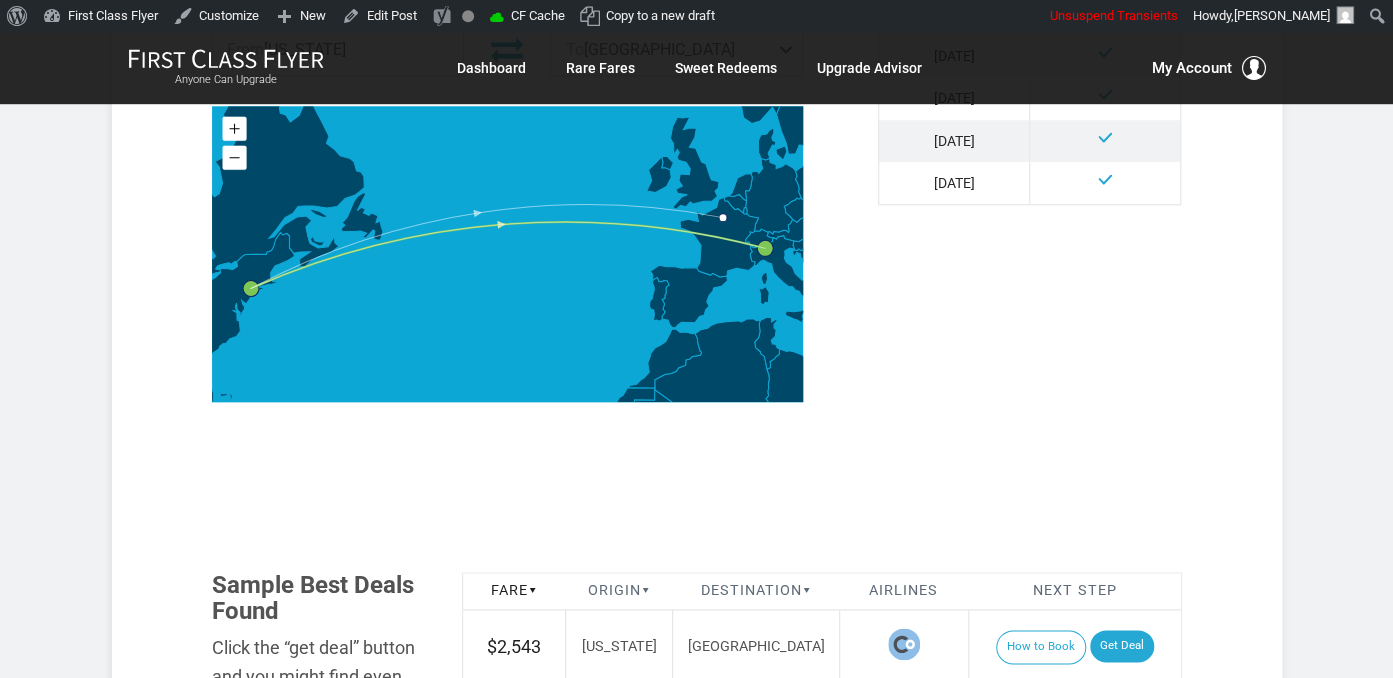 scroll, scrollTop: 1056, scrollLeft: 0, axis: vertical 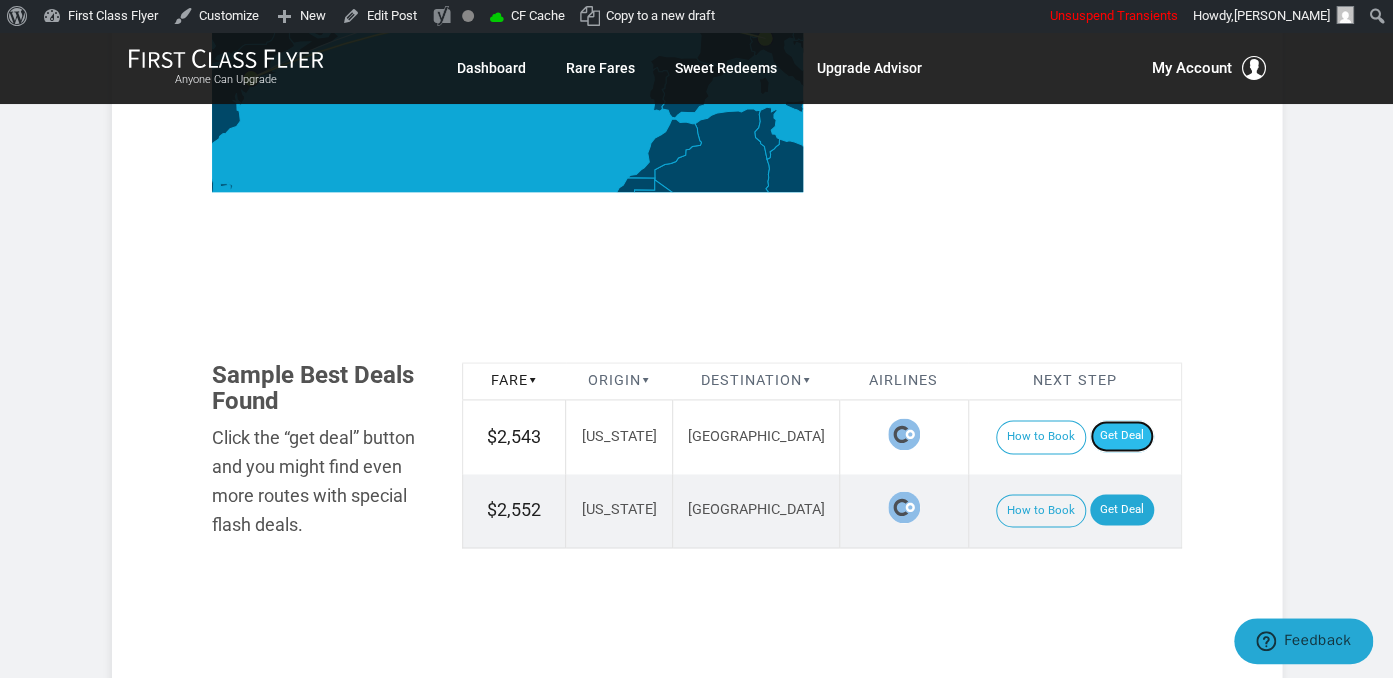 click on "Get Deal" at bounding box center (1122, 436) 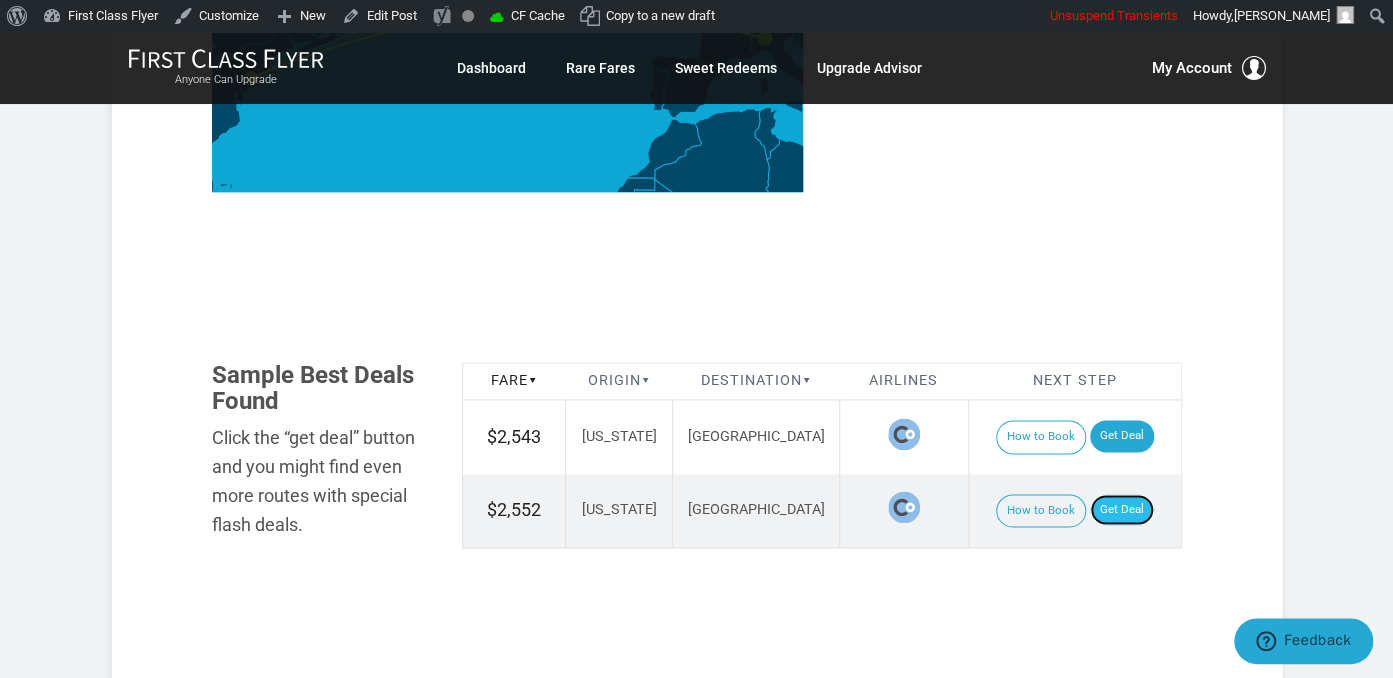 click on "Get Deal" at bounding box center (1122, 510) 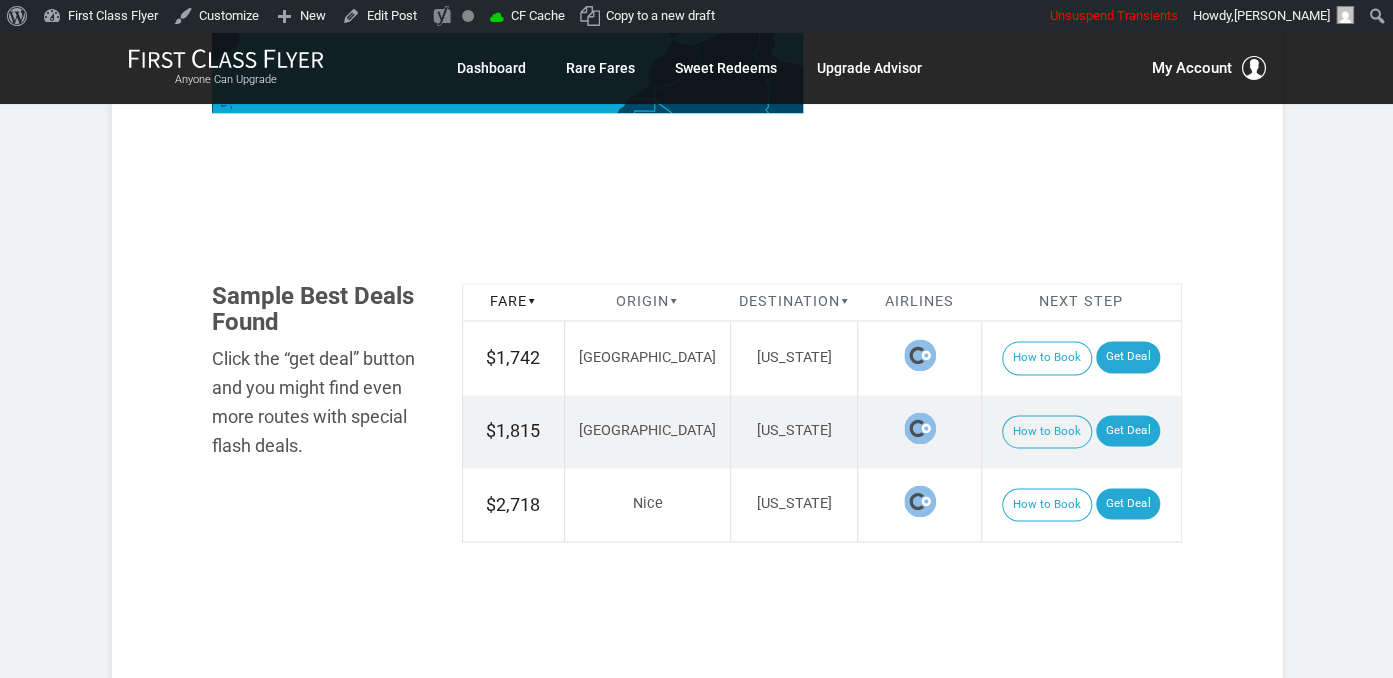 scroll, scrollTop: 1135, scrollLeft: 0, axis: vertical 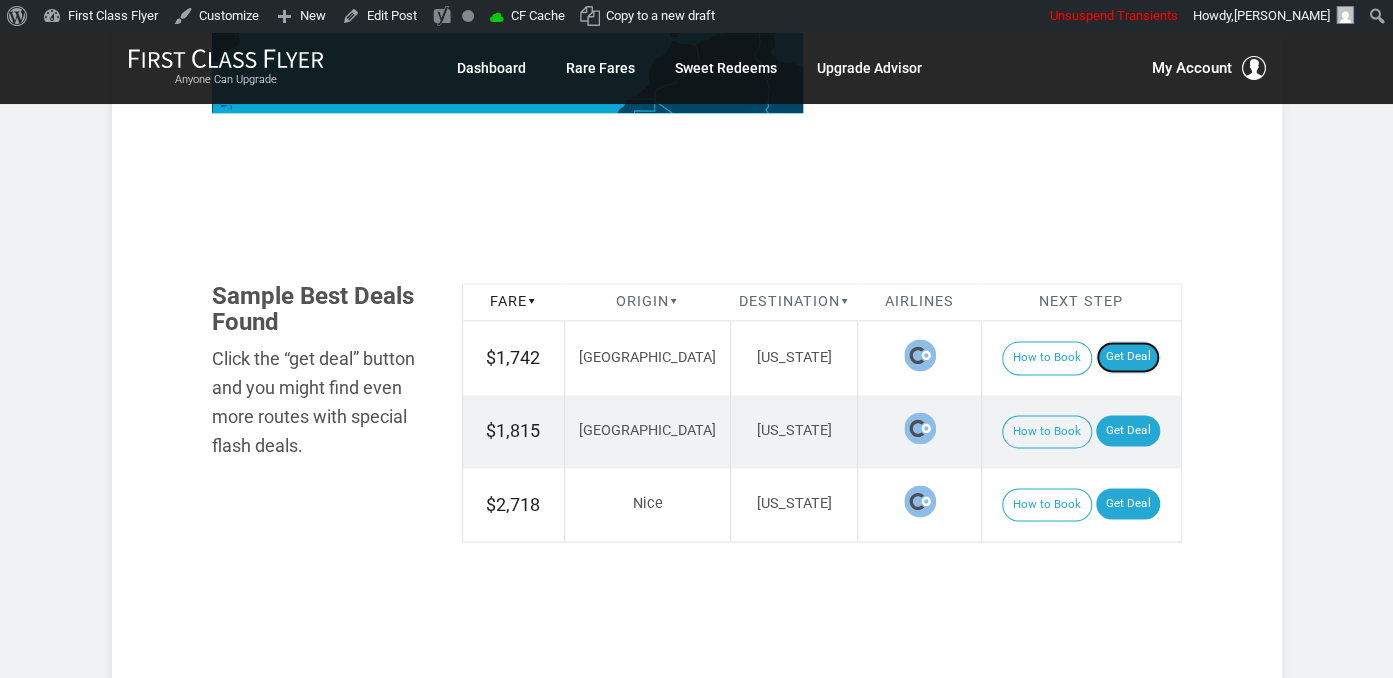 click on "Get Deal" at bounding box center (1128, 357) 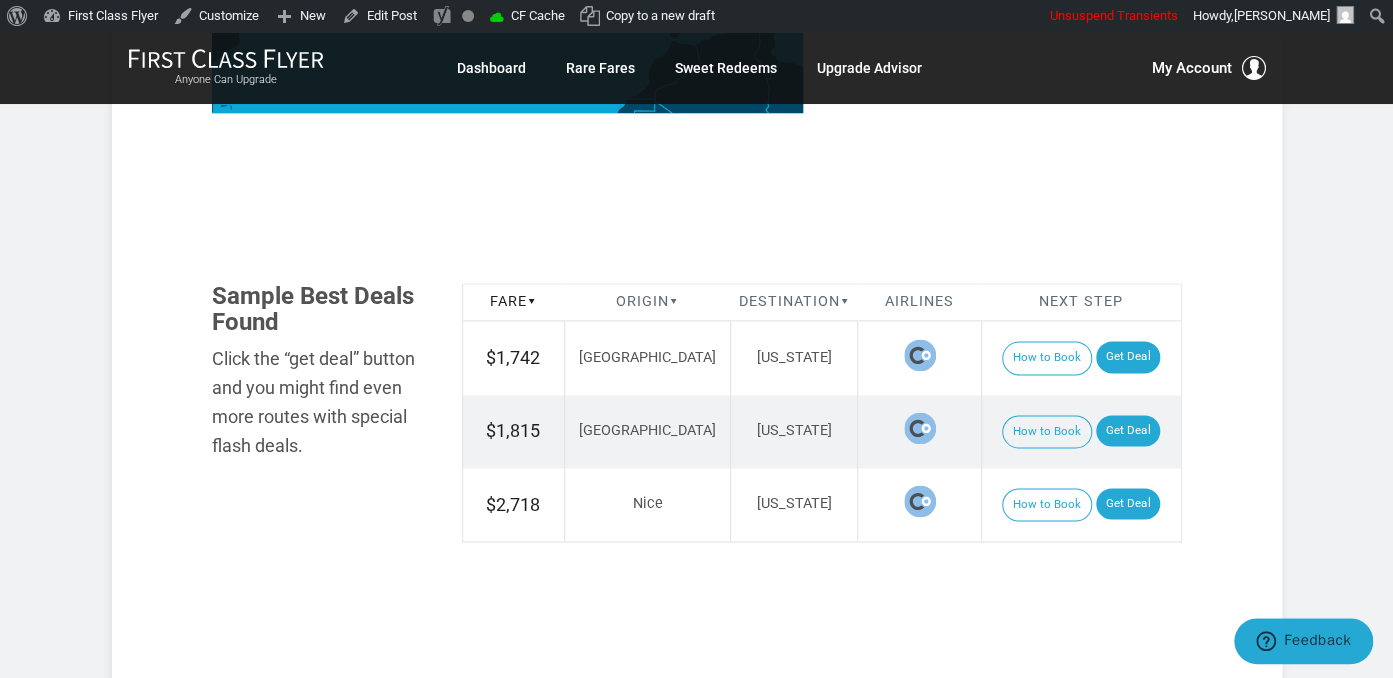 scroll, scrollTop: 0, scrollLeft: 0, axis: both 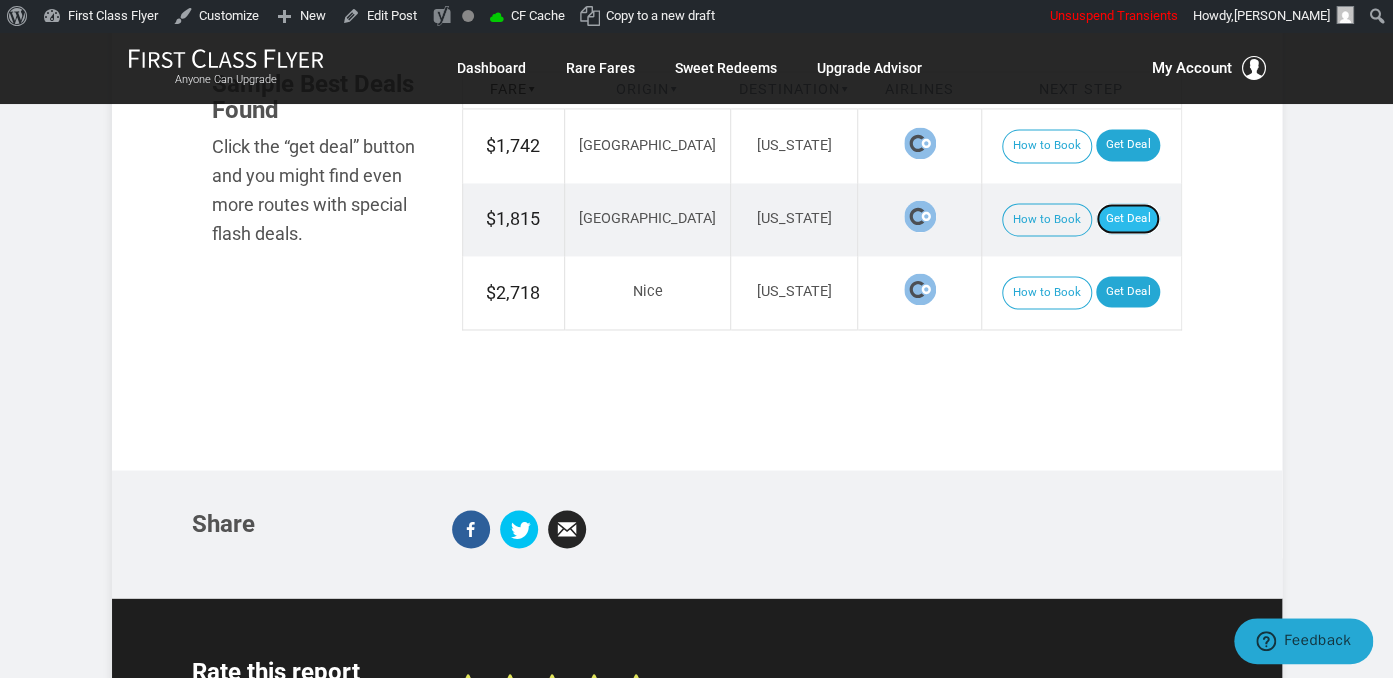 click on "Get Deal" at bounding box center [1128, 219] 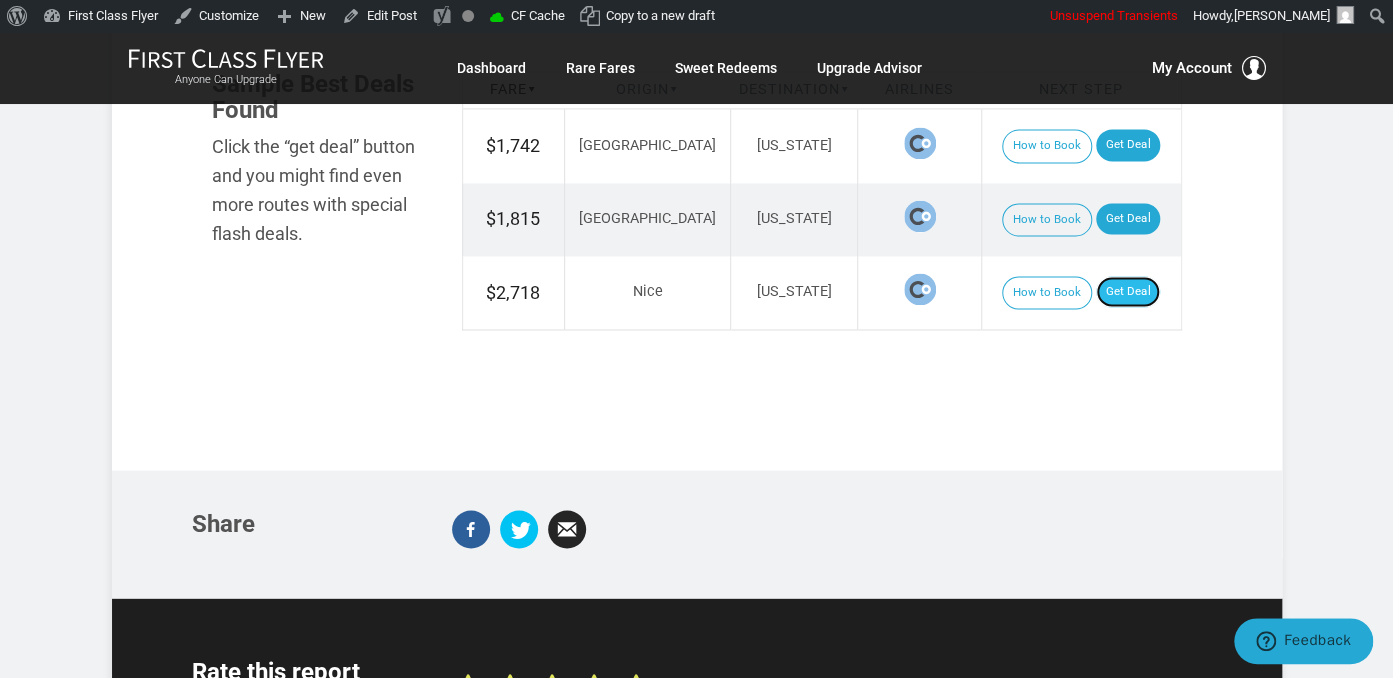 click on "Get Deal" at bounding box center (1128, 292) 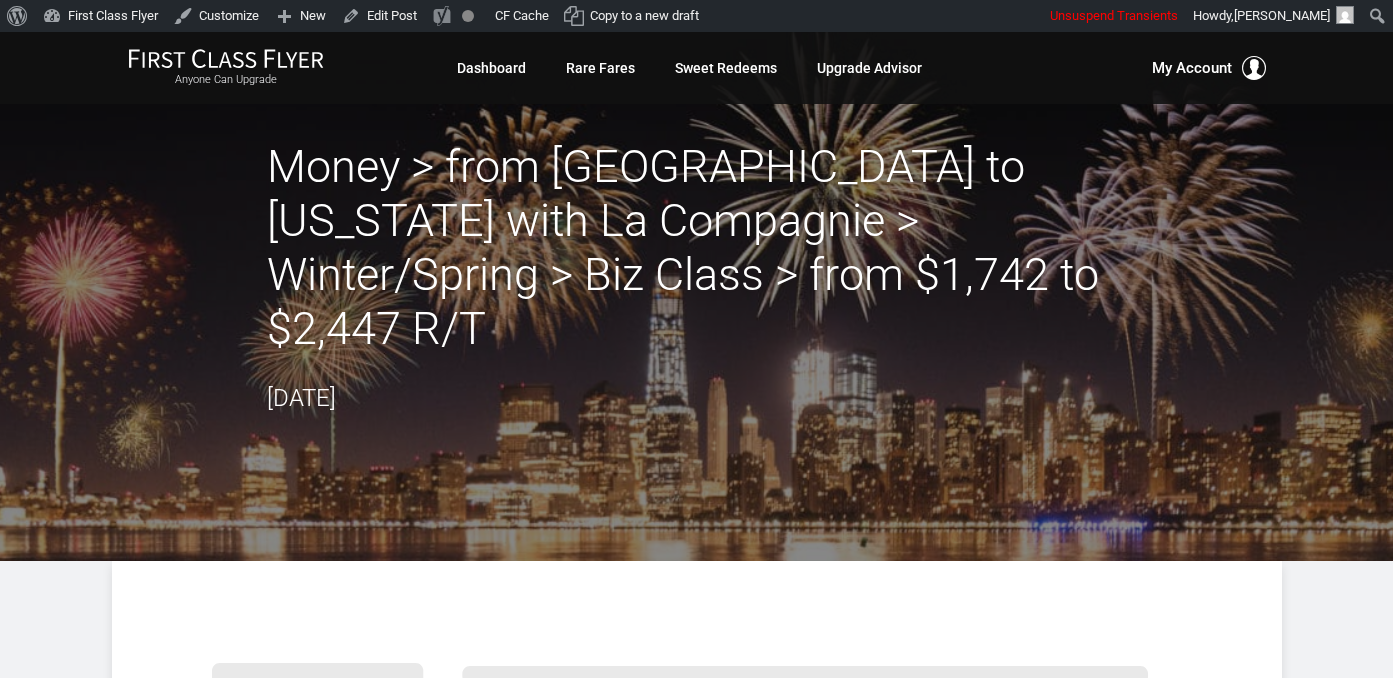 scroll, scrollTop: 0, scrollLeft: 0, axis: both 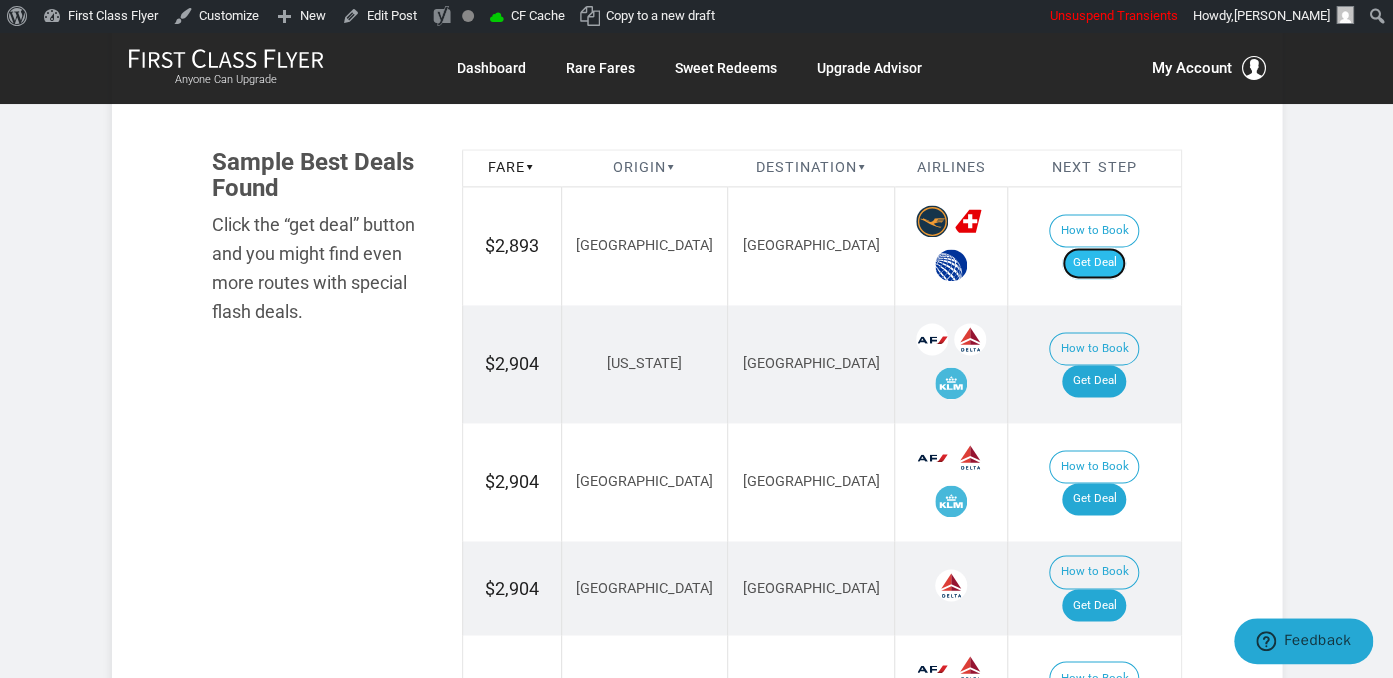 click on "Get Deal" at bounding box center (1094, 263) 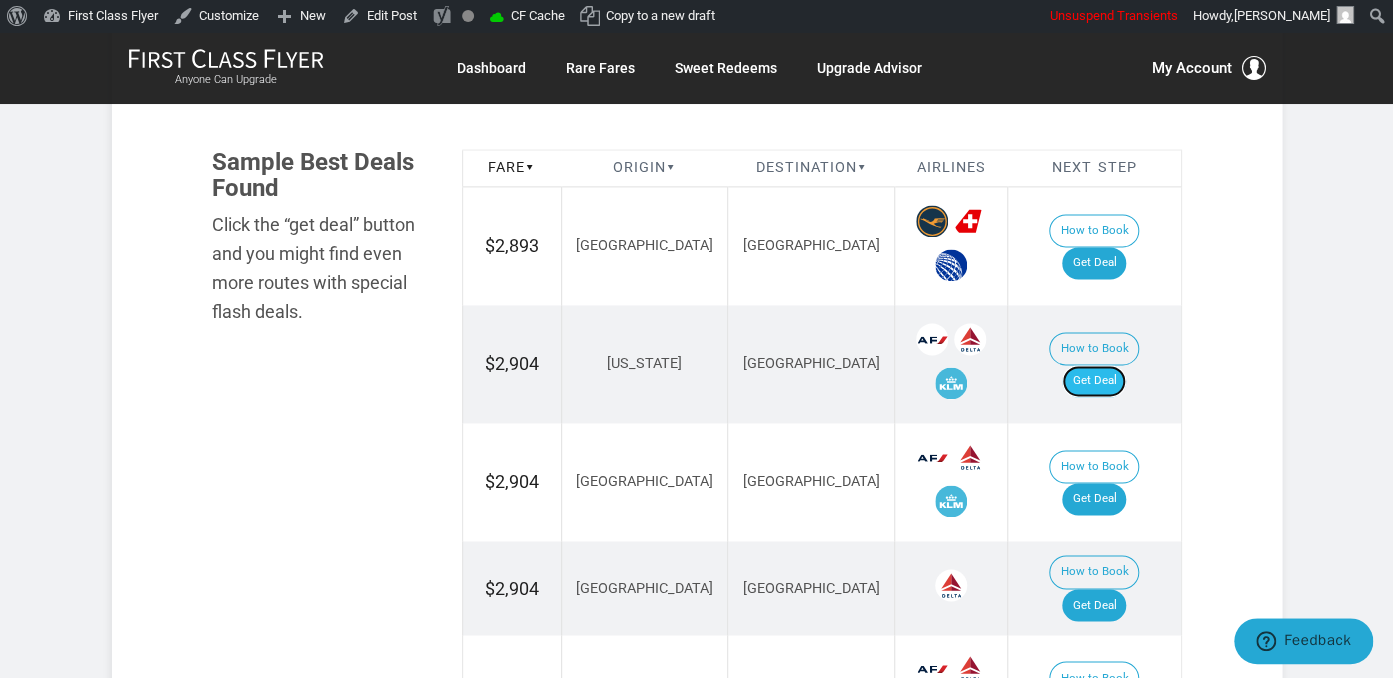 click on "Get Deal" at bounding box center (1094, 381) 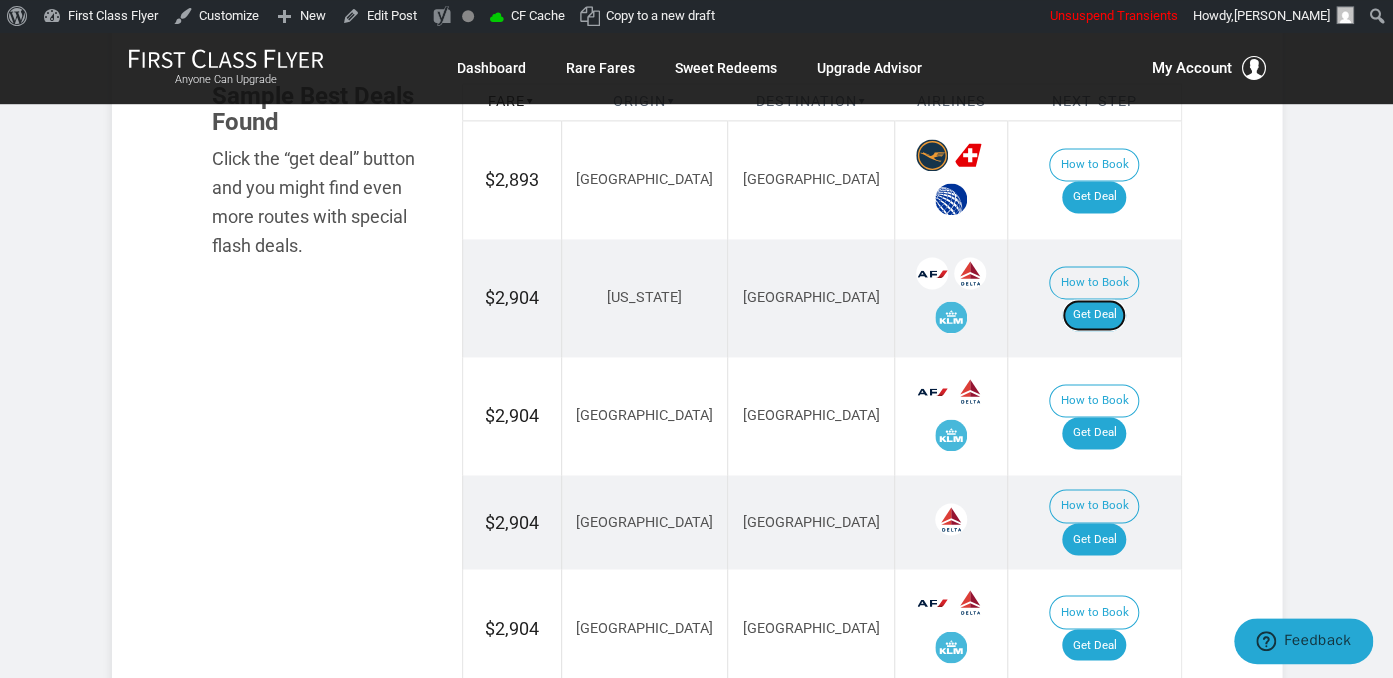 scroll, scrollTop: 1267, scrollLeft: 0, axis: vertical 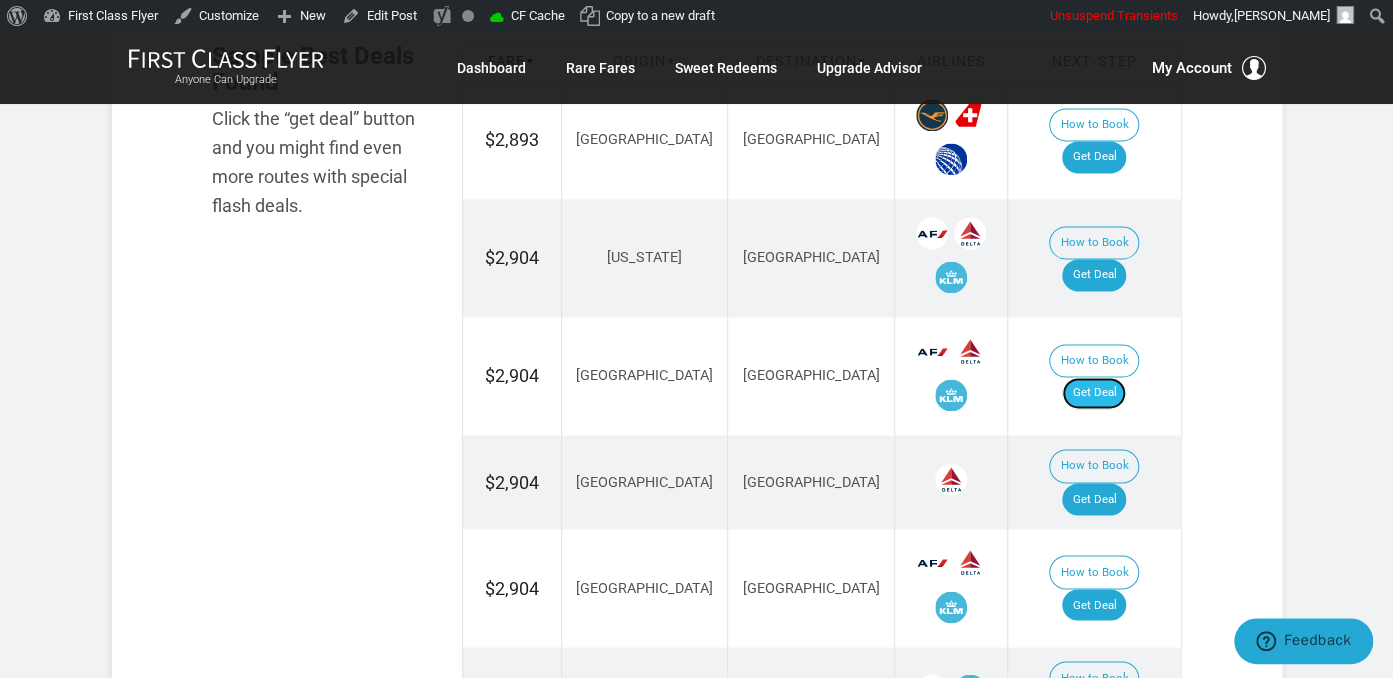 click on "Get Deal" at bounding box center [1094, 393] 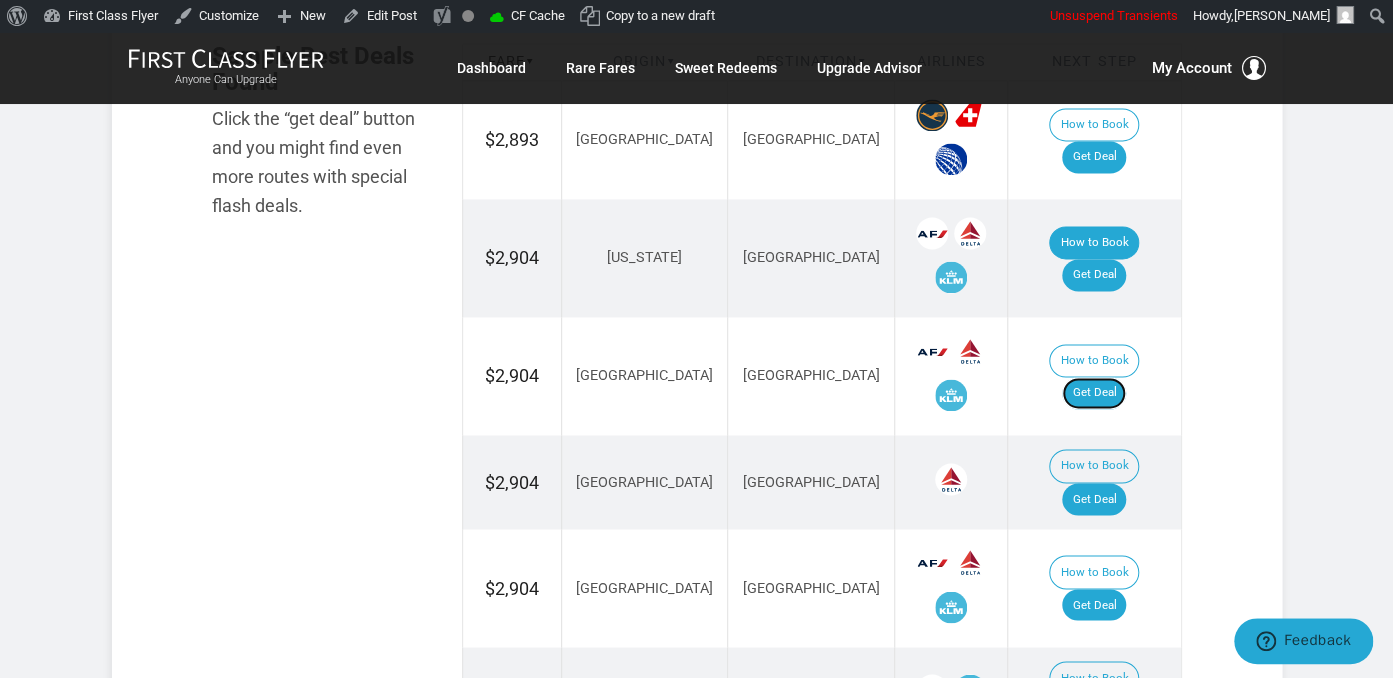 scroll, scrollTop: 1478, scrollLeft: 0, axis: vertical 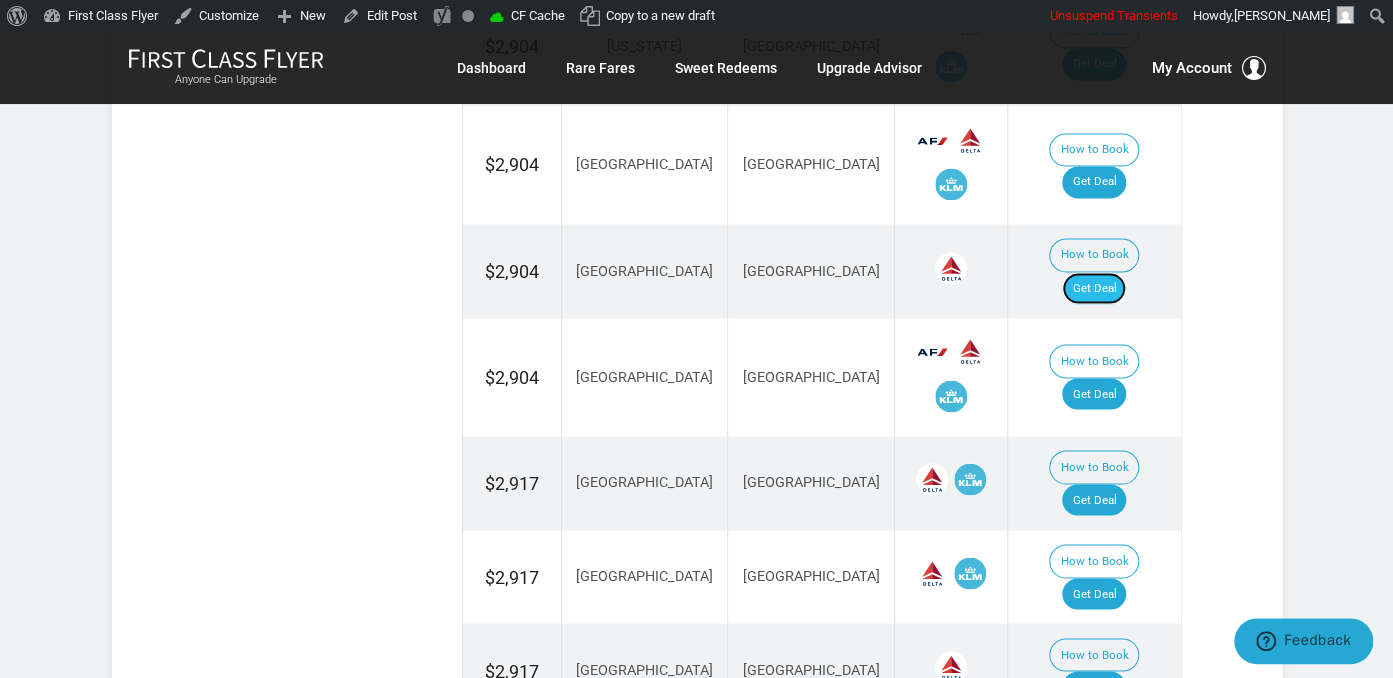 click on "Get Deal" at bounding box center (1094, 288) 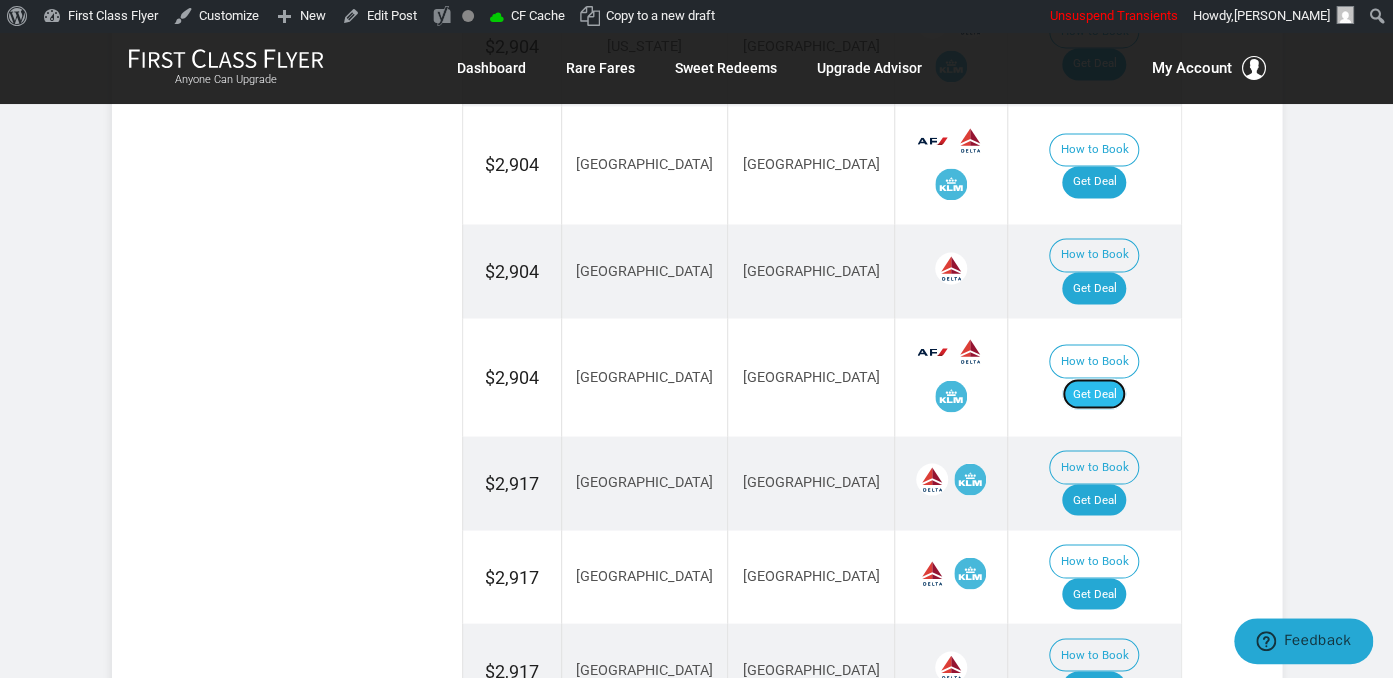 click on "Get Deal" at bounding box center (1094, 394) 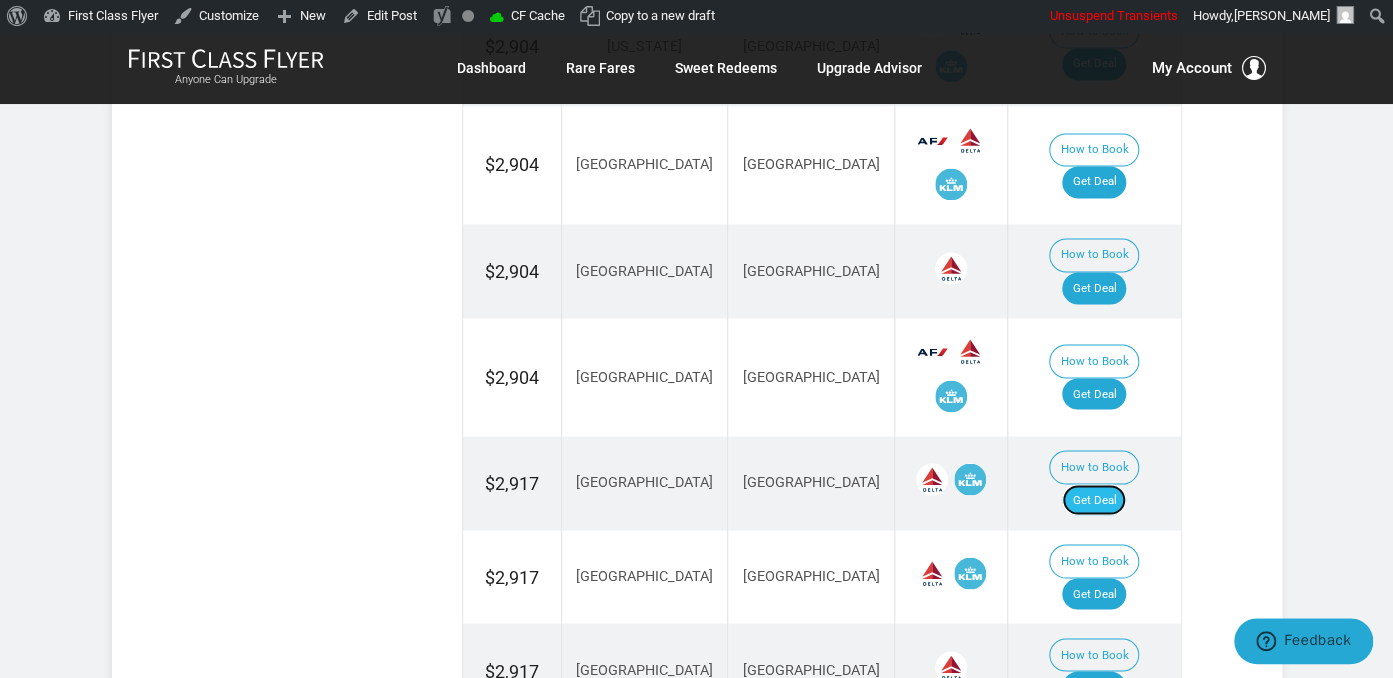 click on "Get Deal" at bounding box center [1094, 500] 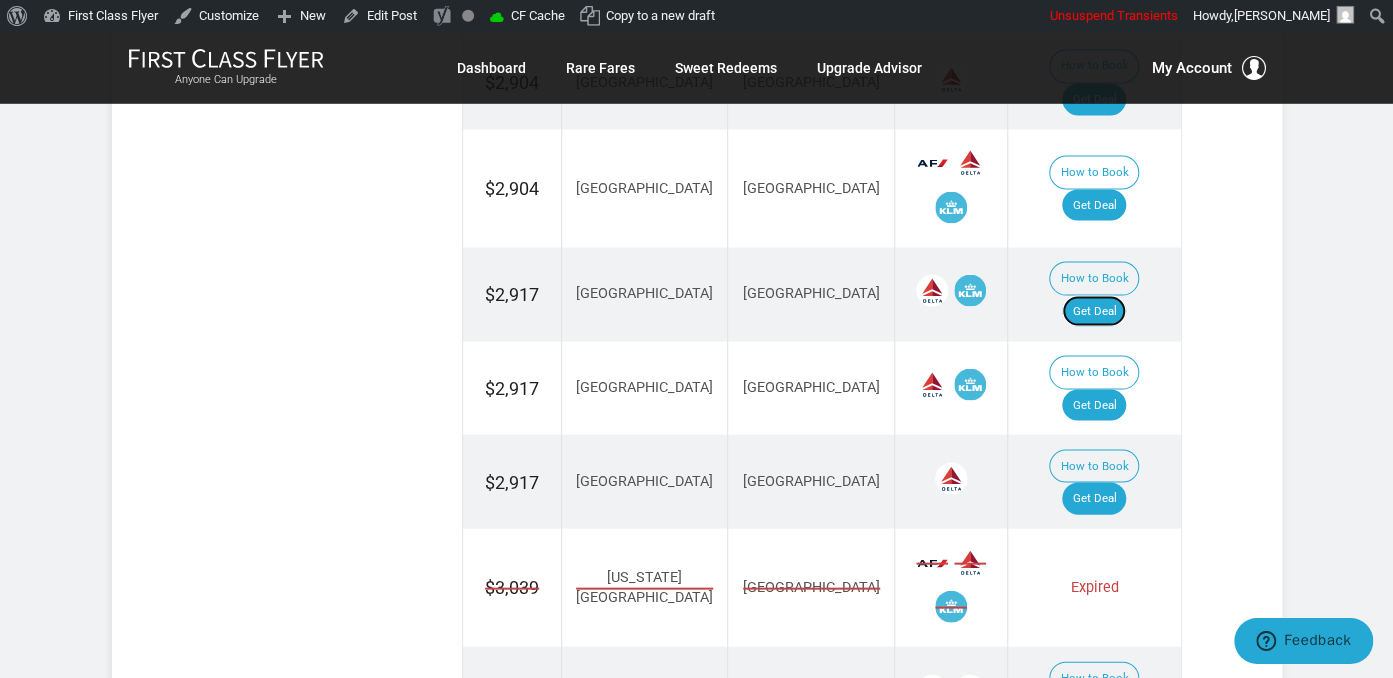 scroll, scrollTop: 1689, scrollLeft: 0, axis: vertical 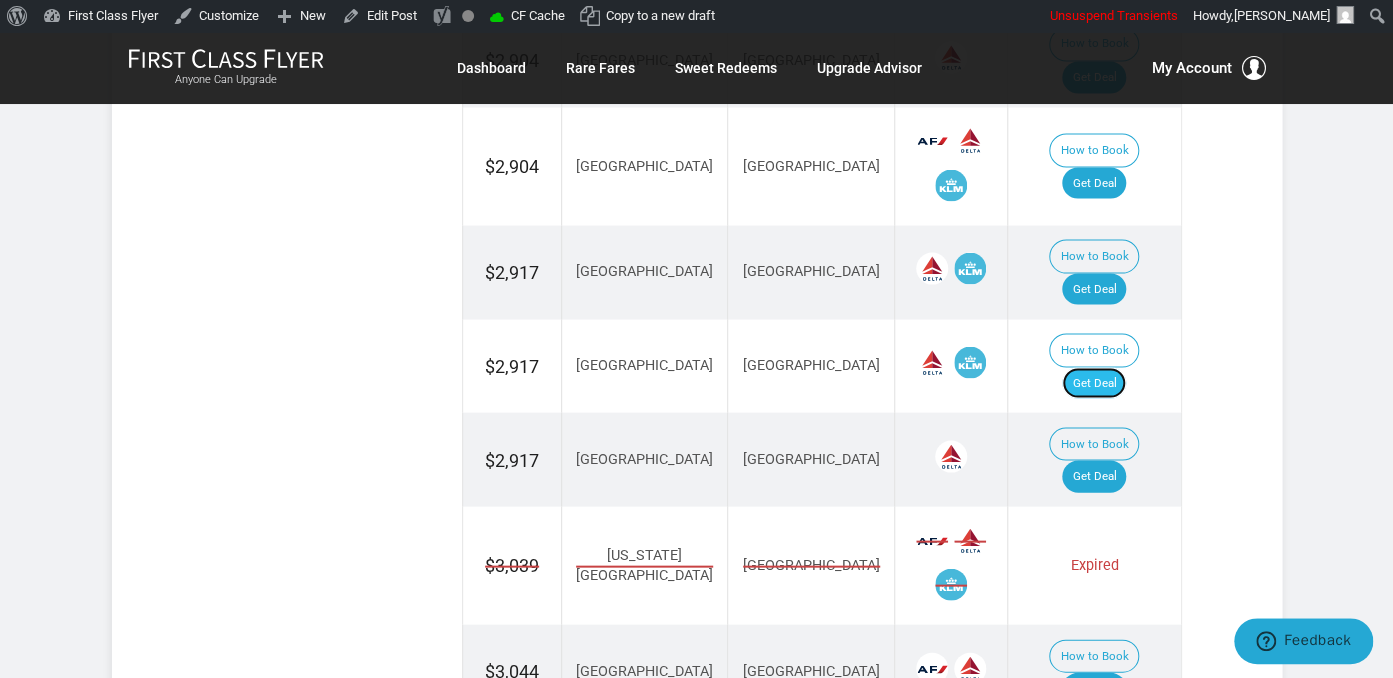 click on "Get Deal" at bounding box center [1094, 383] 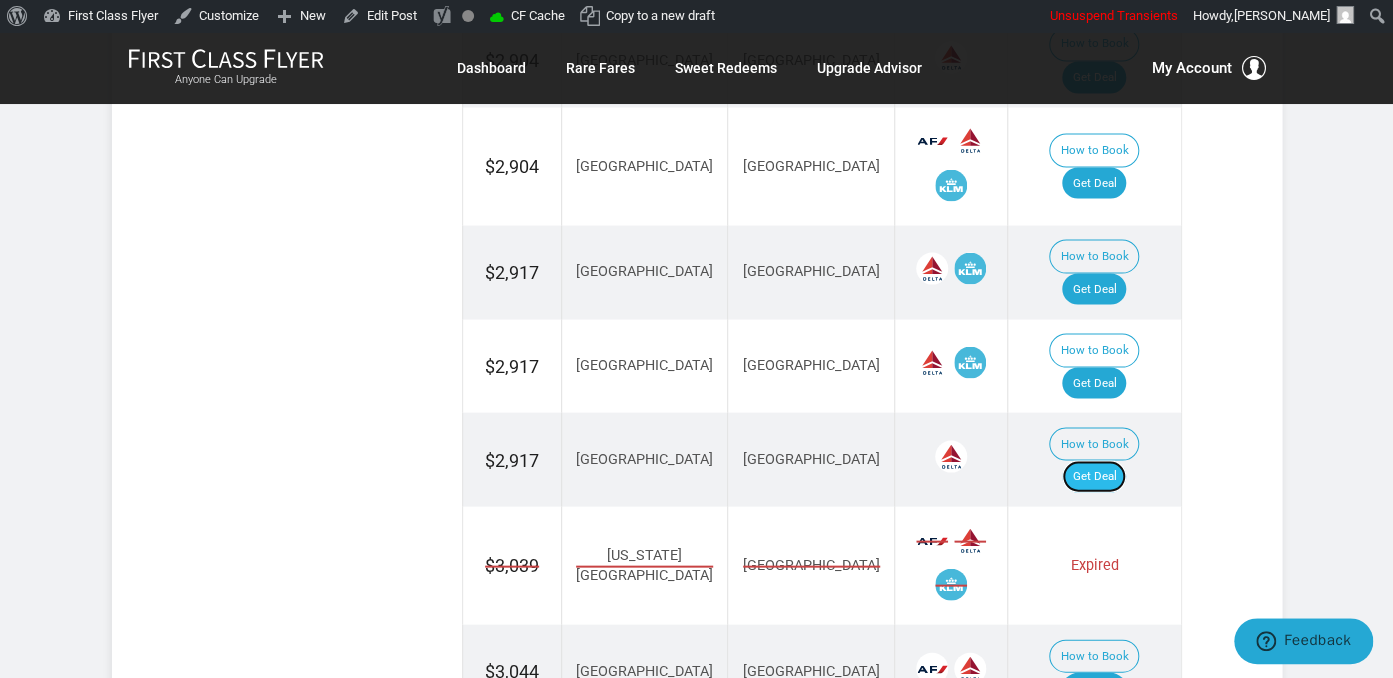 drag, startPoint x: 1120, startPoint y: 370, endPoint x: 1132, endPoint y: 375, distance: 13 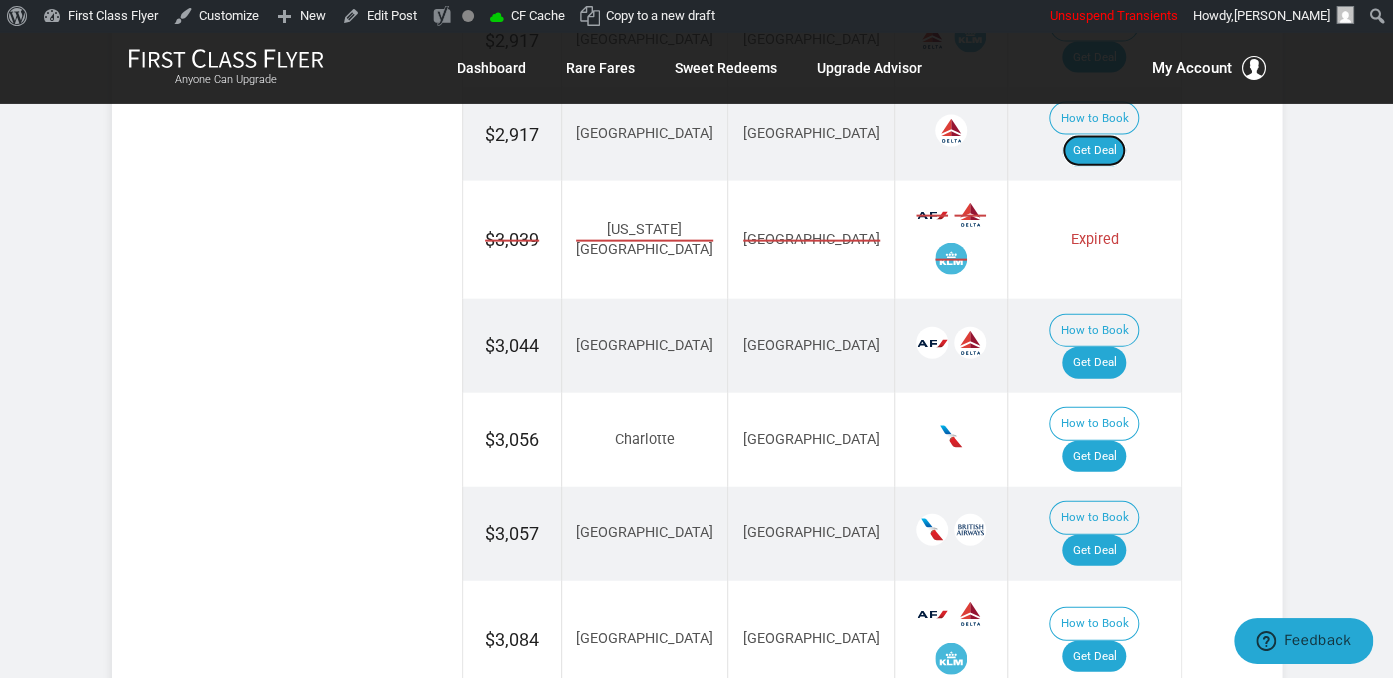 scroll, scrollTop: 2217, scrollLeft: 0, axis: vertical 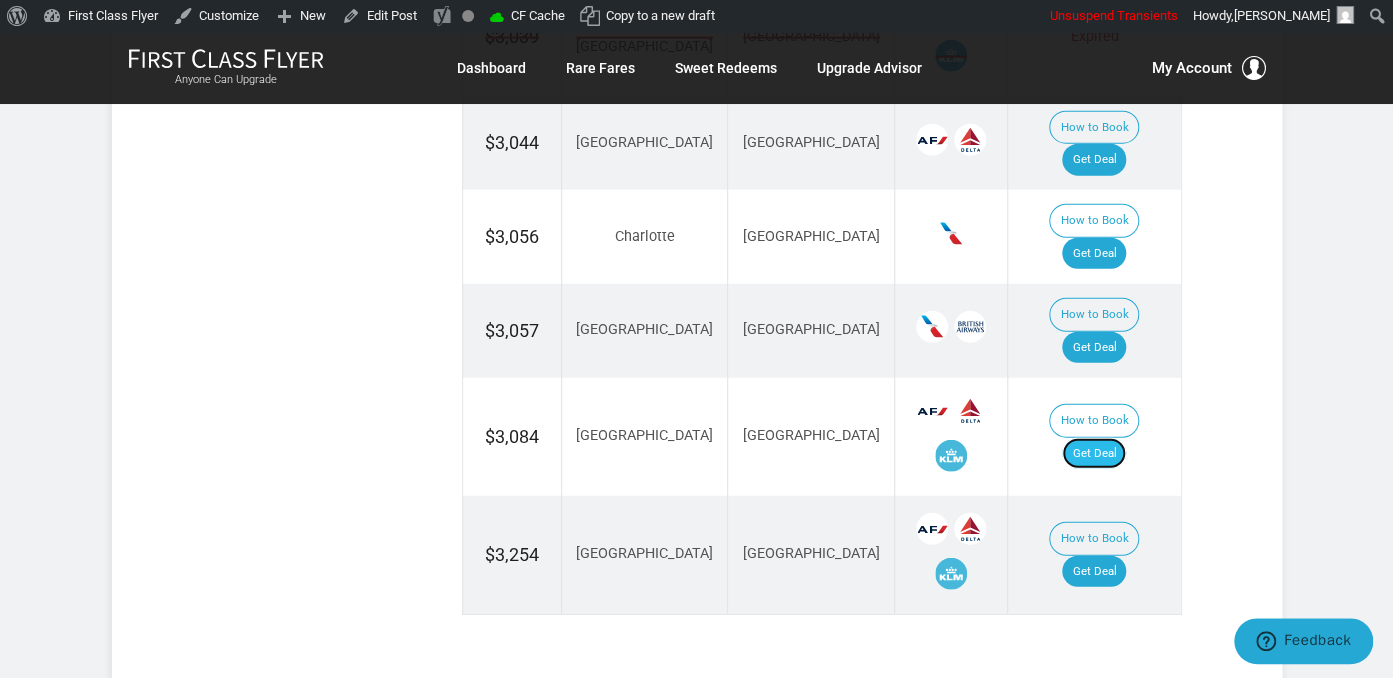 click on "Get Deal" at bounding box center [1094, 454] 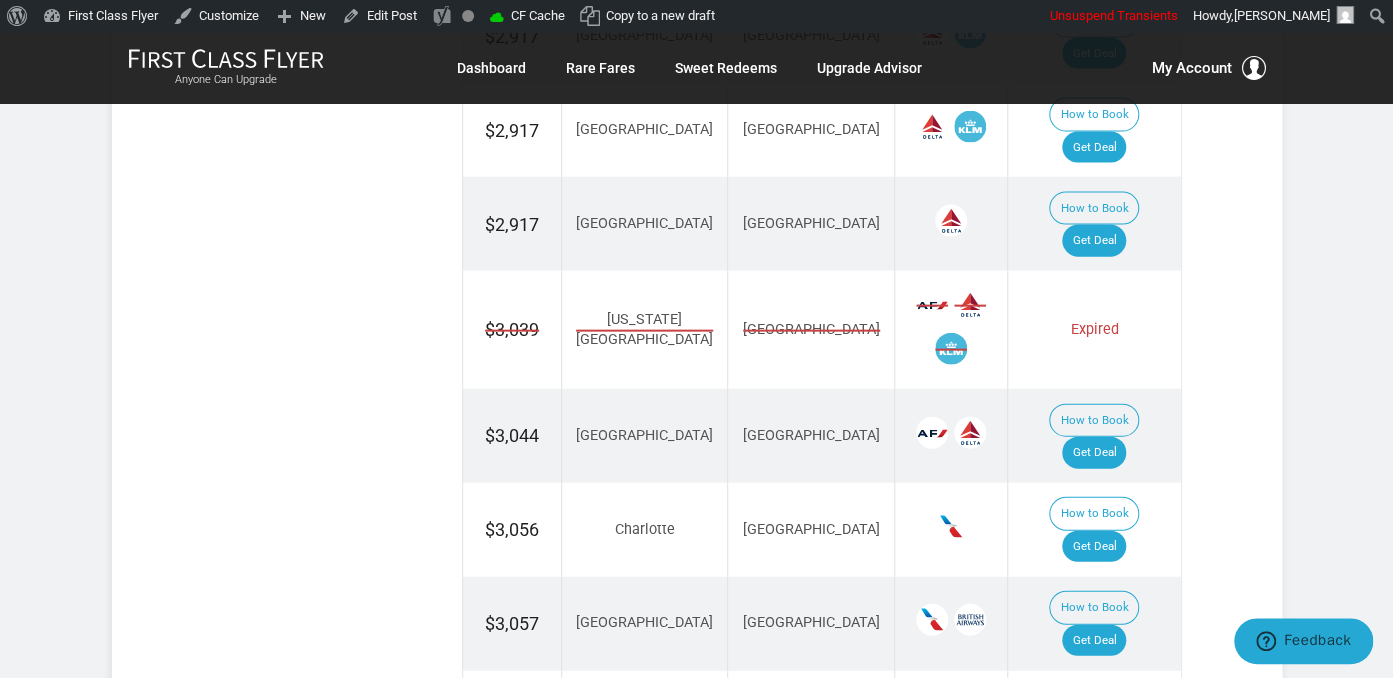 scroll, scrollTop: 1900, scrollLeft: 0, axis: vertical 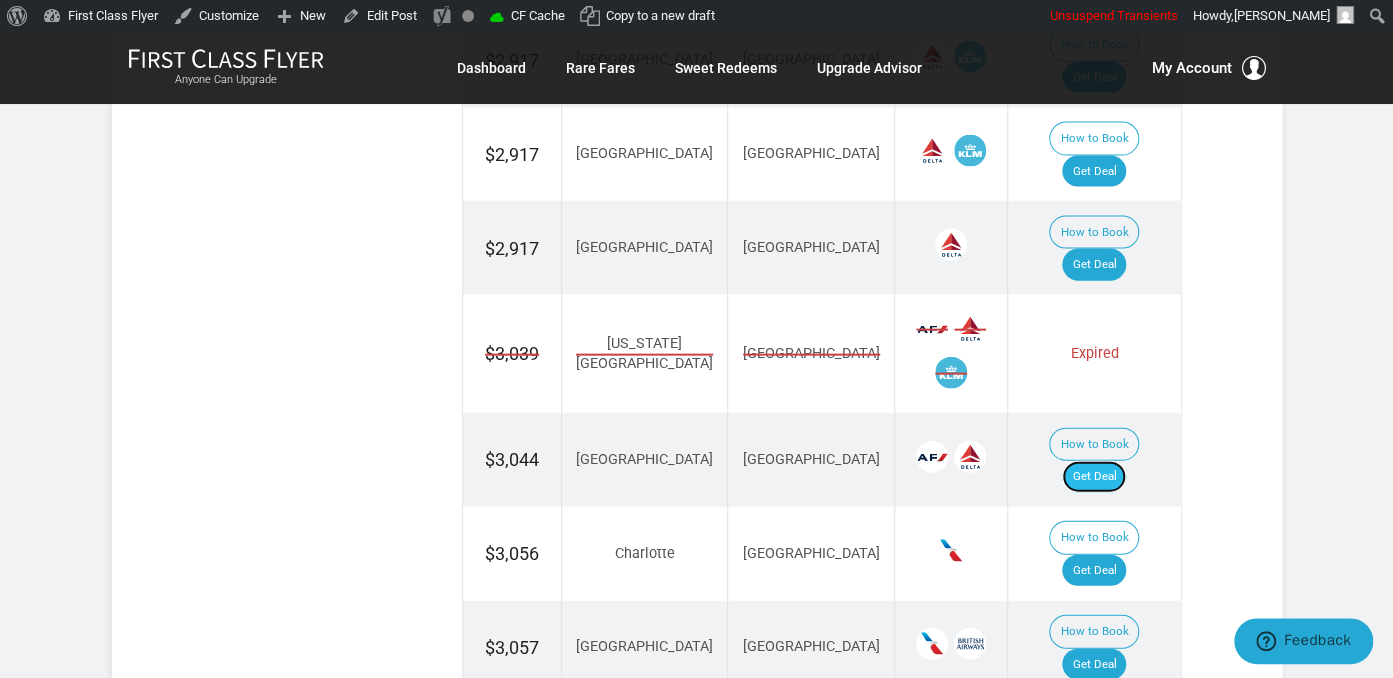 click on "Get Deal" at bounding box center [1094, 477] 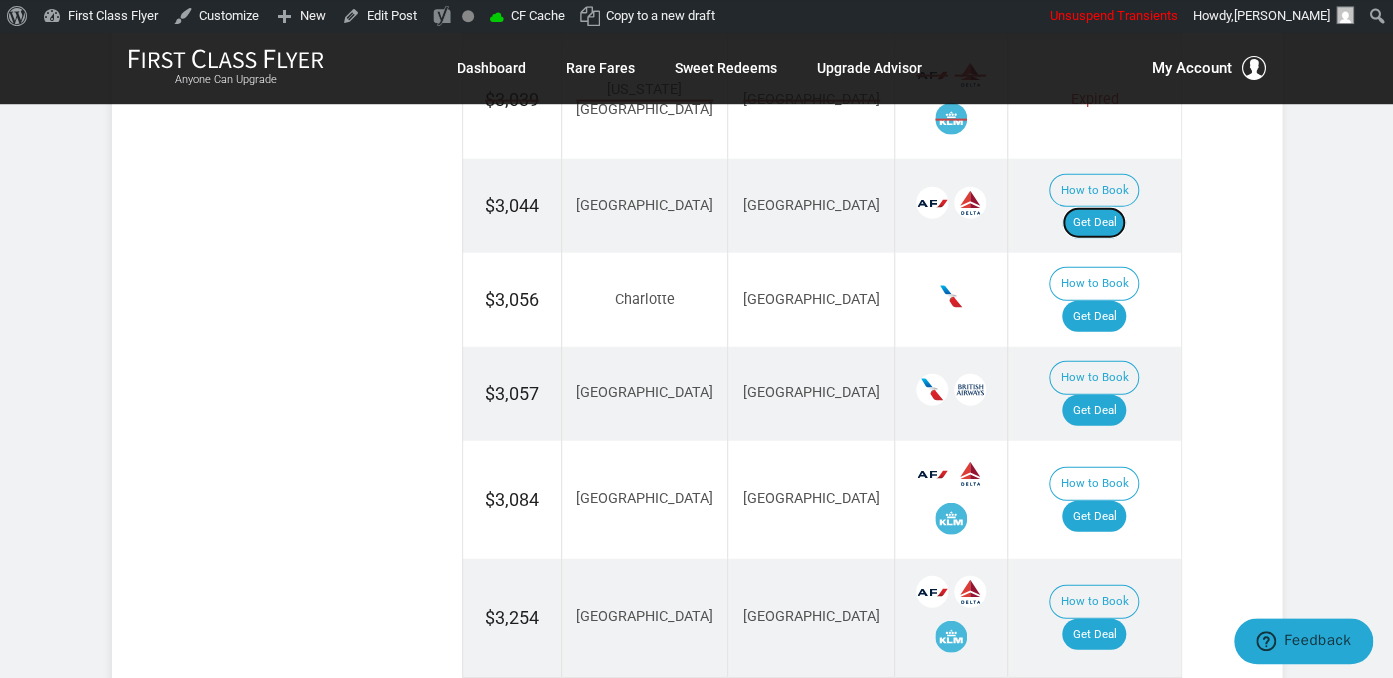 scroll, scrollTop: 2217, scrollLeft: 0, axis: vertical 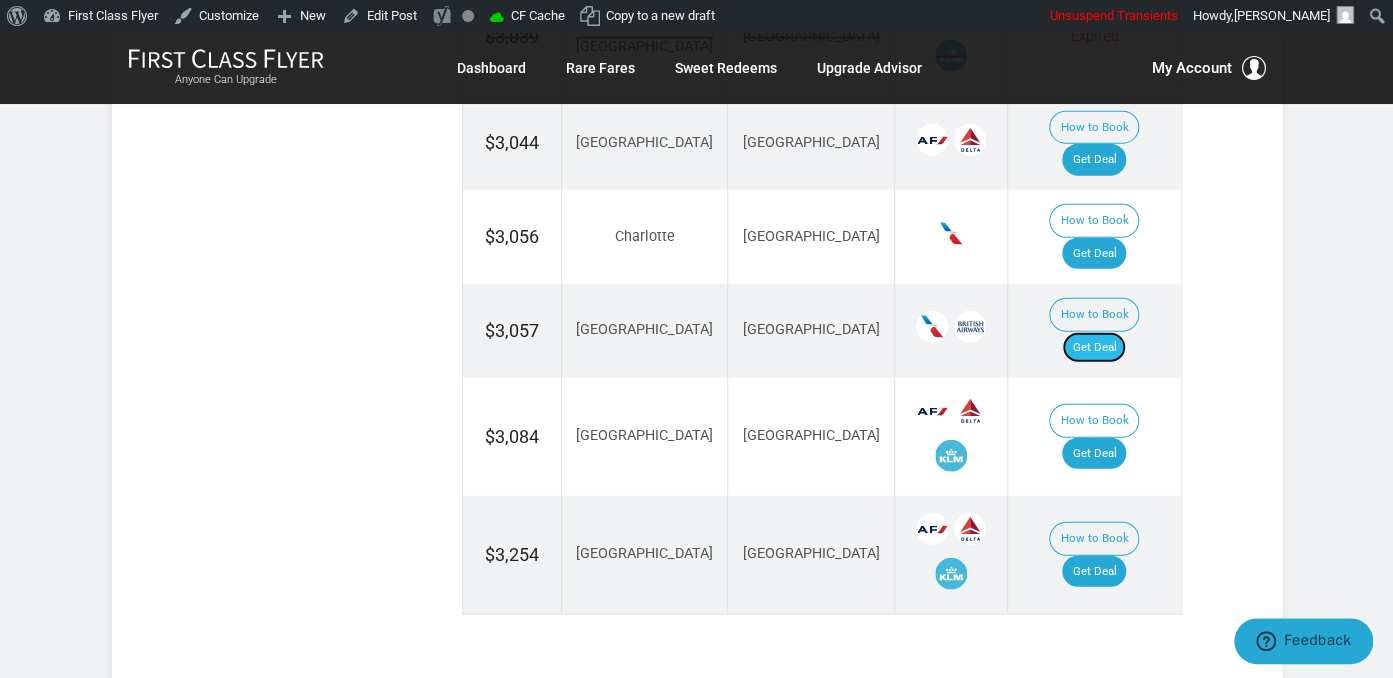 click on "Get Deal" at bounding box center [1094, 348] 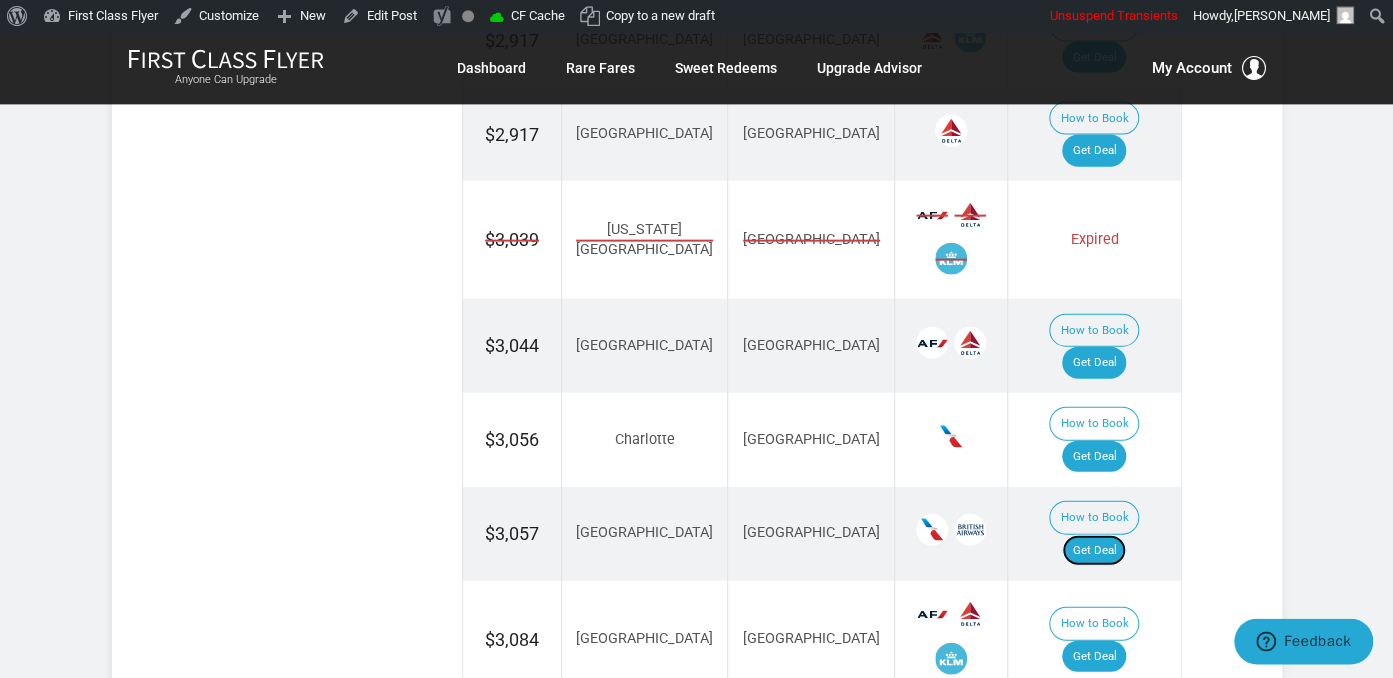 scroll, scrollTop: 2006, scrollLeft: 0, axis: vertical 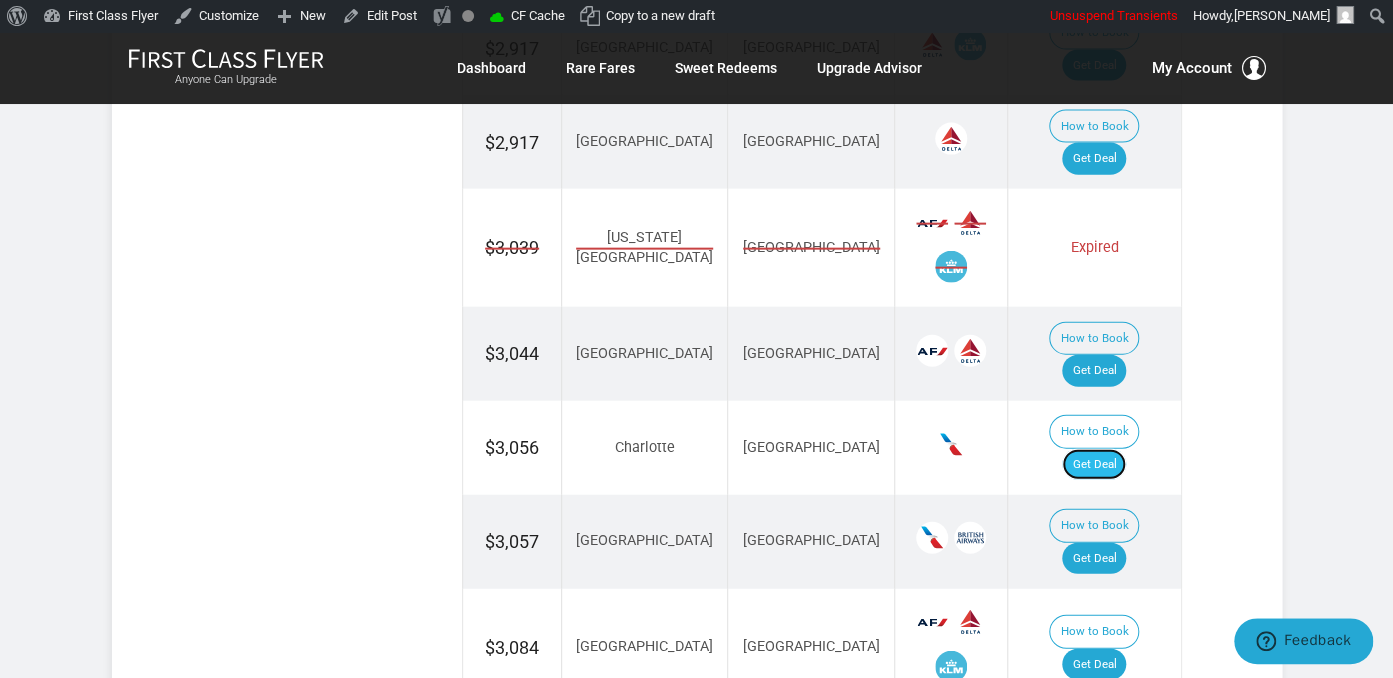 click on "Get Deal" at bounding box center (1094, 465) 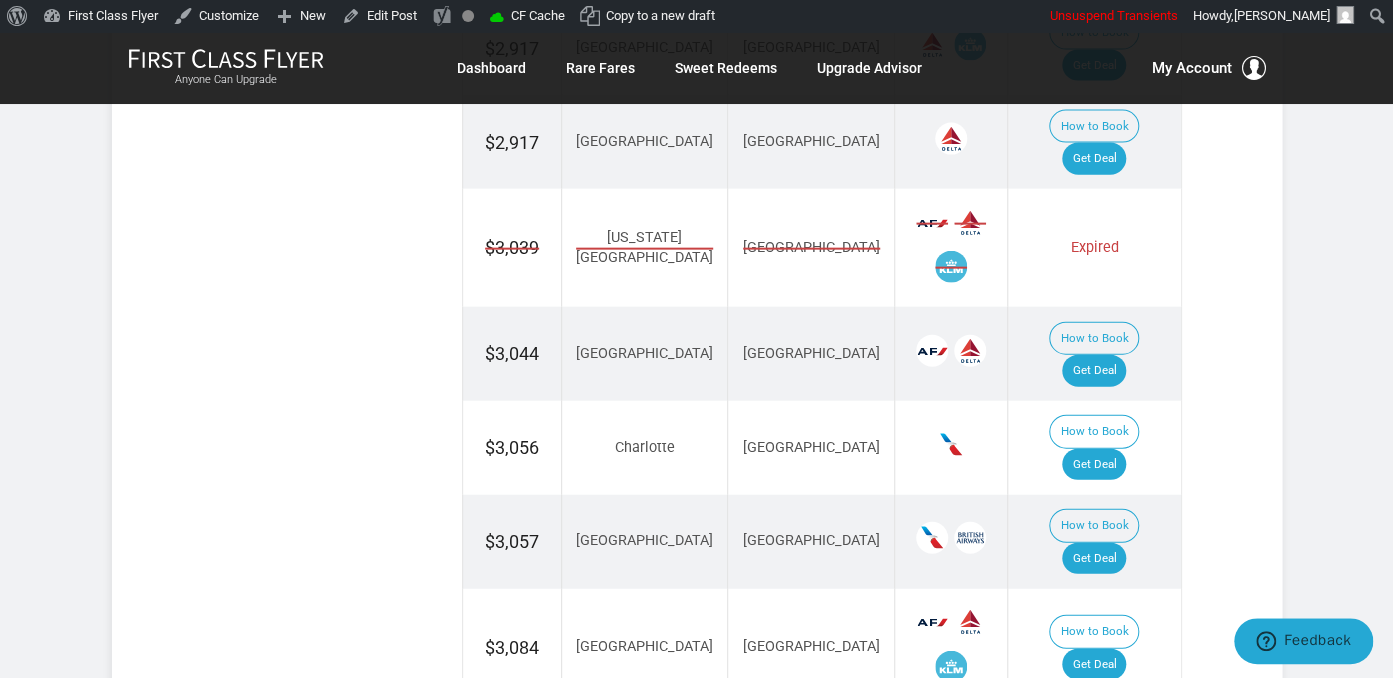 click on "Get Deal" at bounding box center [1094, 783] 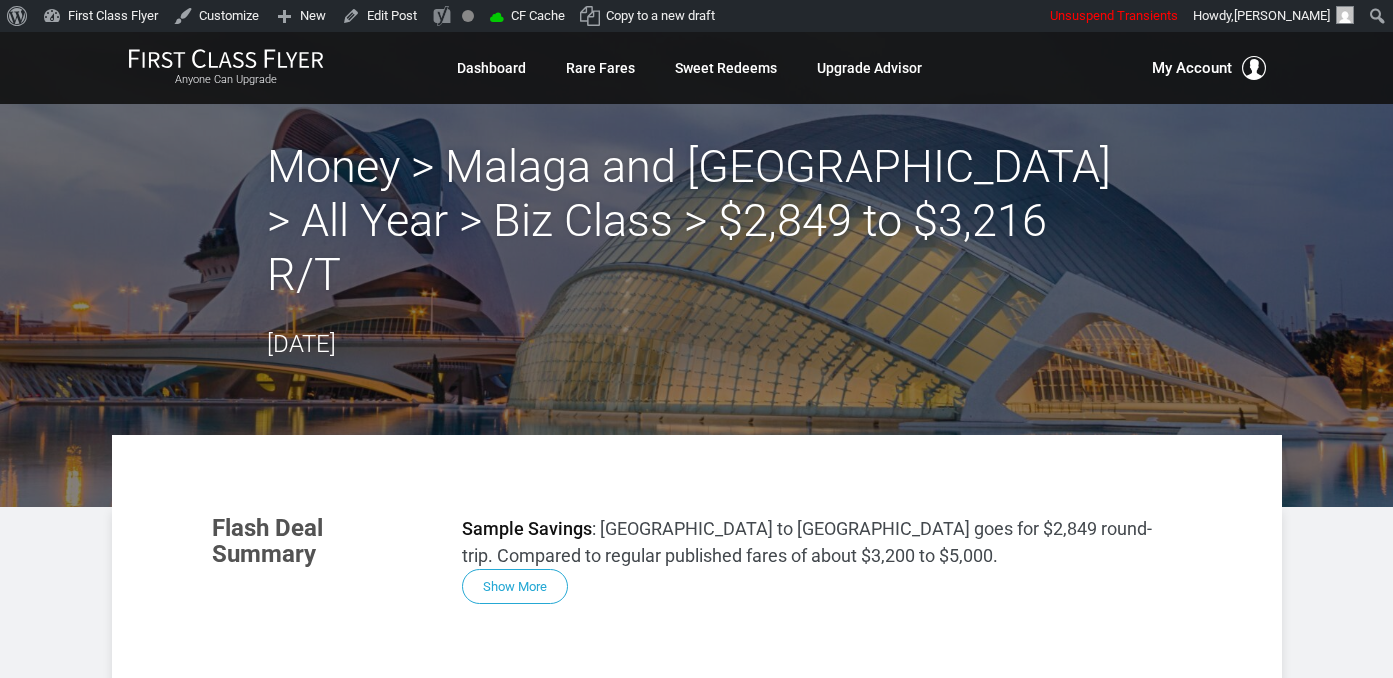 scroll, scrollTop: 0, scrollLeft: 0, axis: both 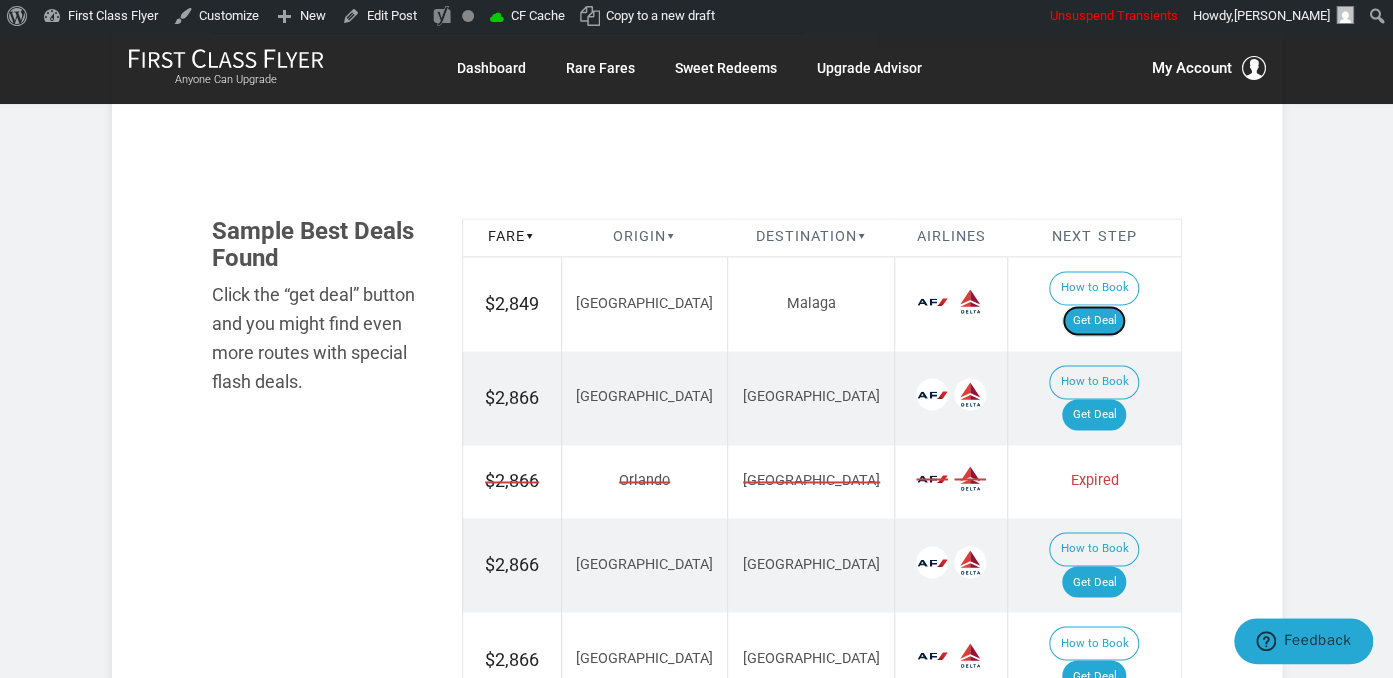 click on "Get Deal" at bounding box center (1094, 321) 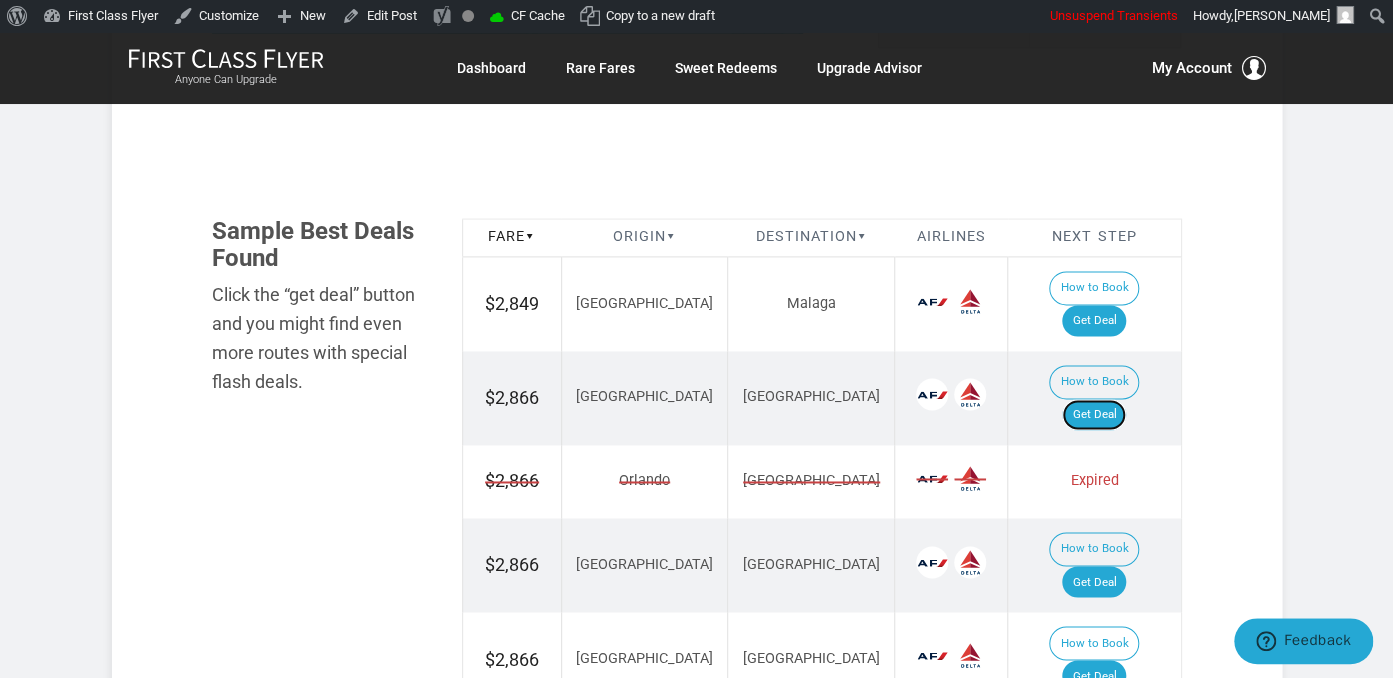 drag, startPoint x: 1119, startPoint y: 320, endPoint x: 1165, endPoint y: 357, distance: 59.03389 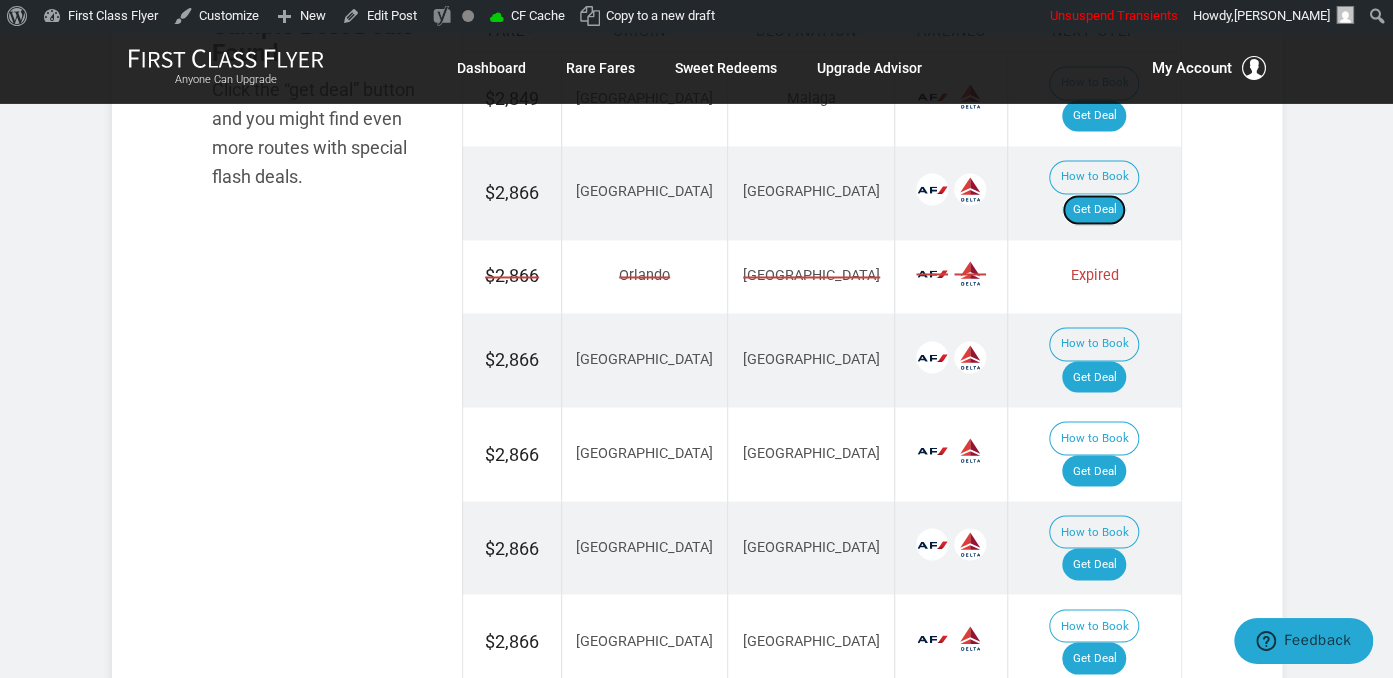 scroll, scrollTop: 1372, scrollLeft: 0, axis: vertical 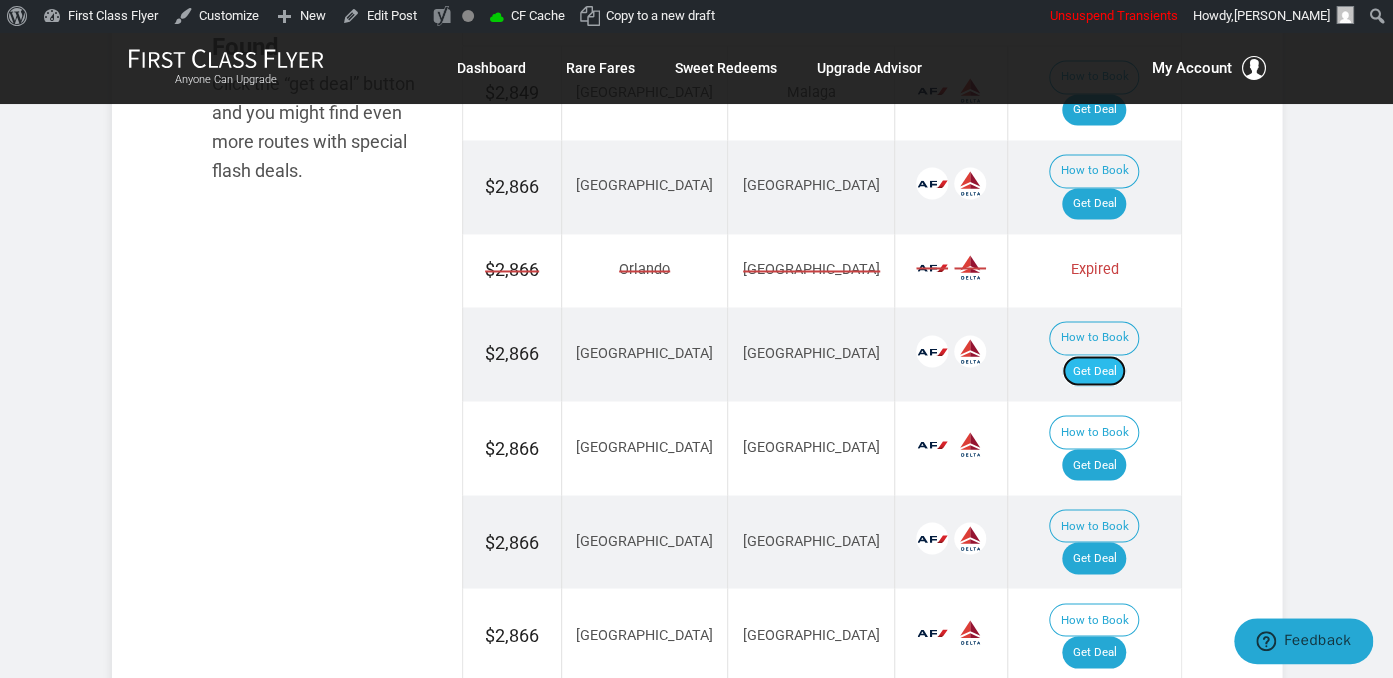 click on "Get Deal" at bounding box center [1094, 371] 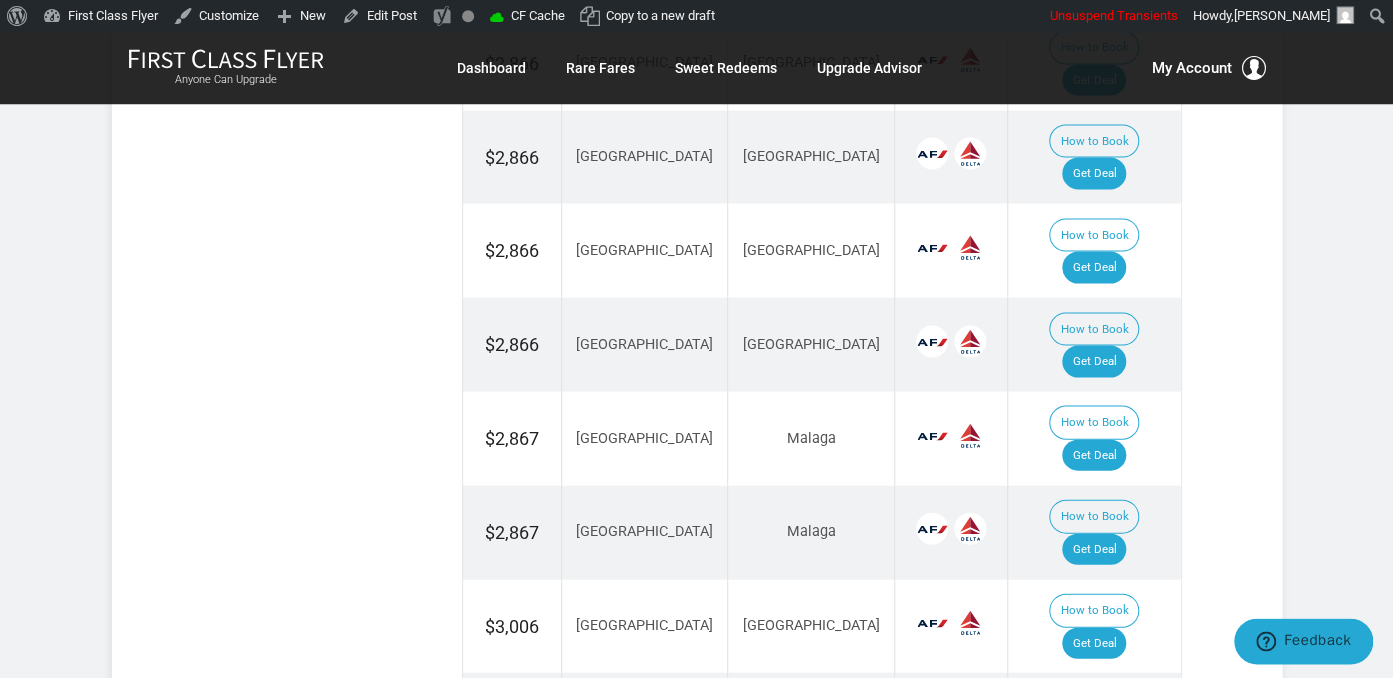scroll, scrollTop: 1795, scrollLeft: 0, axis: vertical 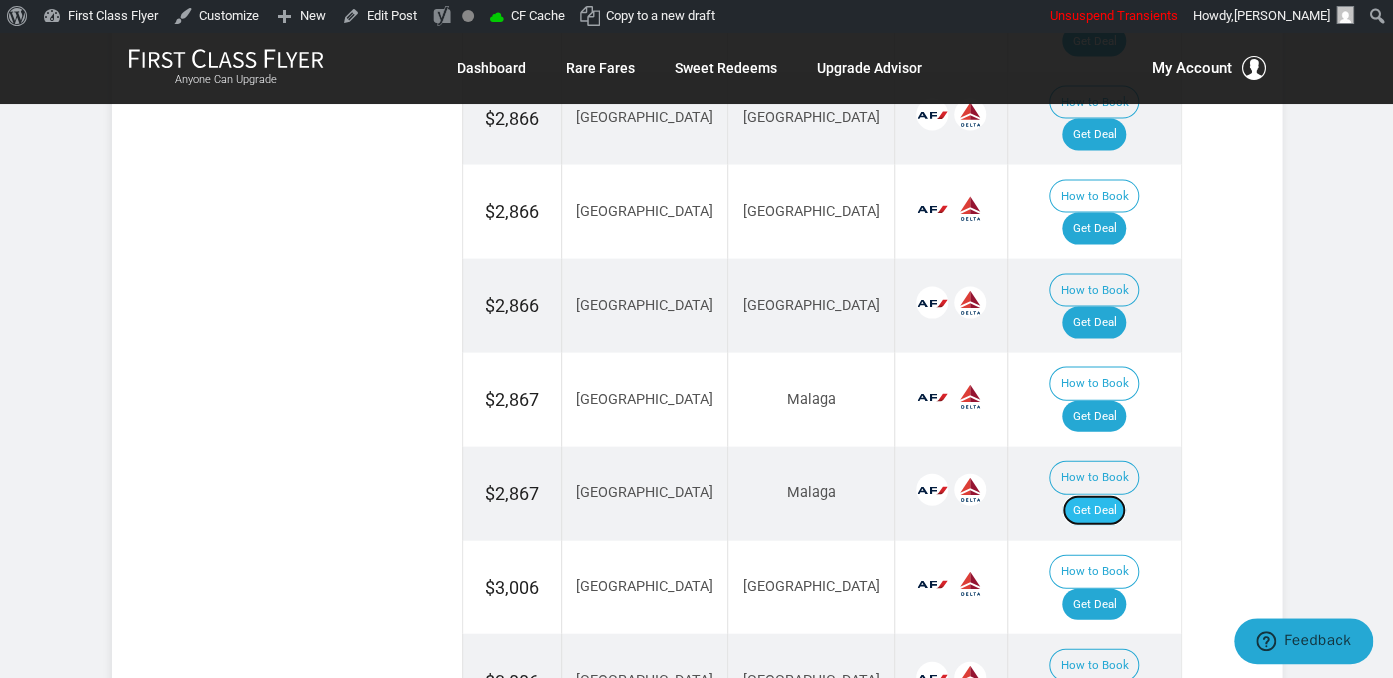 click on "Get Deal" at bounding box center [1094, 511] 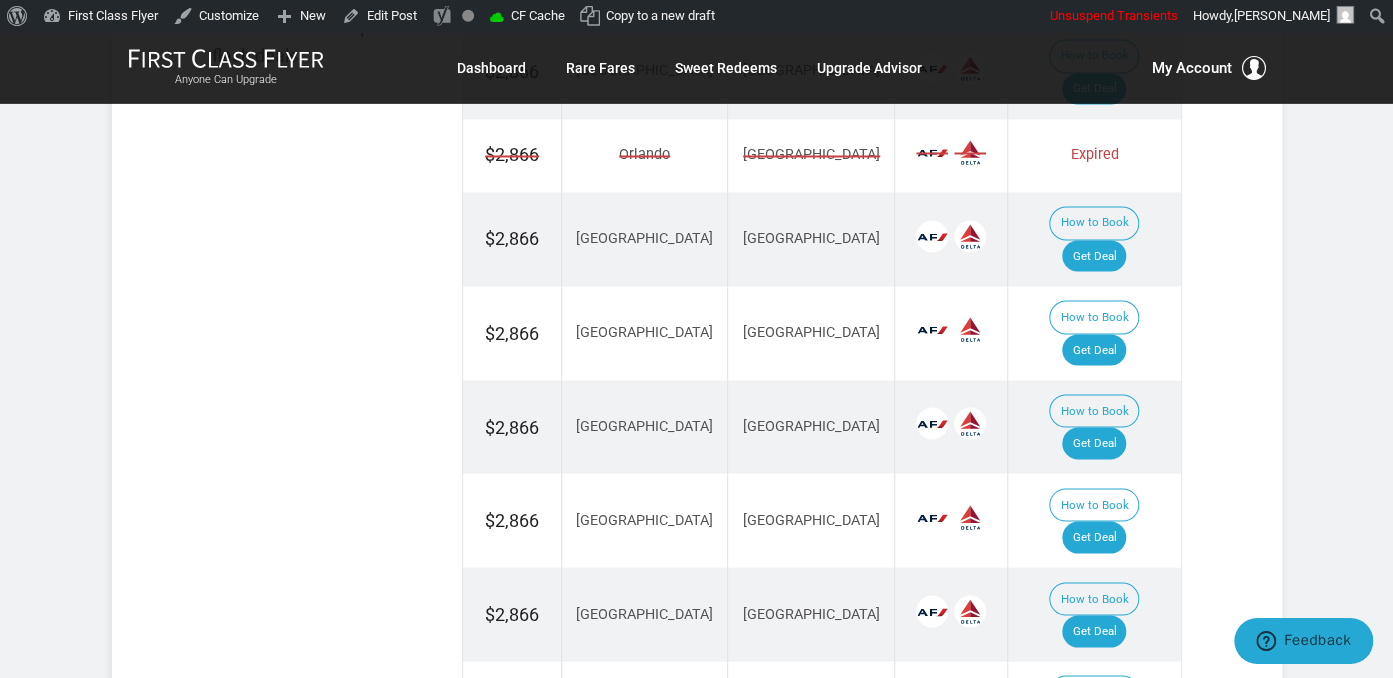 scroll, scrollTop: 1478, scrollLeft: 0, axis: vertical 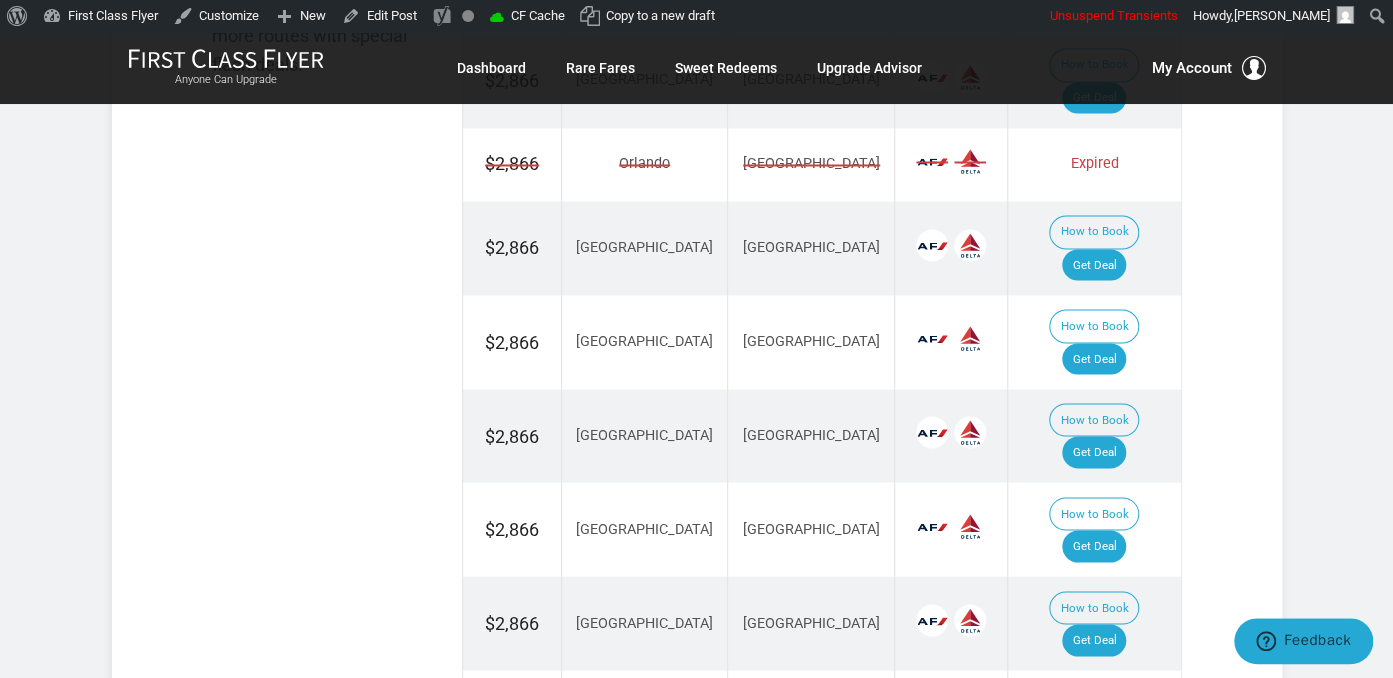 click on "Sample Best Deals Found   Click the “get deal” button and you might find even more routes with special flash deals.
Fare                             ▾
Origin                             ▾
Destination                             ▾
Airlines
Next Step                           $2,849   Boston   Malaga       How to Book   Get Deal   $2,866   Boston   Valencia       How to Book   Get Deal   $2,866   Orlando   Valencia     Expired   $2,866   Atlanta   Valencia       How to Book   Get Deal   $2,866   Chicago   Valencia       How to Book   Get Deal   $2,866   Detroit   Valencia       How to Book   Get Deal   $2,866   Los Angeles   Valencia       How to Book   Get Deal   $2,866   Seattle   Valencia       How to Book   Get Deal   $2,867   Los Angeles   Malaga       How to Book   Get Deal   $2,867   Atlanta   Malaga         Get Deal" at bounding box center [697, 765] 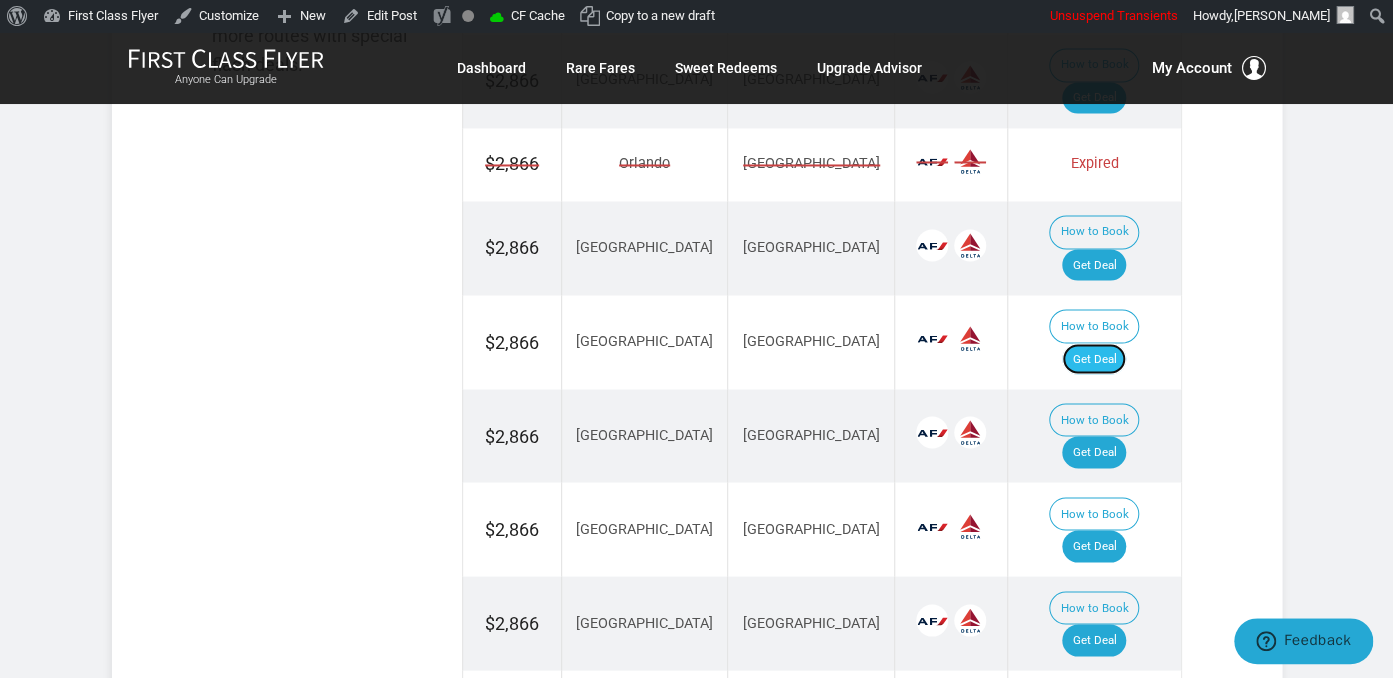 click on "Get Deal" at bounding box center (1094, 359) 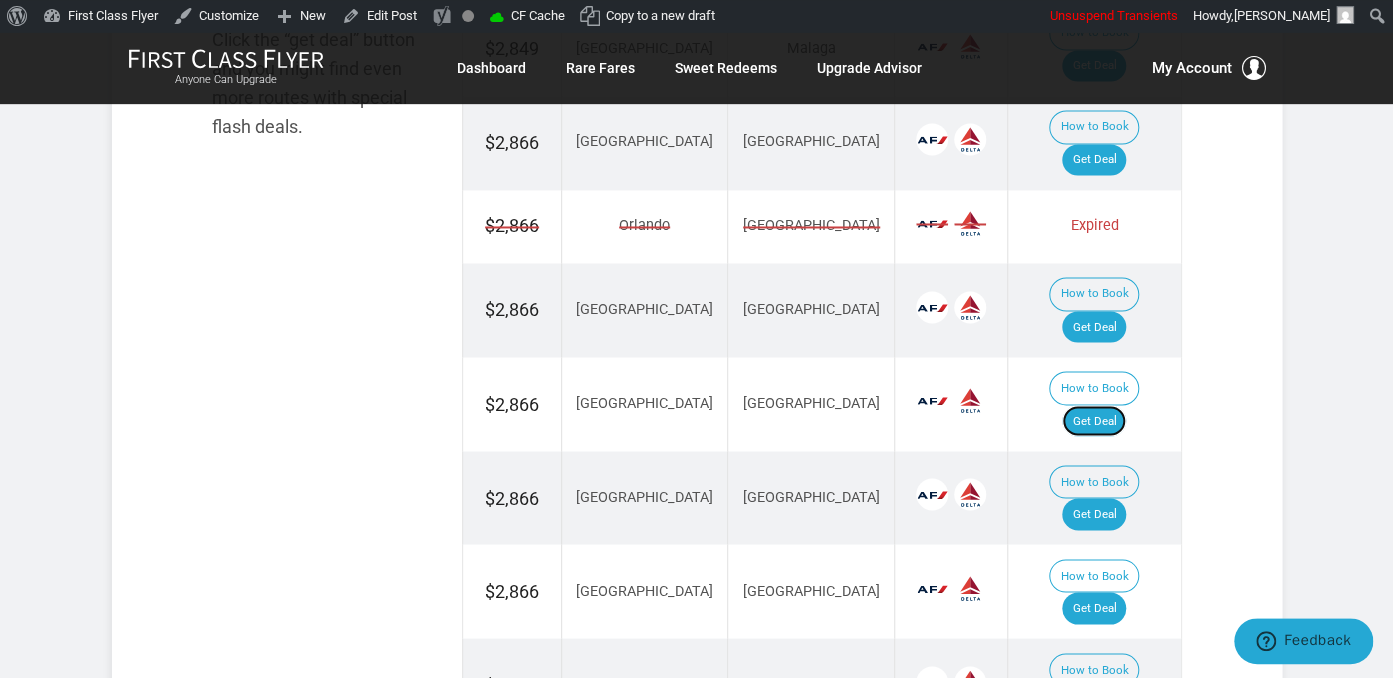scroll, scrollTop: 1372, scrollLeft: 0, axis: vertical 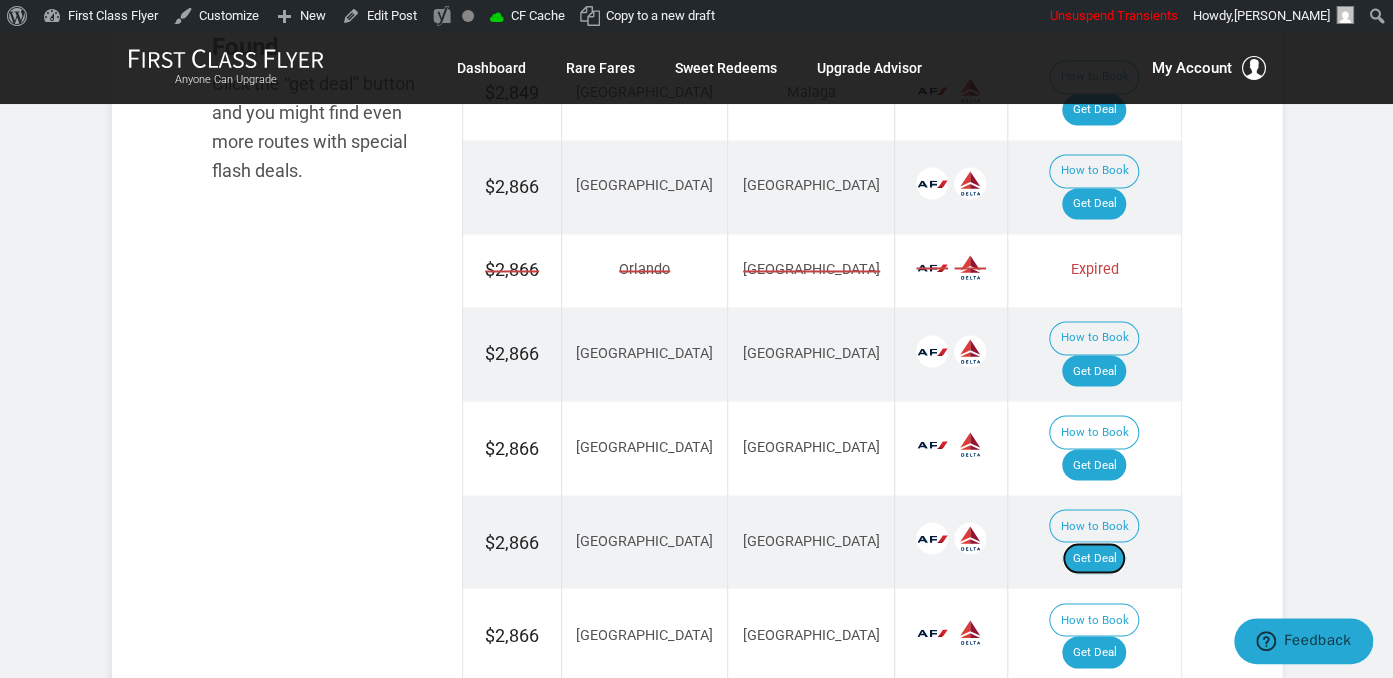 drag, startPoint x: 1123, startPoint y: 390, endPoint x: 1123, endPoint y: 356, distance: 34 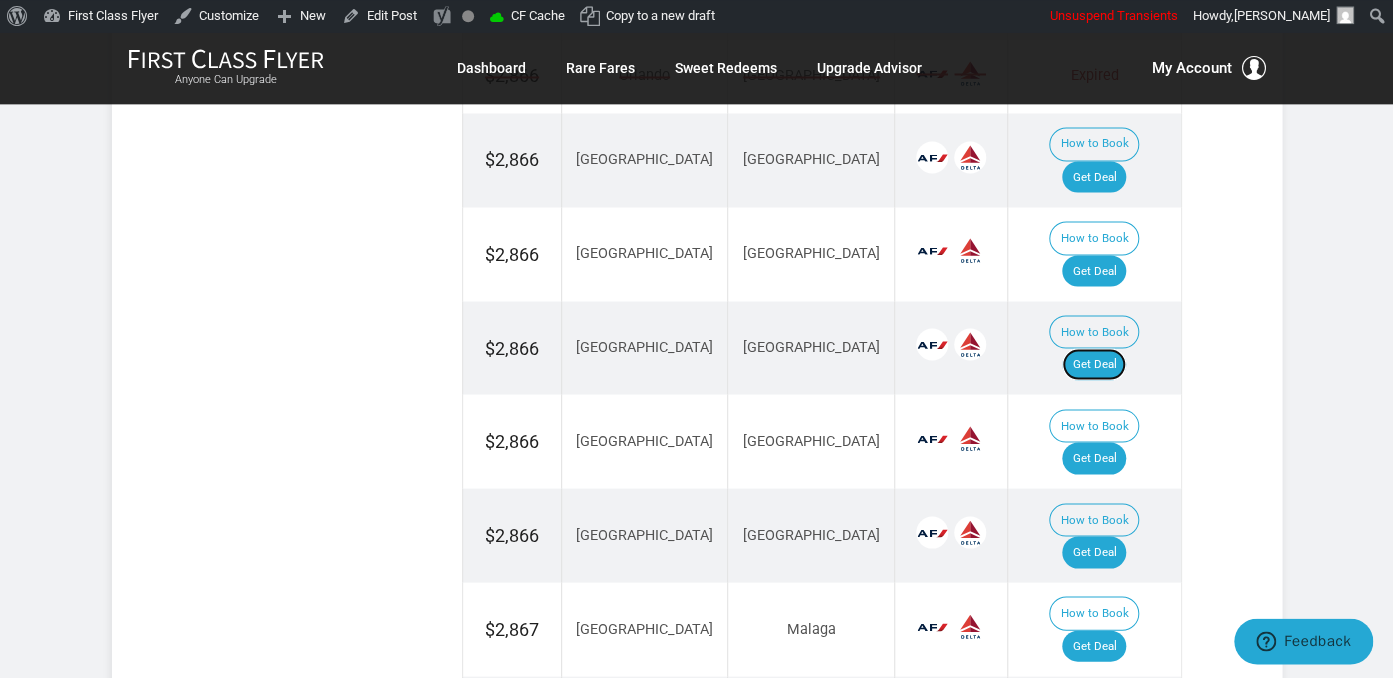 scroll, scrollTop: 1584, scrollLeft: 0, axis: vertical 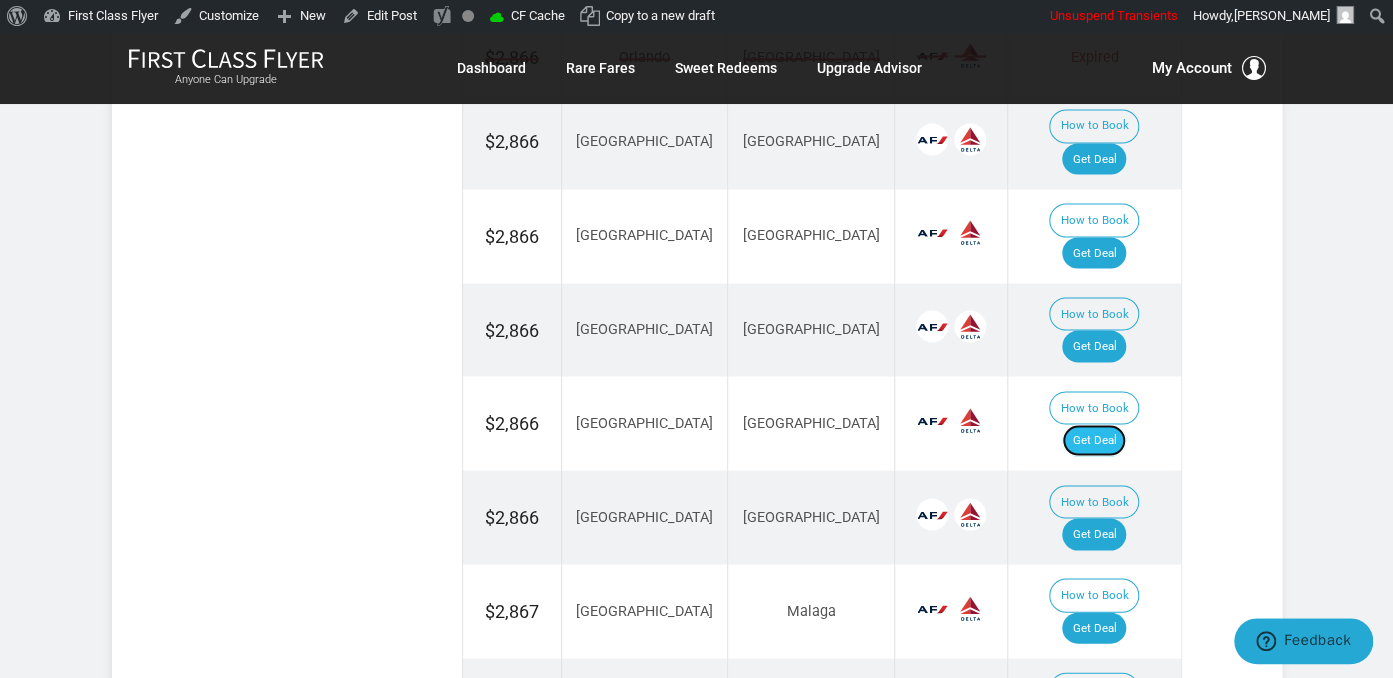click on "Get Deal" at bounding box center (1094, 440) 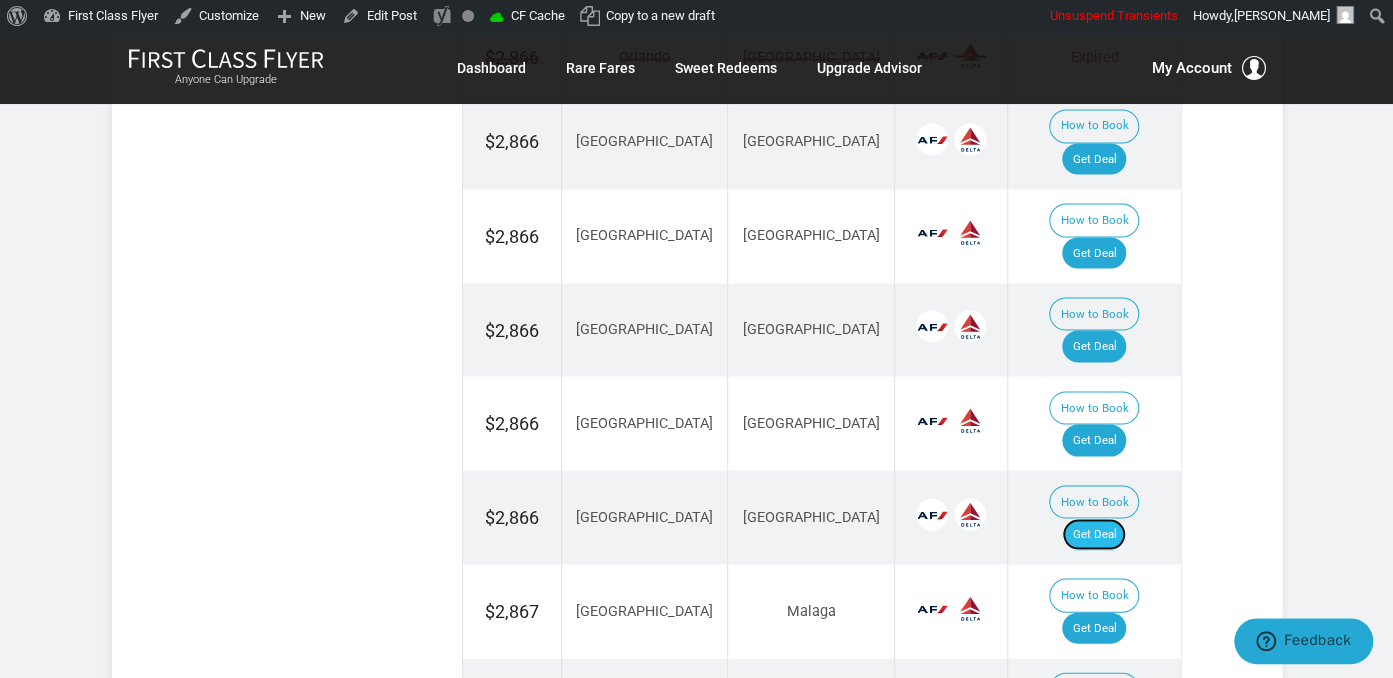 click on "Get Deal" at bounding box center [1094, 534] 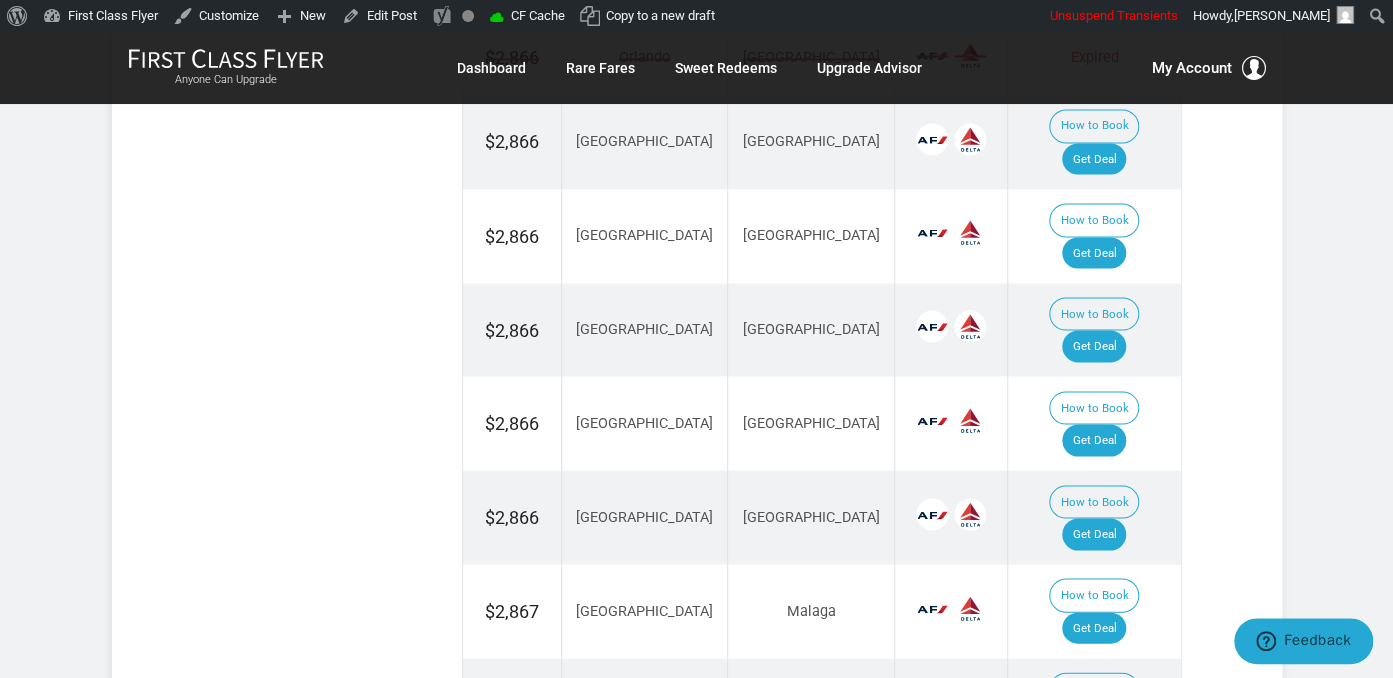 click on "Get Deal" at bounding box center (1094, 722) 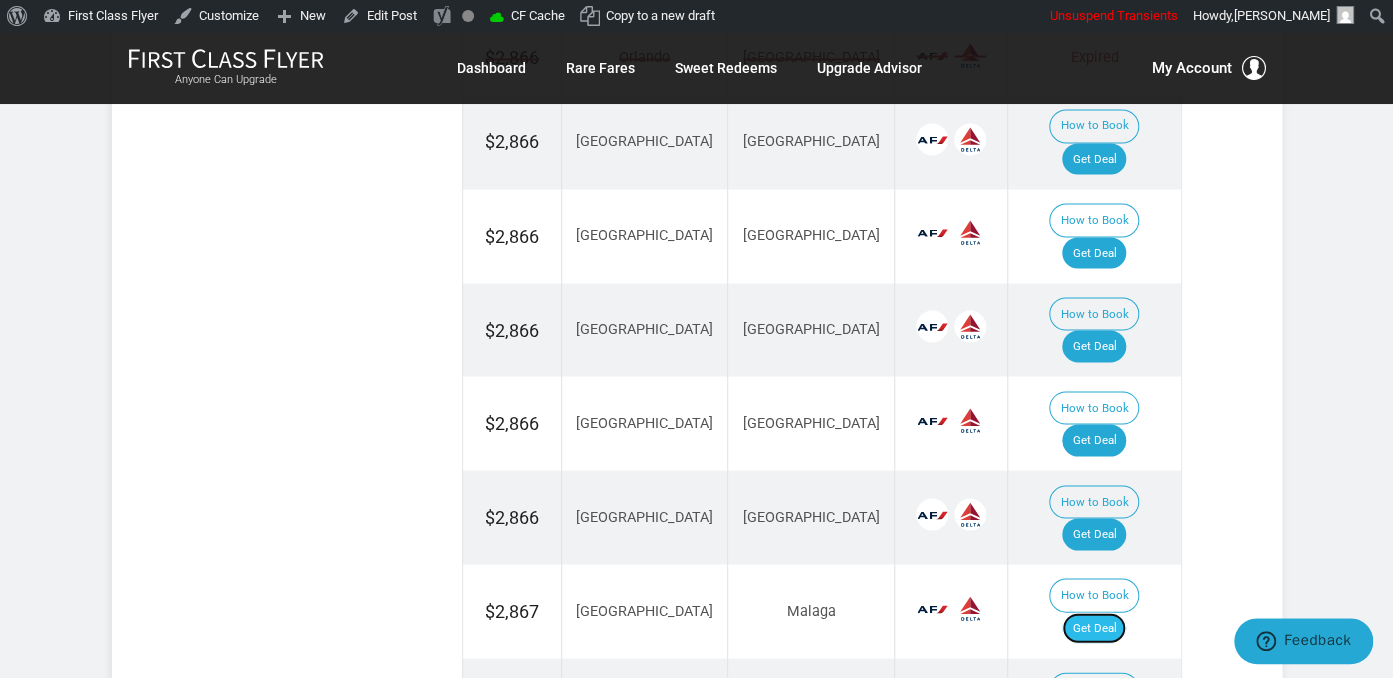 click on "Get Deal" at bounding box center (1094, 628) 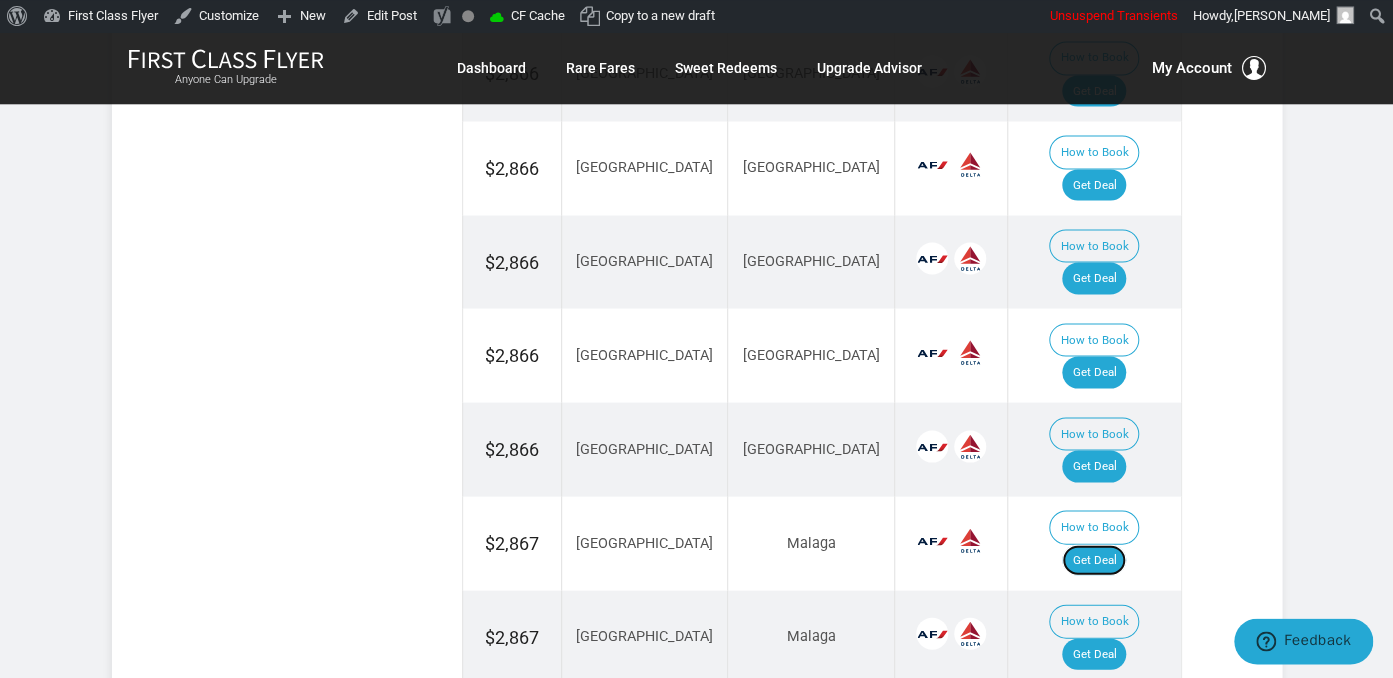scroll, scrollTop: 1689, scrollLeft: 0, axis: vertical 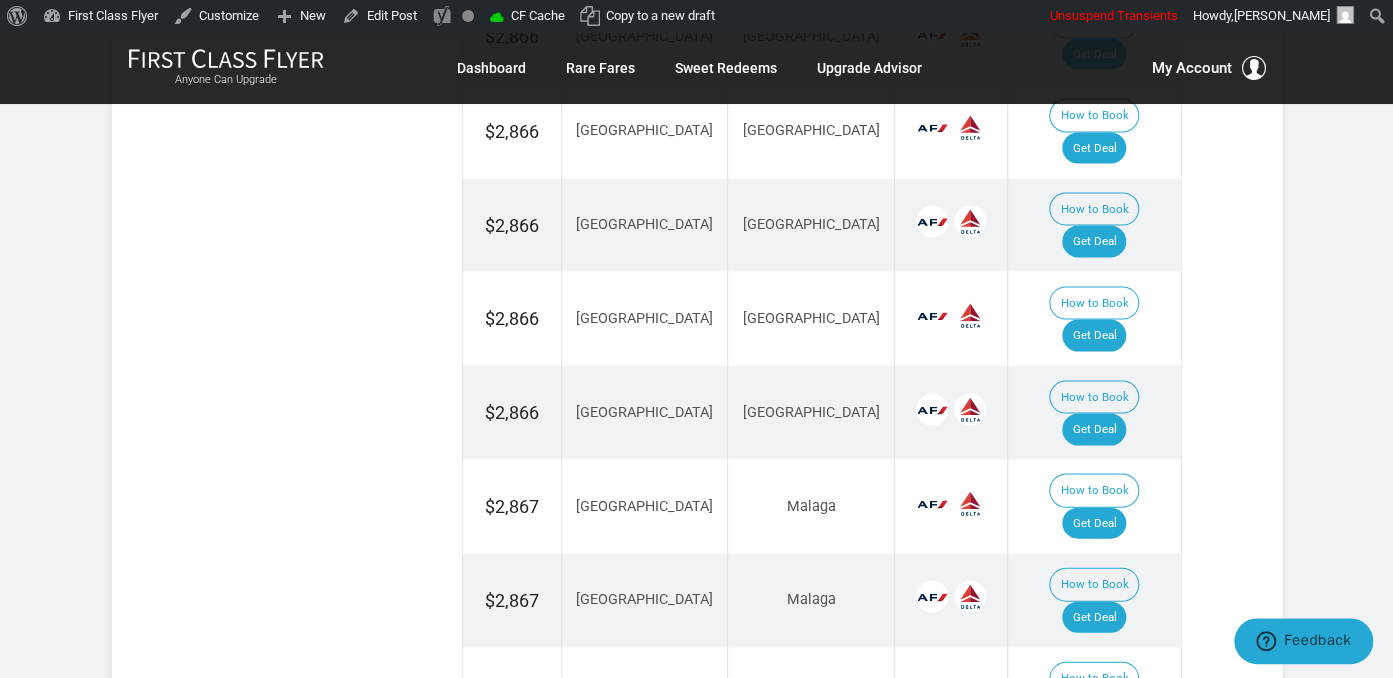 click on "Get Deal" at bounding box center (1094, 711) 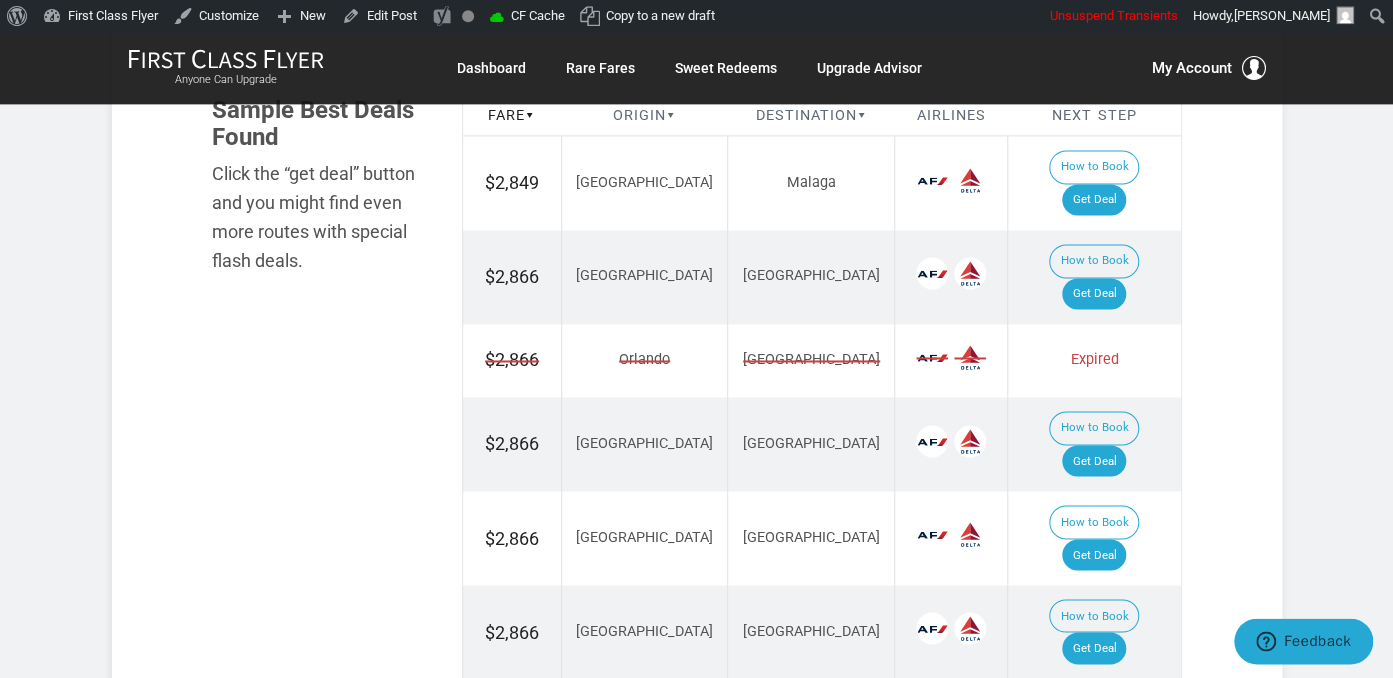 scroll, scrollTop: 1372, scrollLeft: 0, axis: vertical 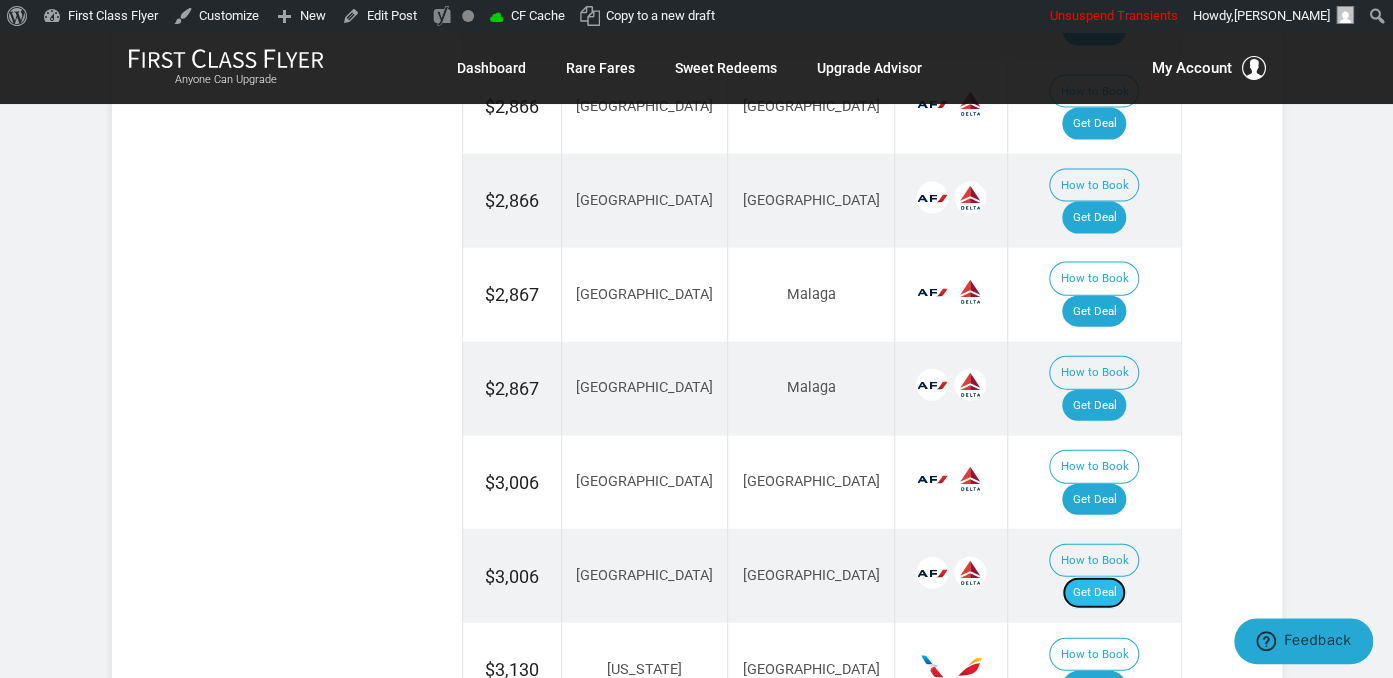 click on "Get Deal" at bounding box center [1094, 593] 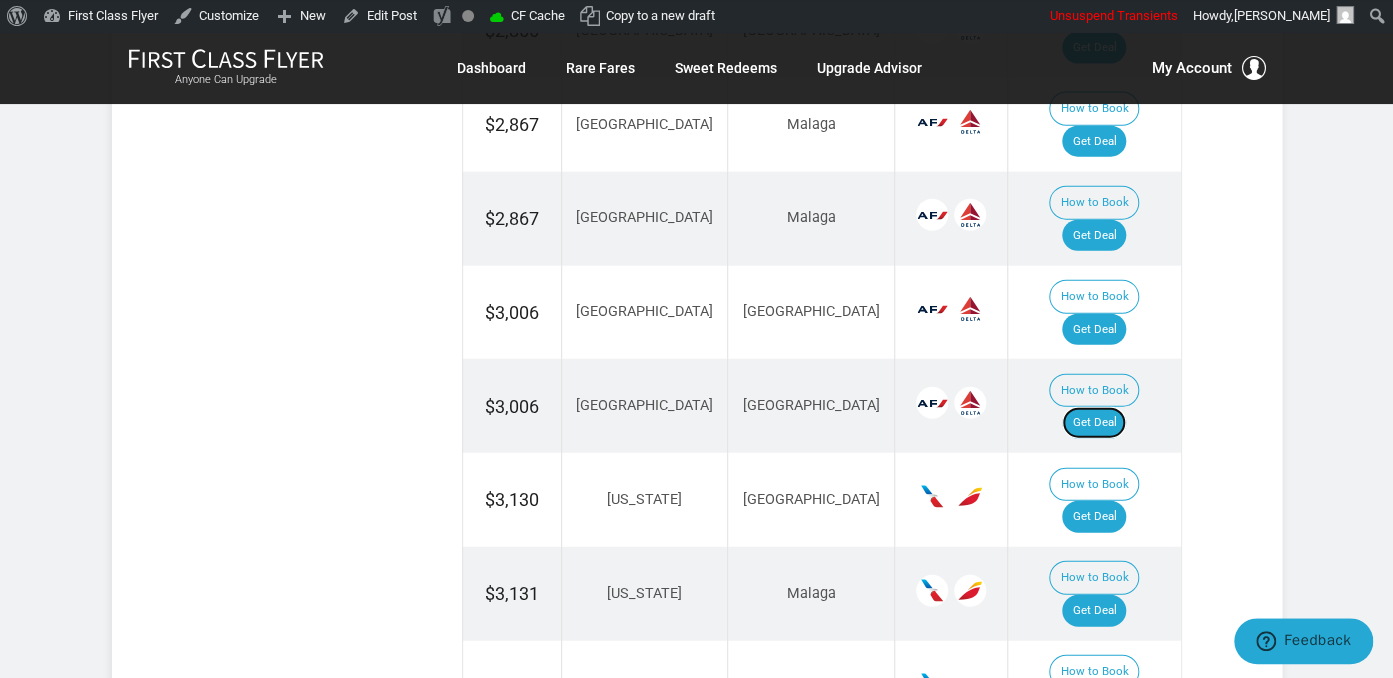 scroll, scrollTop: 2112, scrollLeft: 0, axis: vertical 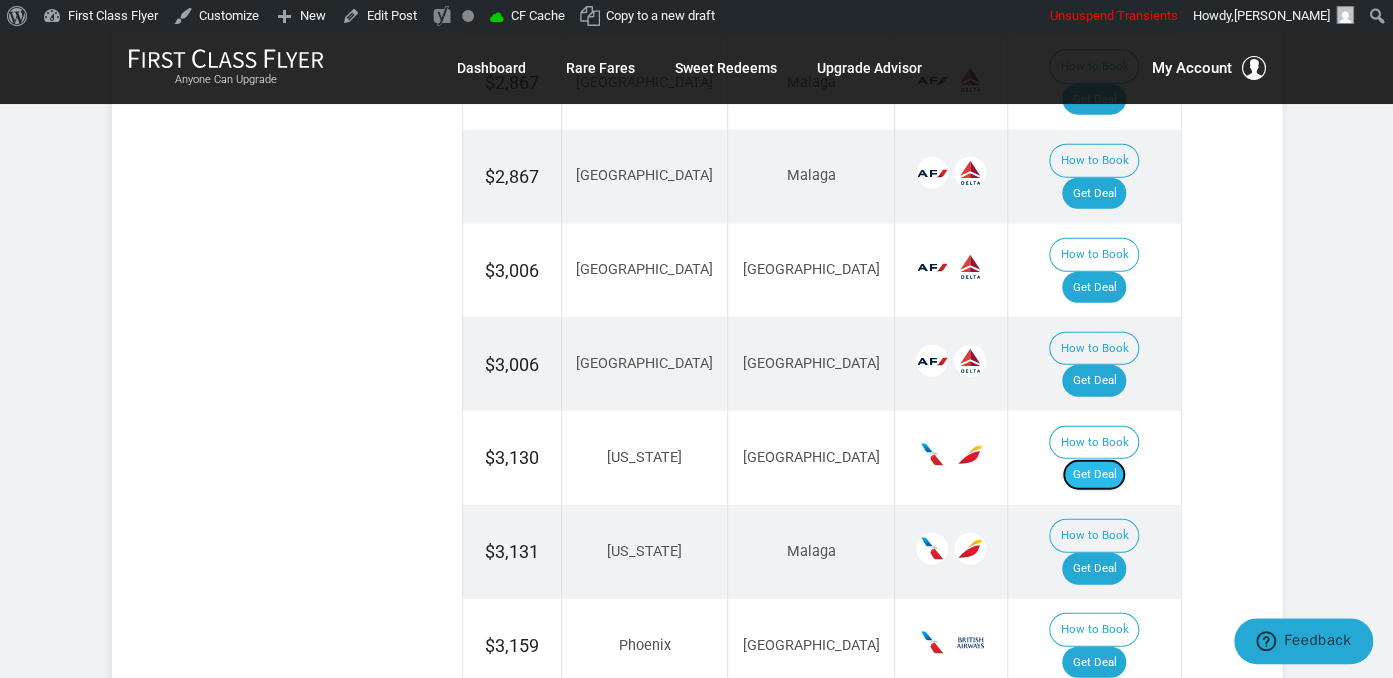 click on "Get Deal" at bounding box center [1094, 475] 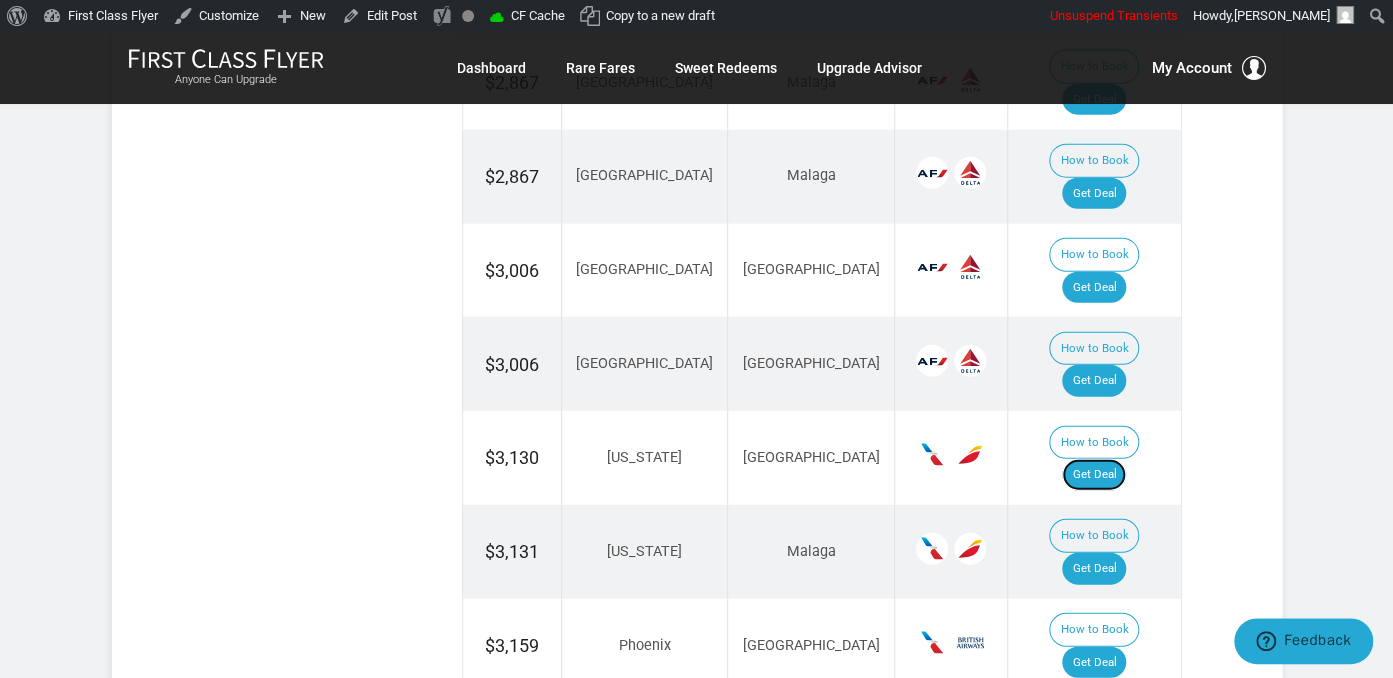 scroll, scrollTop: 2006, scrollLeft: 0, axis: vertical 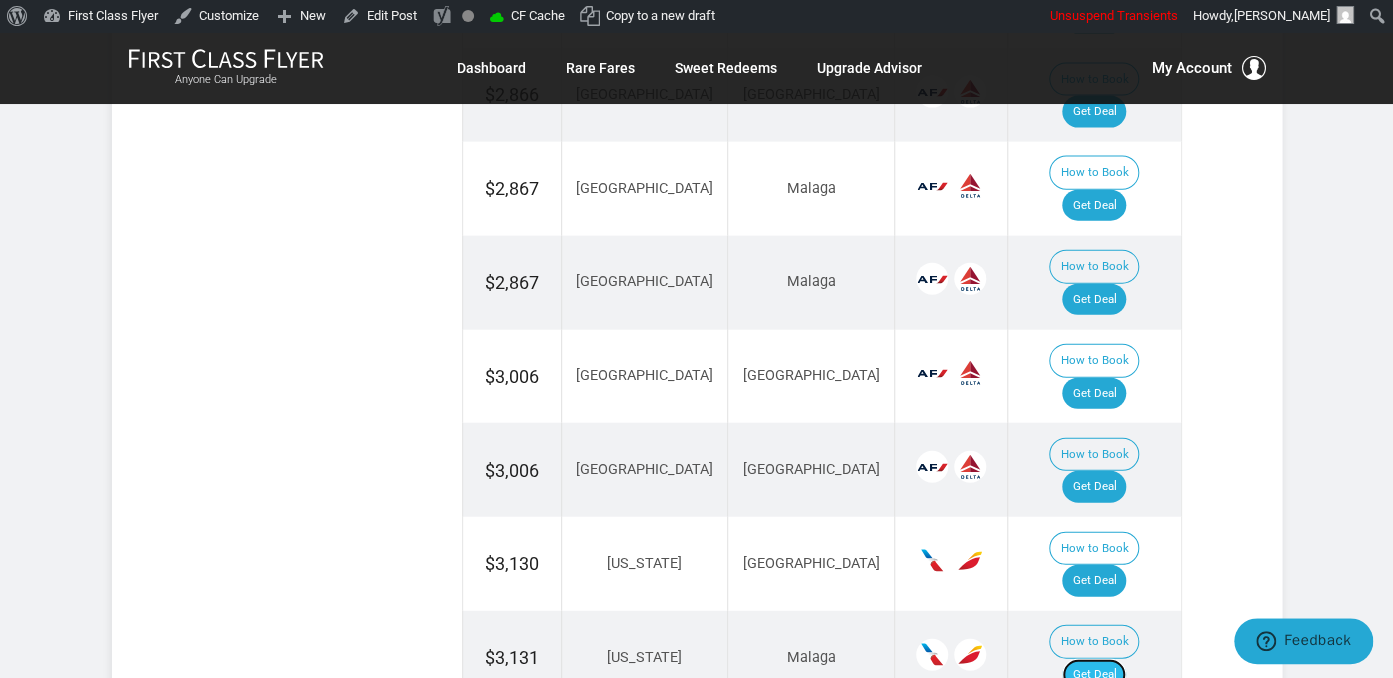 click on "Get Deal" at bounding box center [1094, 675] 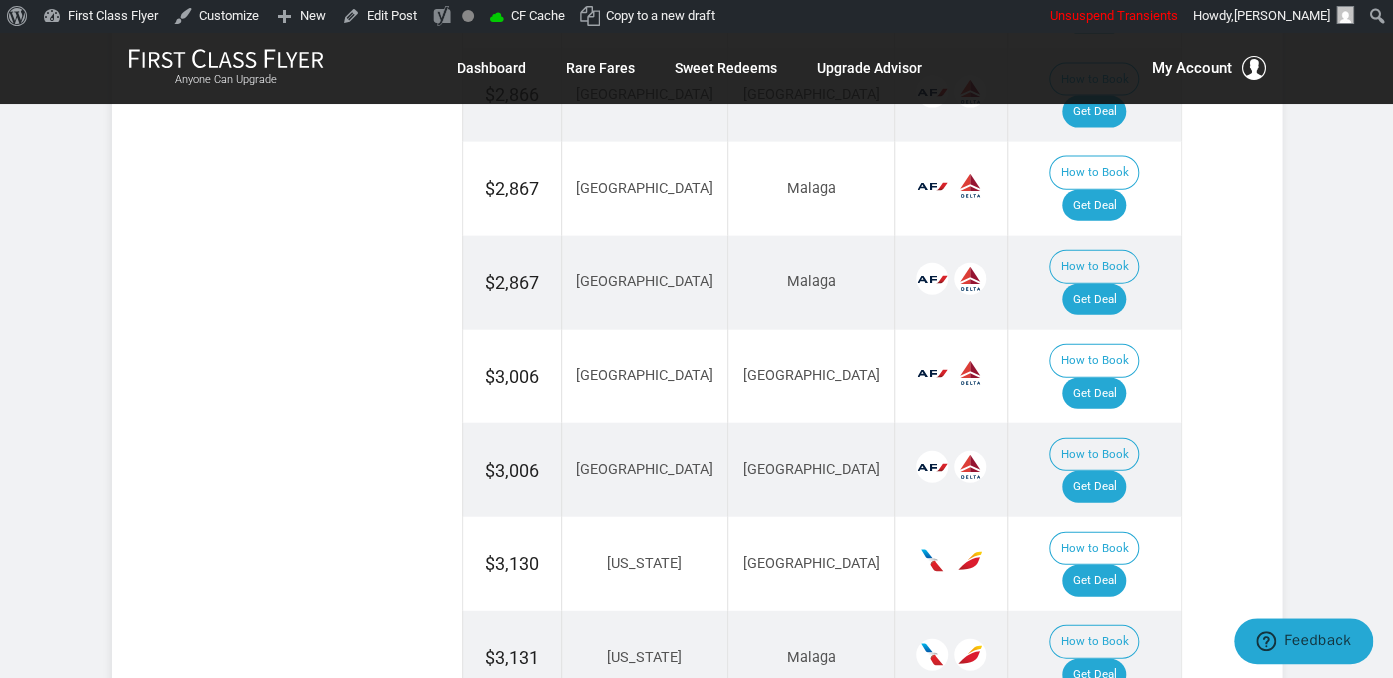 click on "Get Deal" at bounding box center (1094, 769) 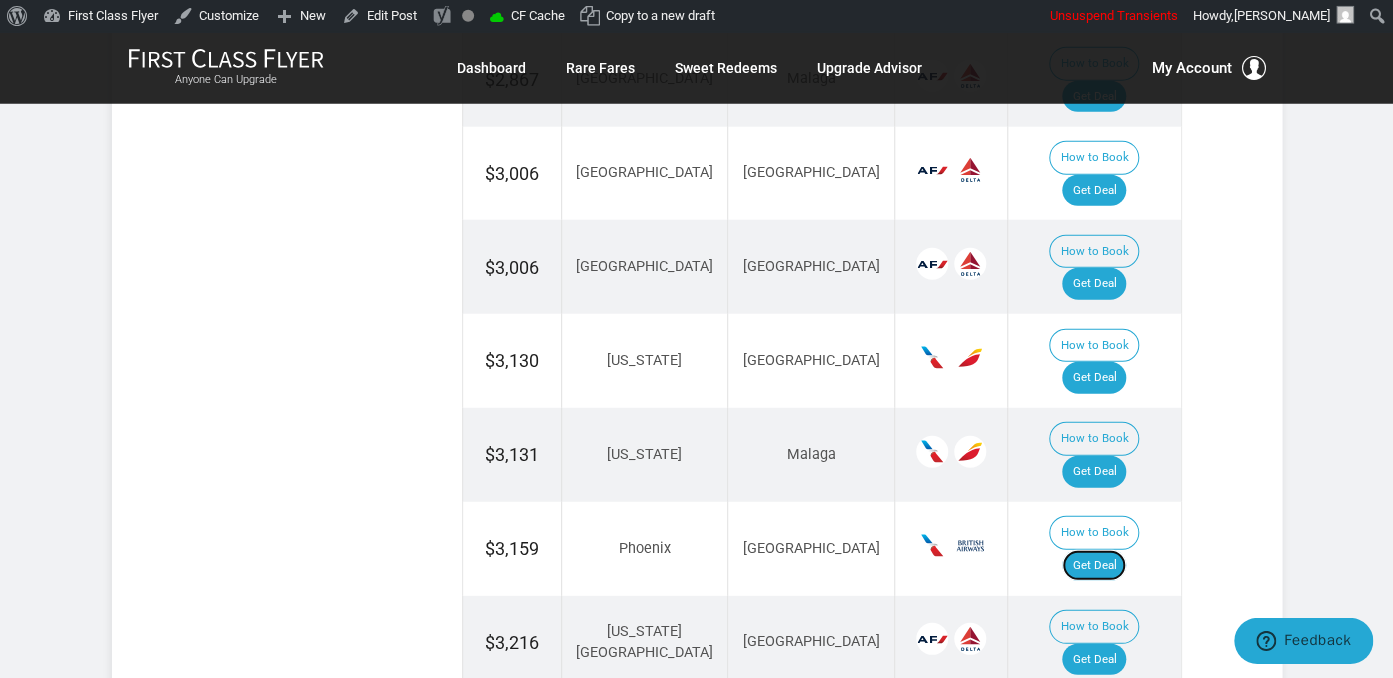 scroll, scrollTop: 2217, scrollLeft: 0, axis: vertical 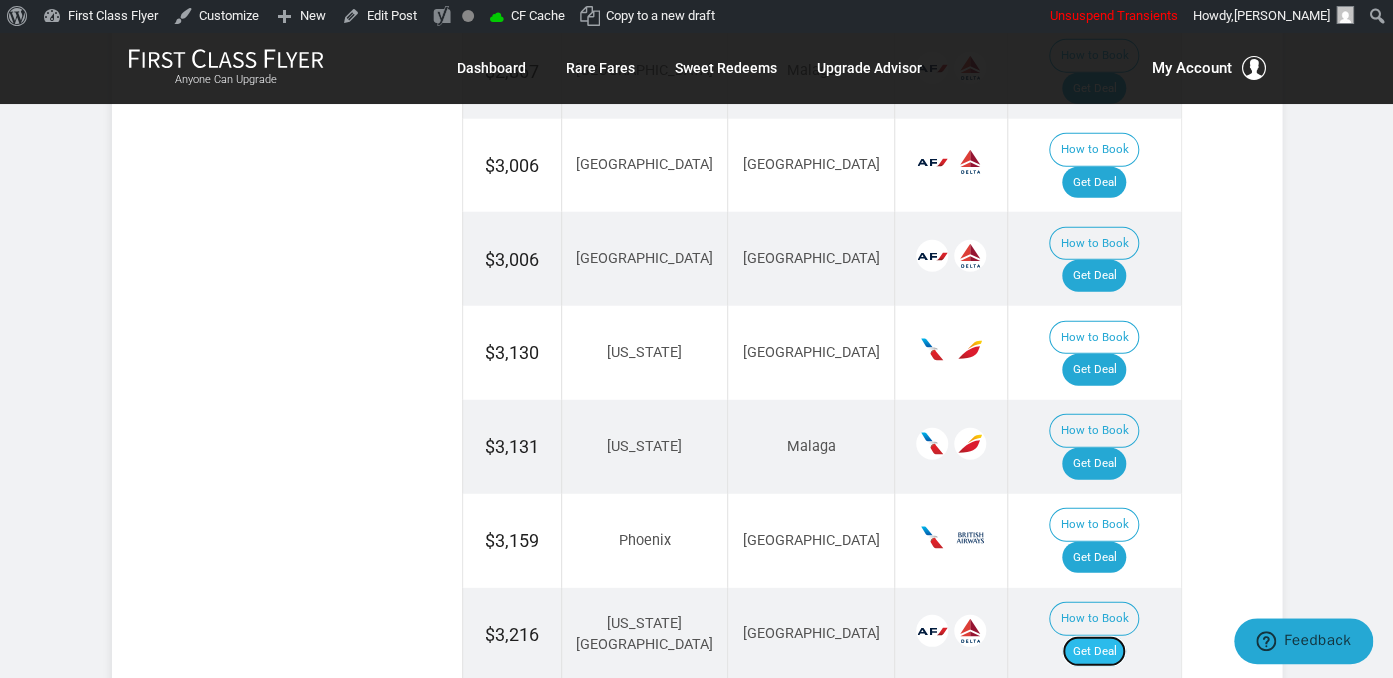 click on "Get Deal" at bounding box center (1094, 652) 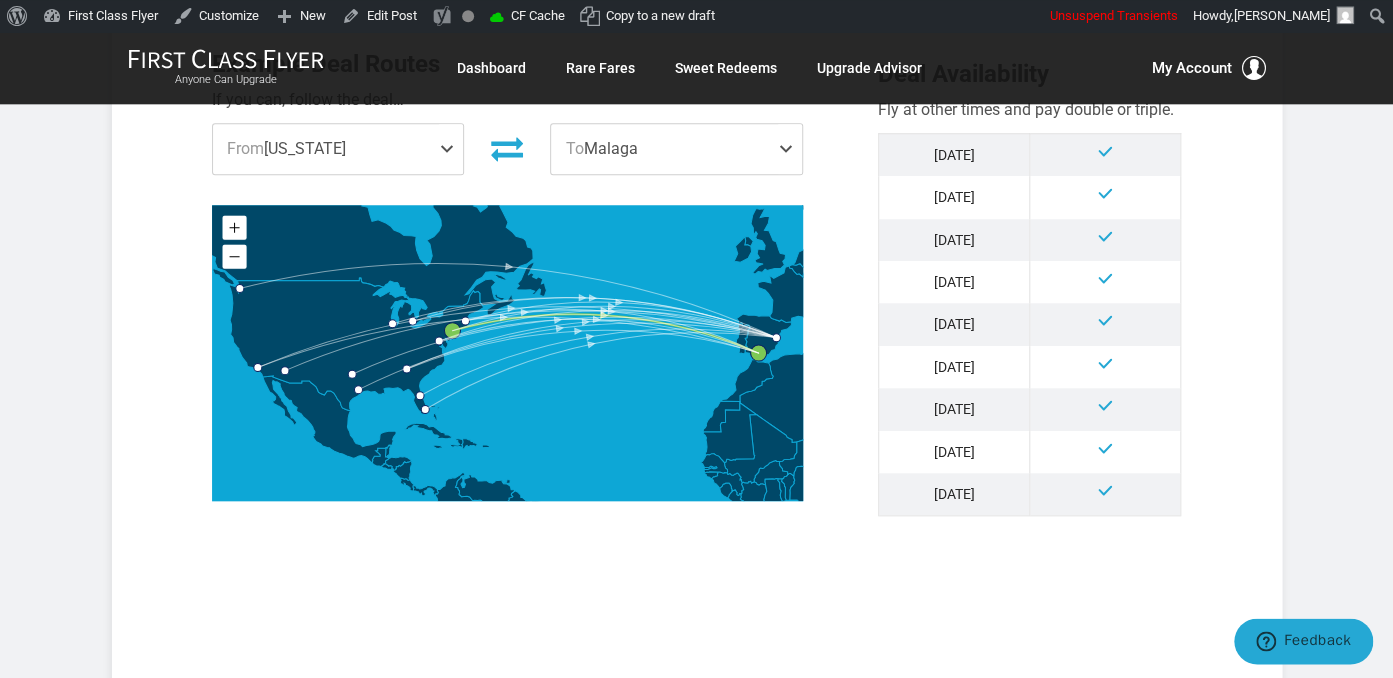 scroll, scrollTop: 0, scrollLeft: 0, axis: both 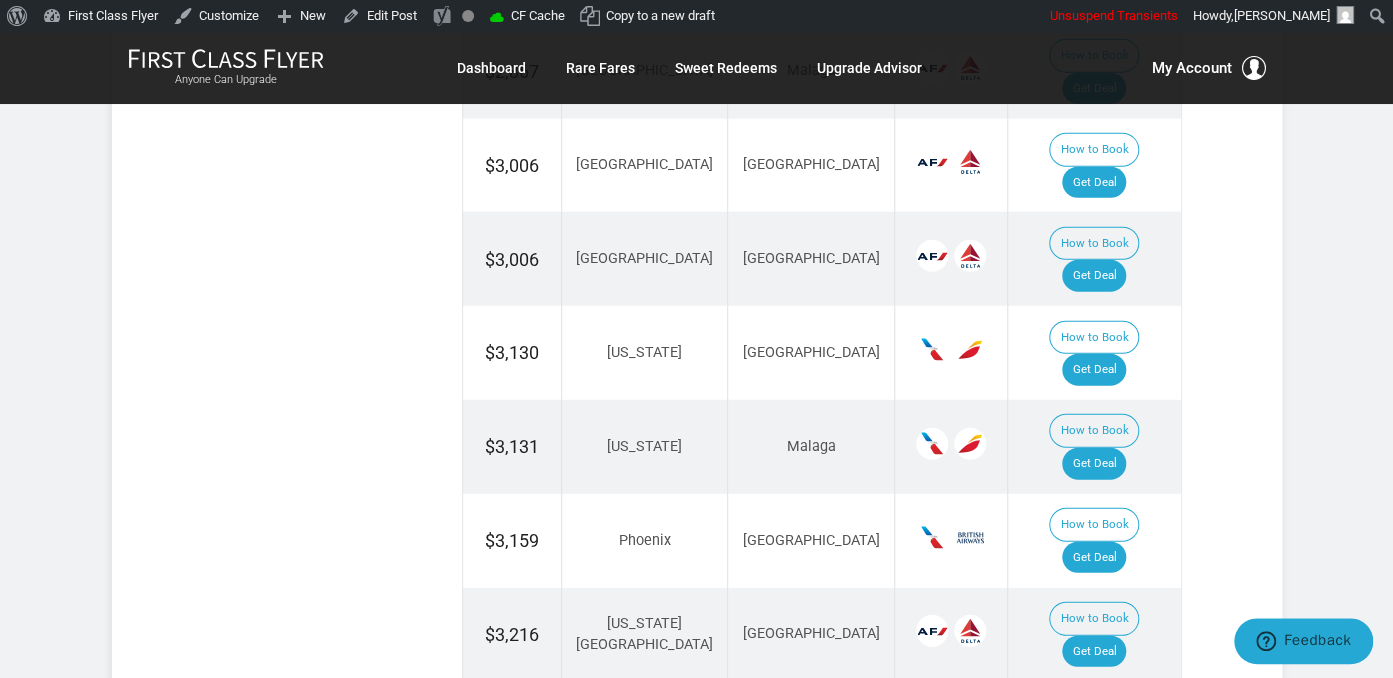 drag, startPoint x: 1090, startPoint y: 338, endPoint x: 1112, endPoint y: 338, distance: 22 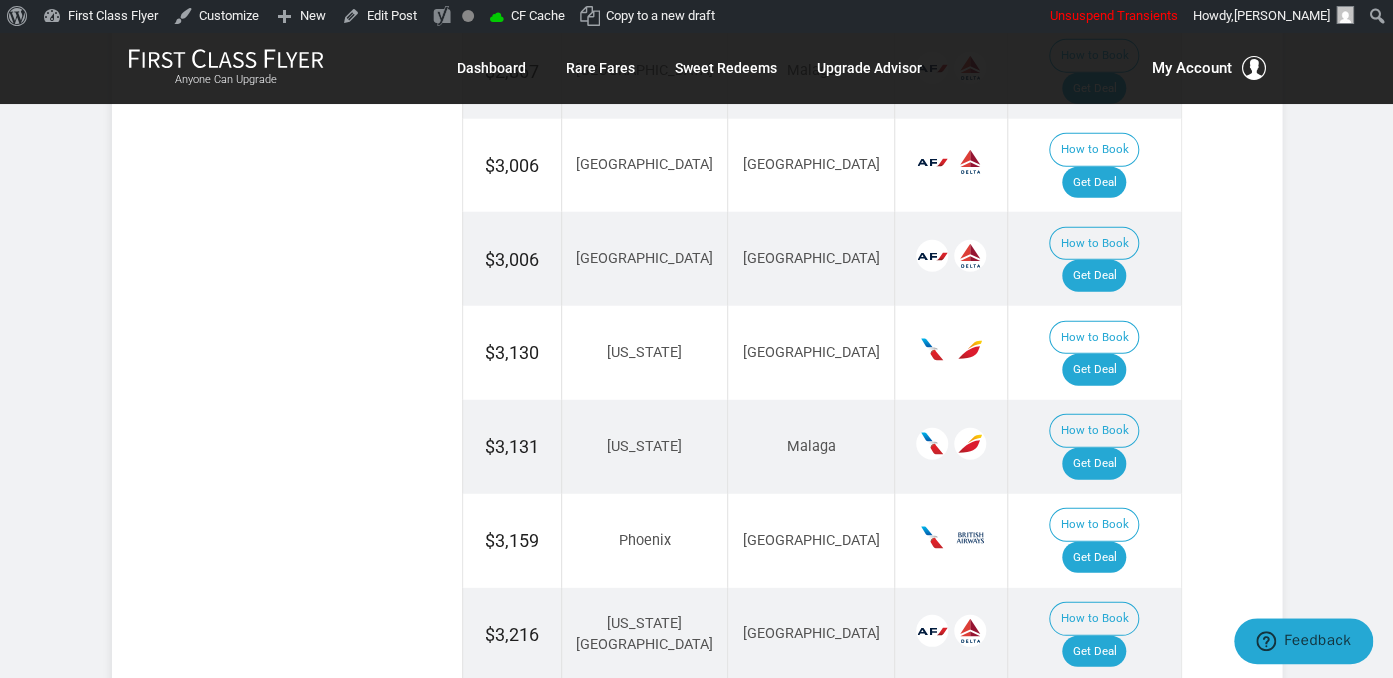 click on "Get Deal" at bounding box center (1094, 839) 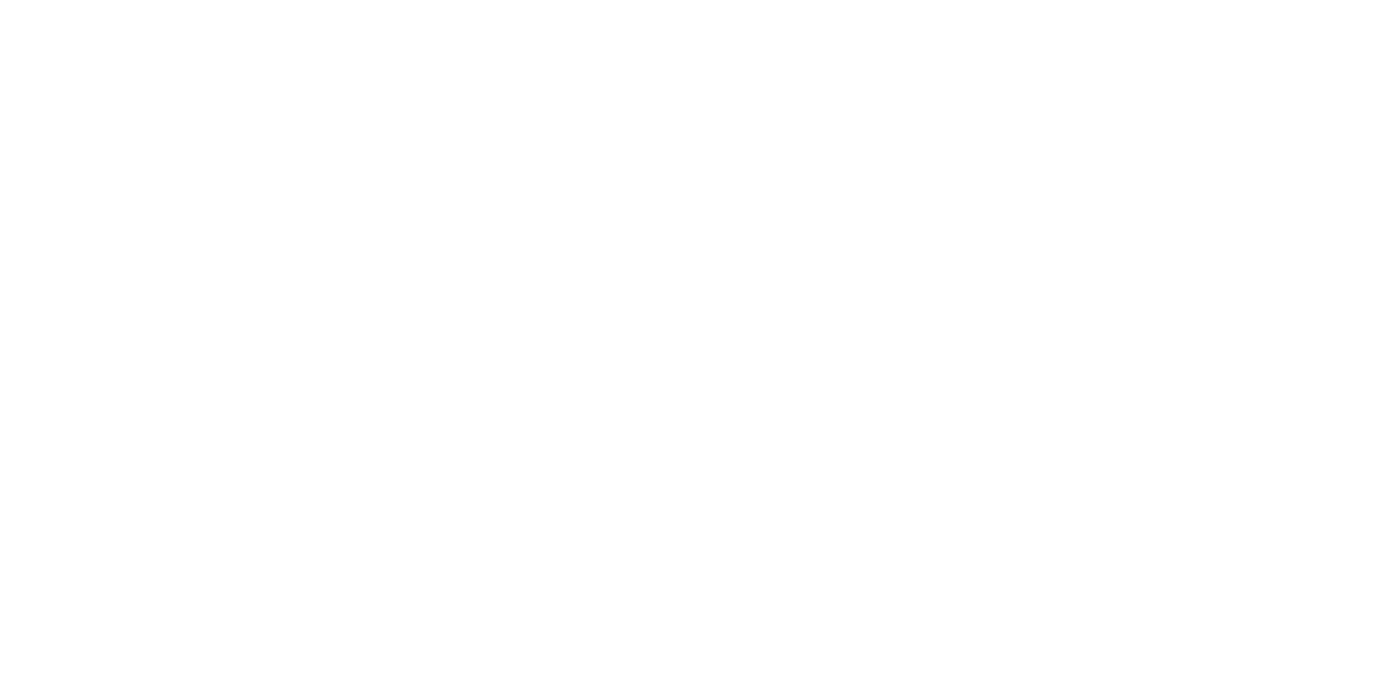 scroll, scrollTop: 0, scrollLeft: 0, axis: both 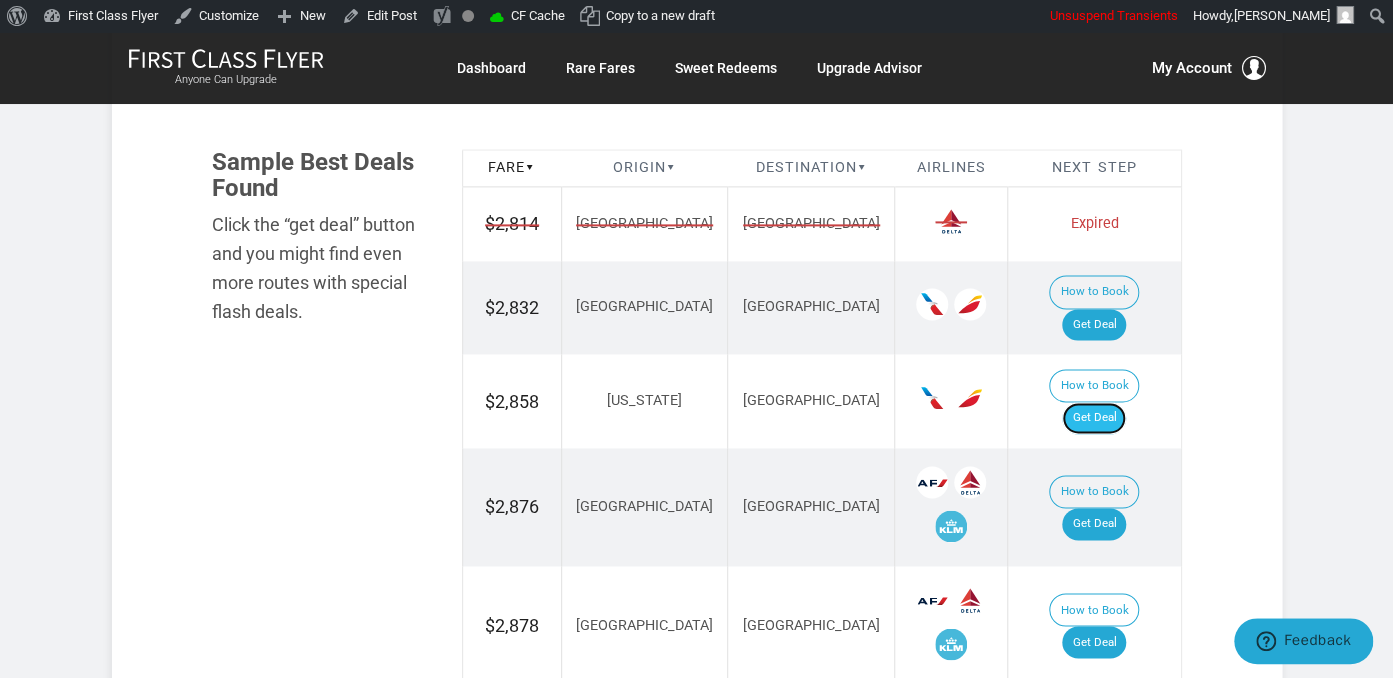click on "Get Deal" at bounding box center [1094, 418] 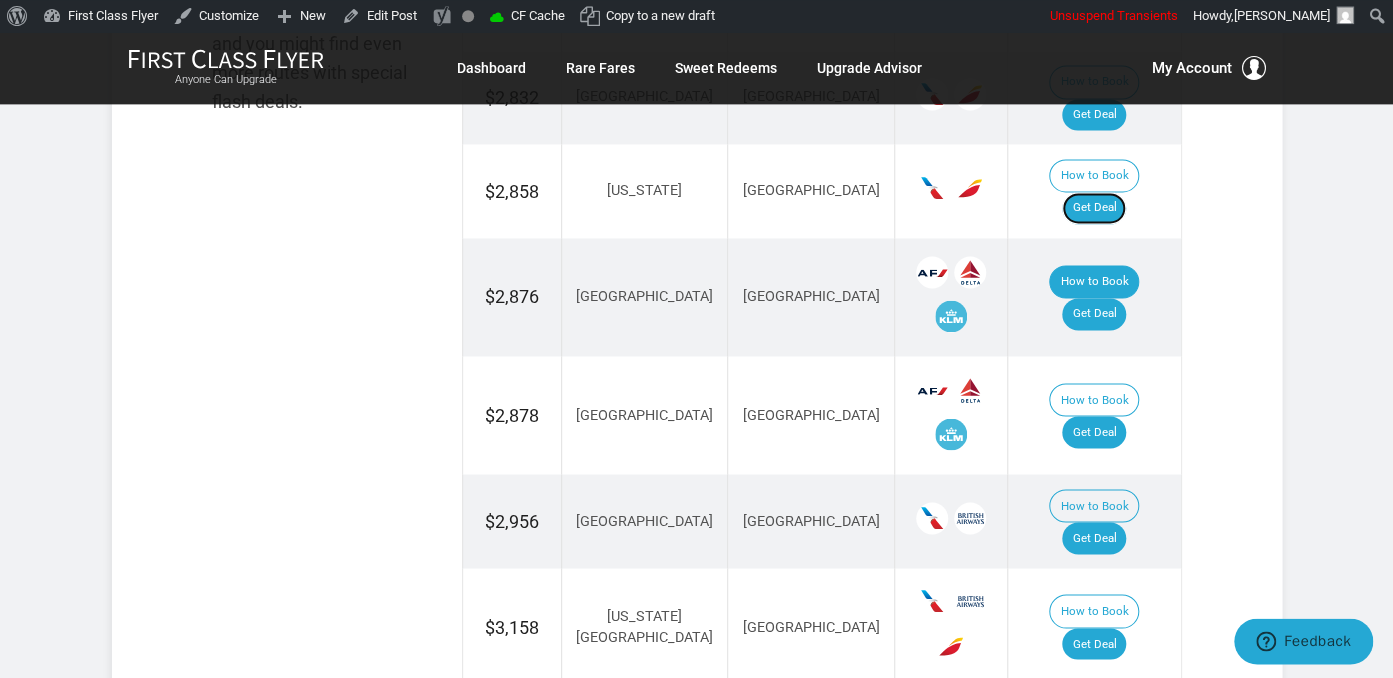 scroll, scrollTop: 1372, scrollLeft: 0, axis: vertical 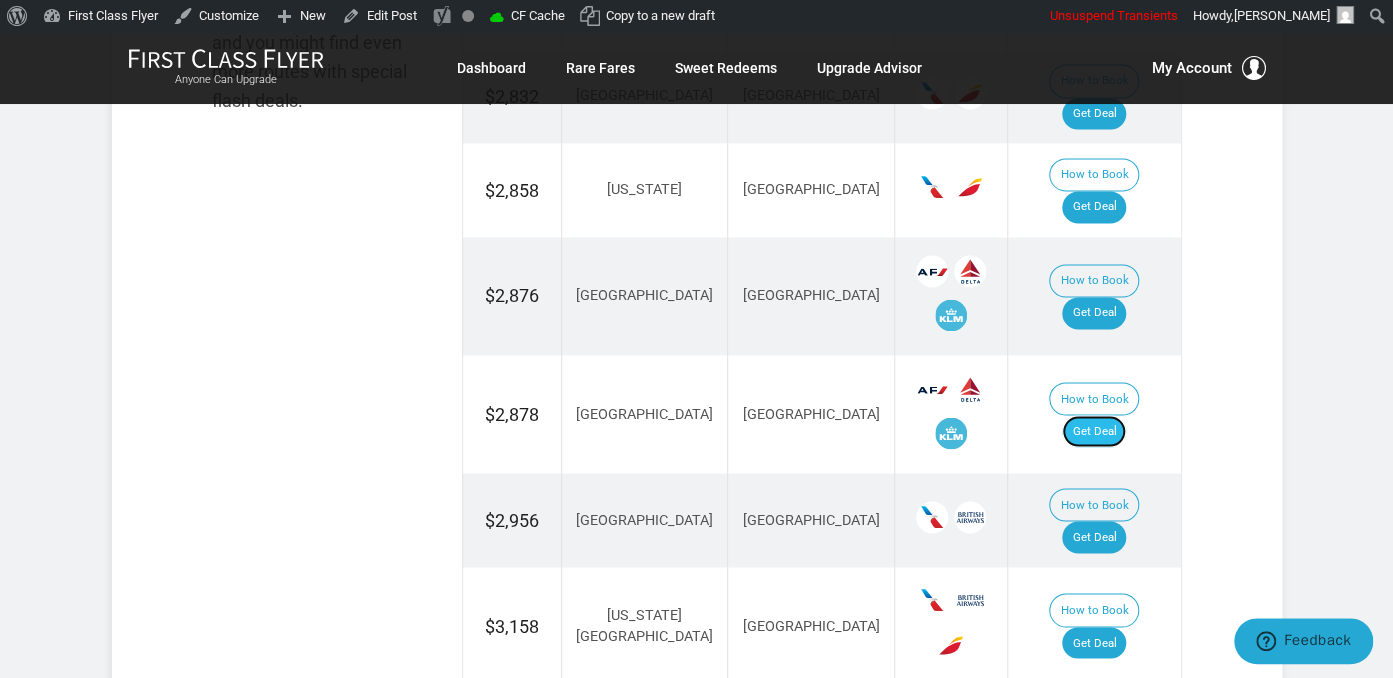 click on "Get Deal" at bounding box center [1094, 431] 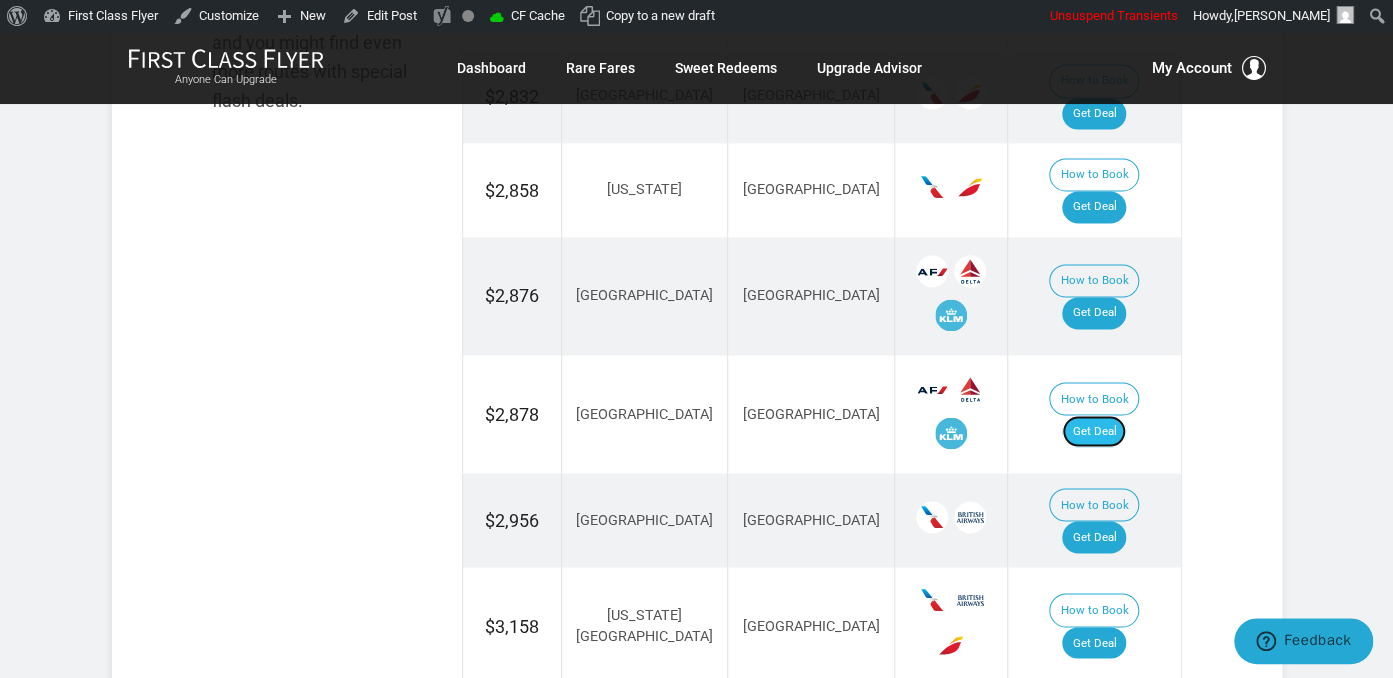 click on "Get Deal" at bounding box center [1094, 431] 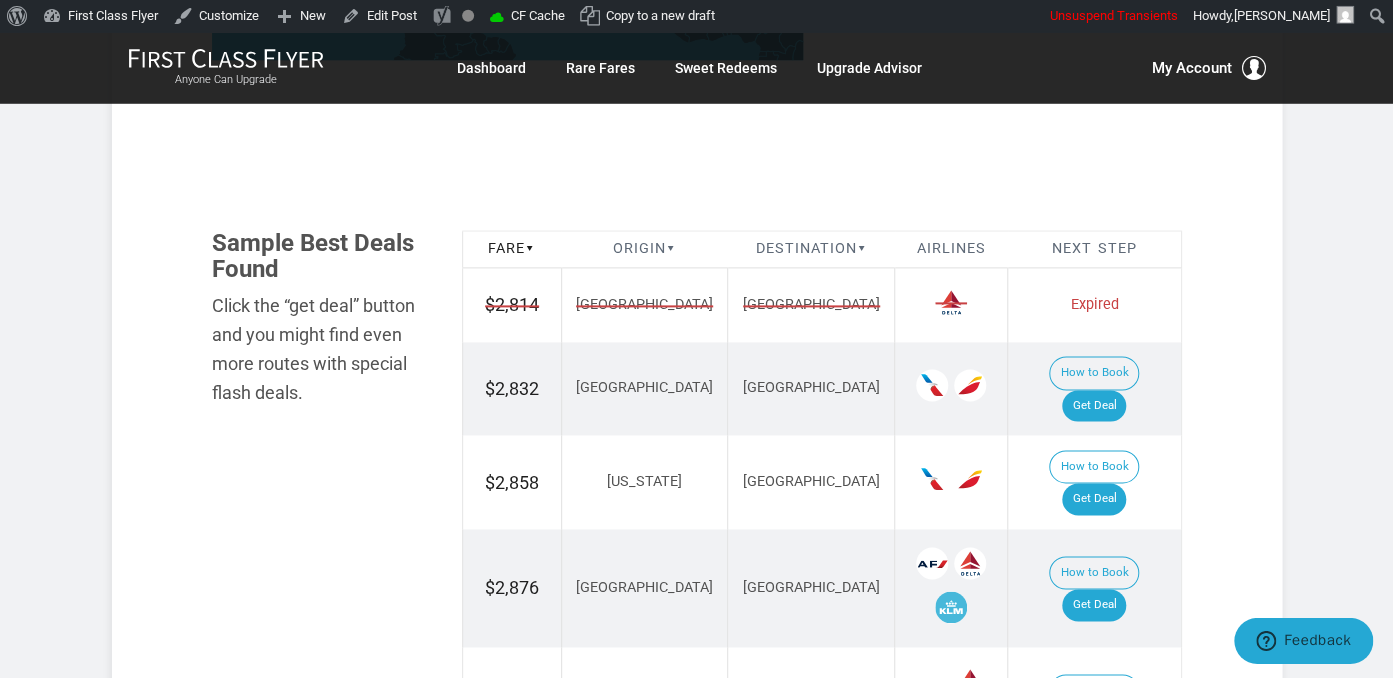 scroll, scrollTop: 1056, scrollLeft: 0, axis: vertical 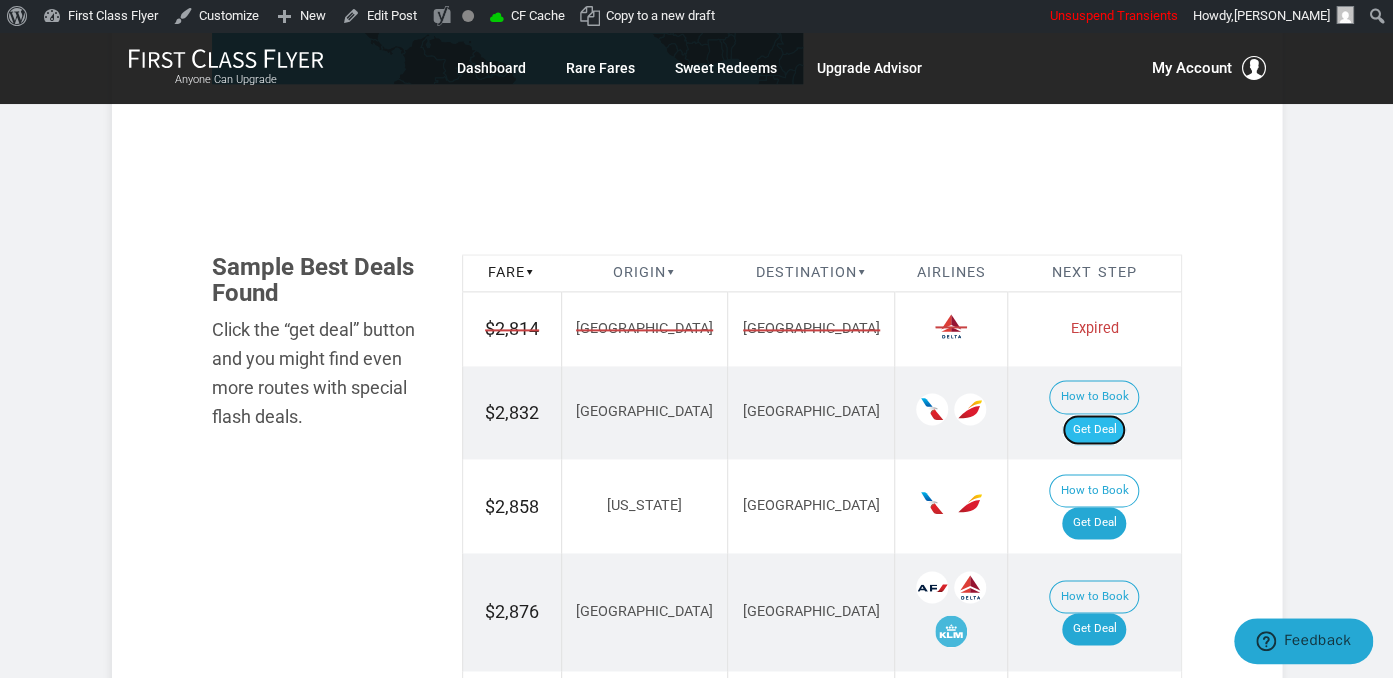 click on "Get Deal" at bounding box center (1094, 430) 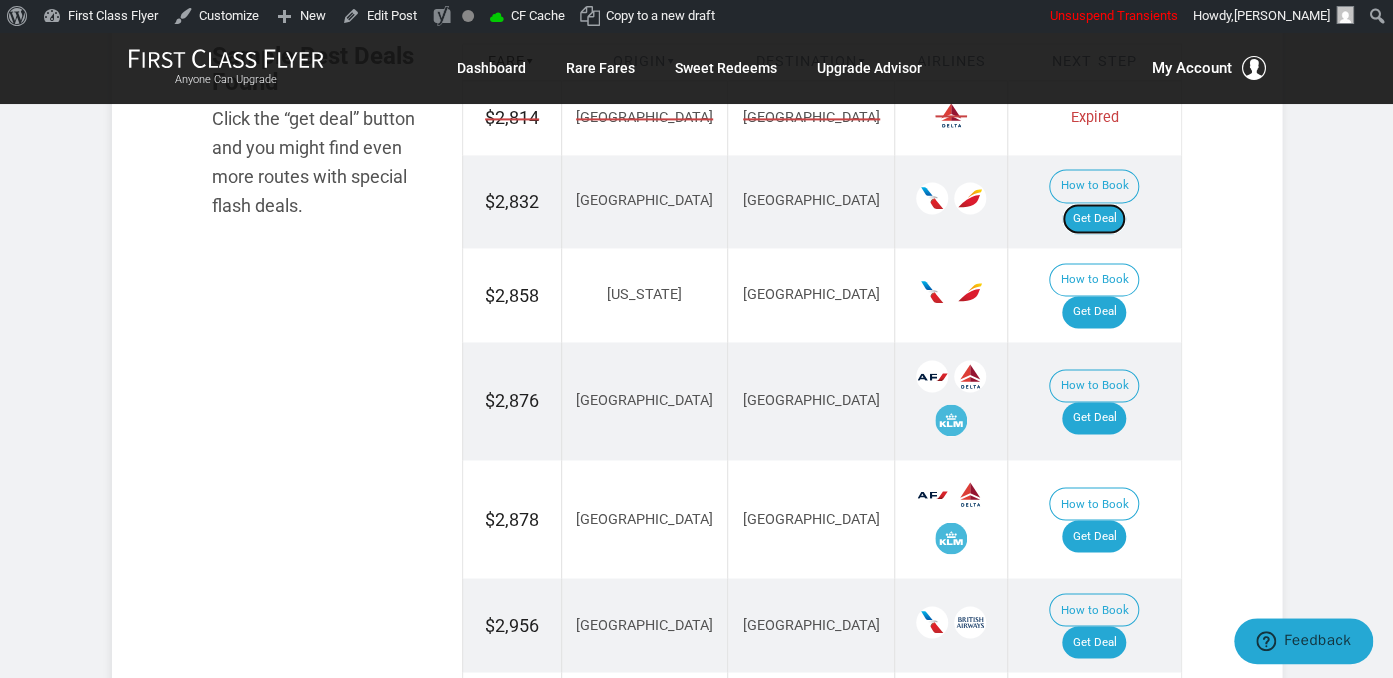 scroll, scrollTop: 950, scrollLeft: 0, axis: vertical 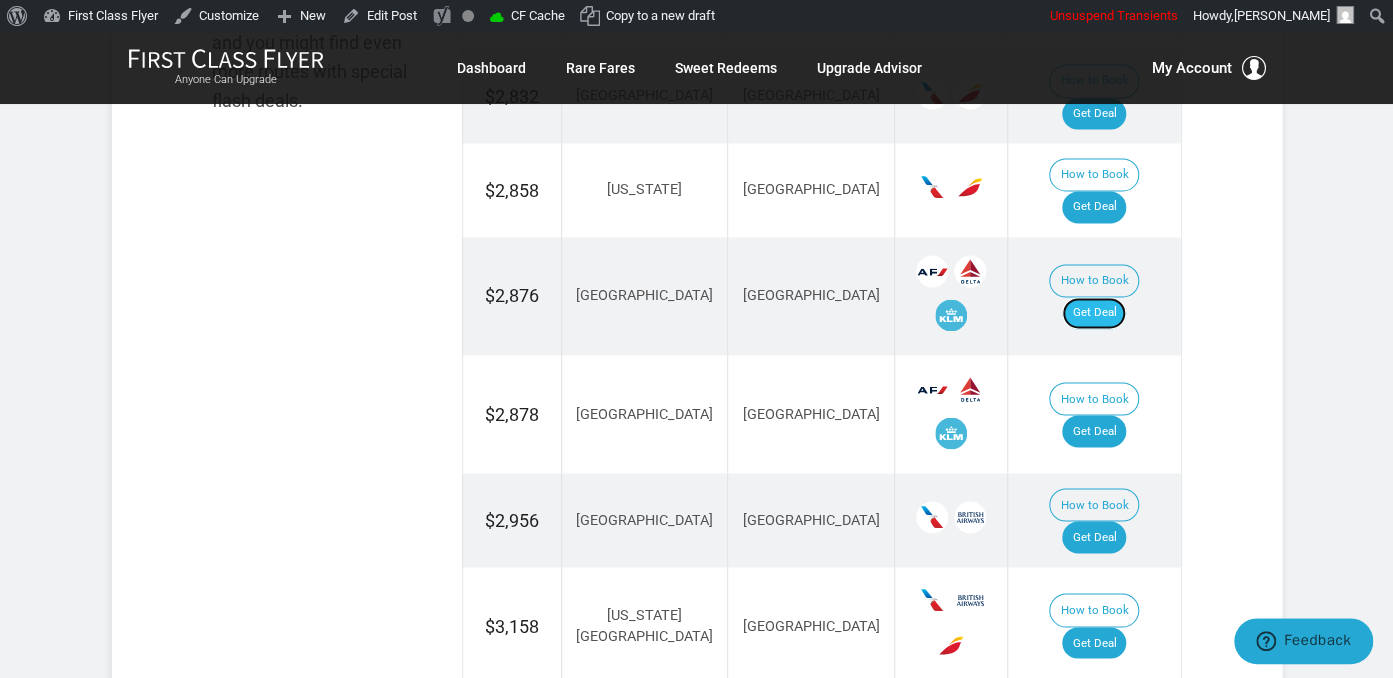 click on "Get Deal" at bounding box center [1094, 313] 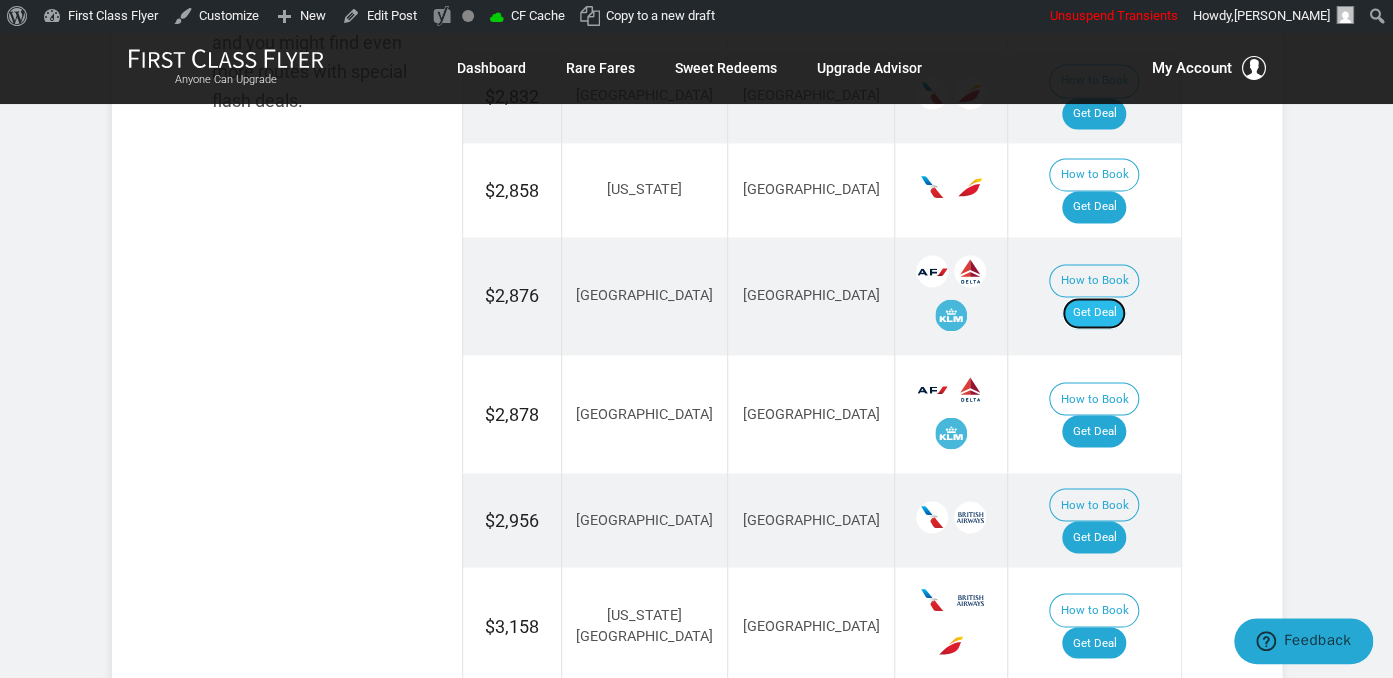 click on "Get Deal" at bounding box center (1094, 313) 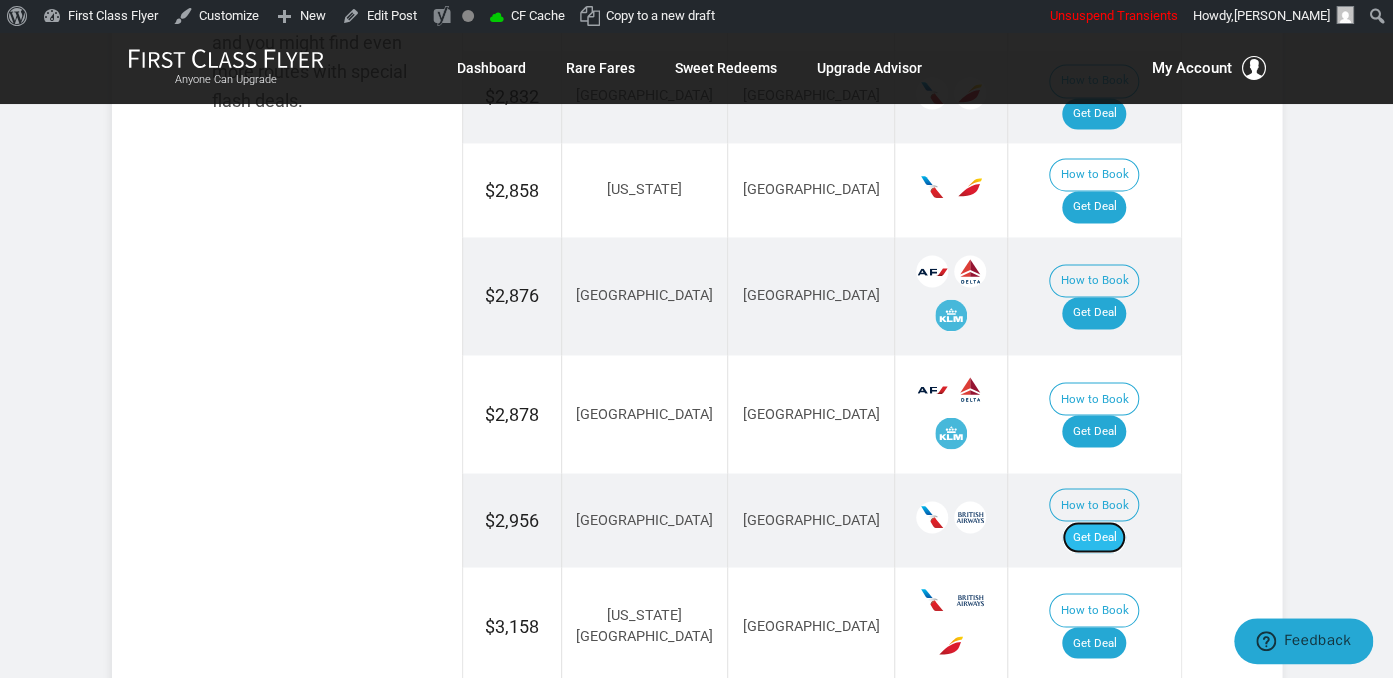 click on "Get Deal" at bounding box center [1094, 537] 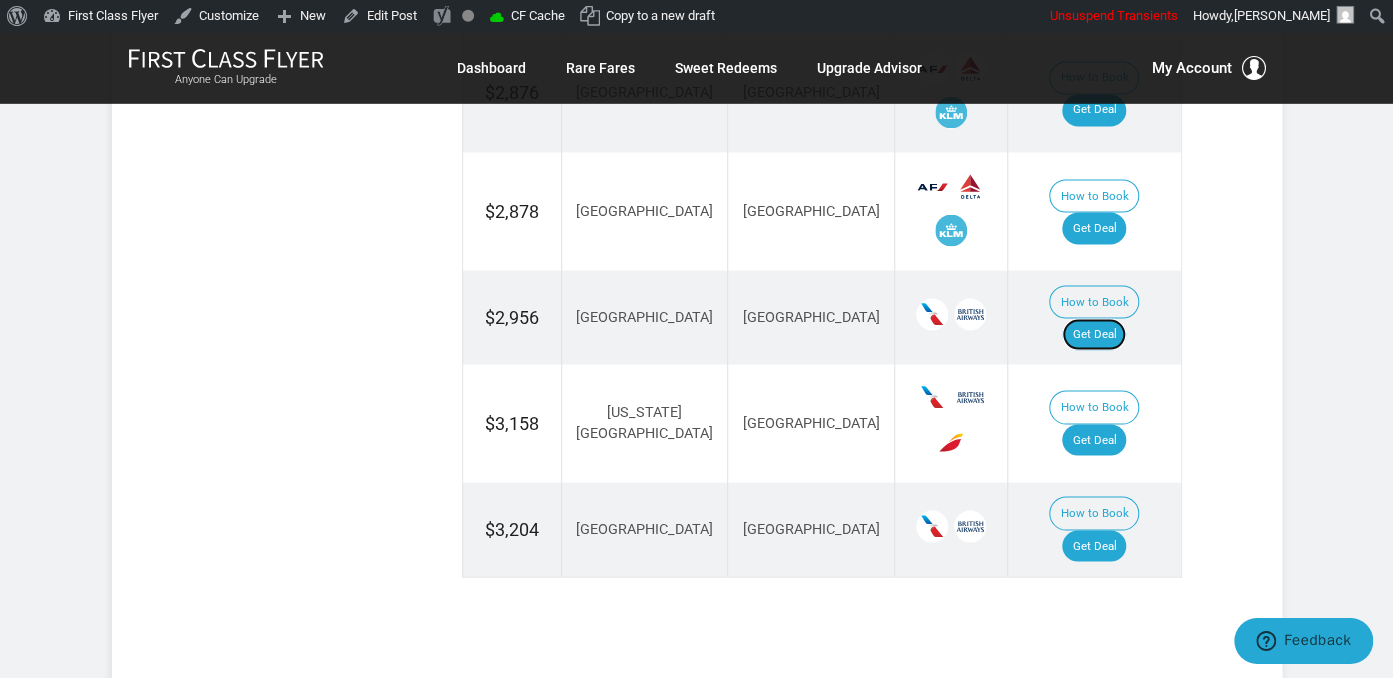 scroll, scrollTop: 1584, scrollLeft: 0, axis: vertical 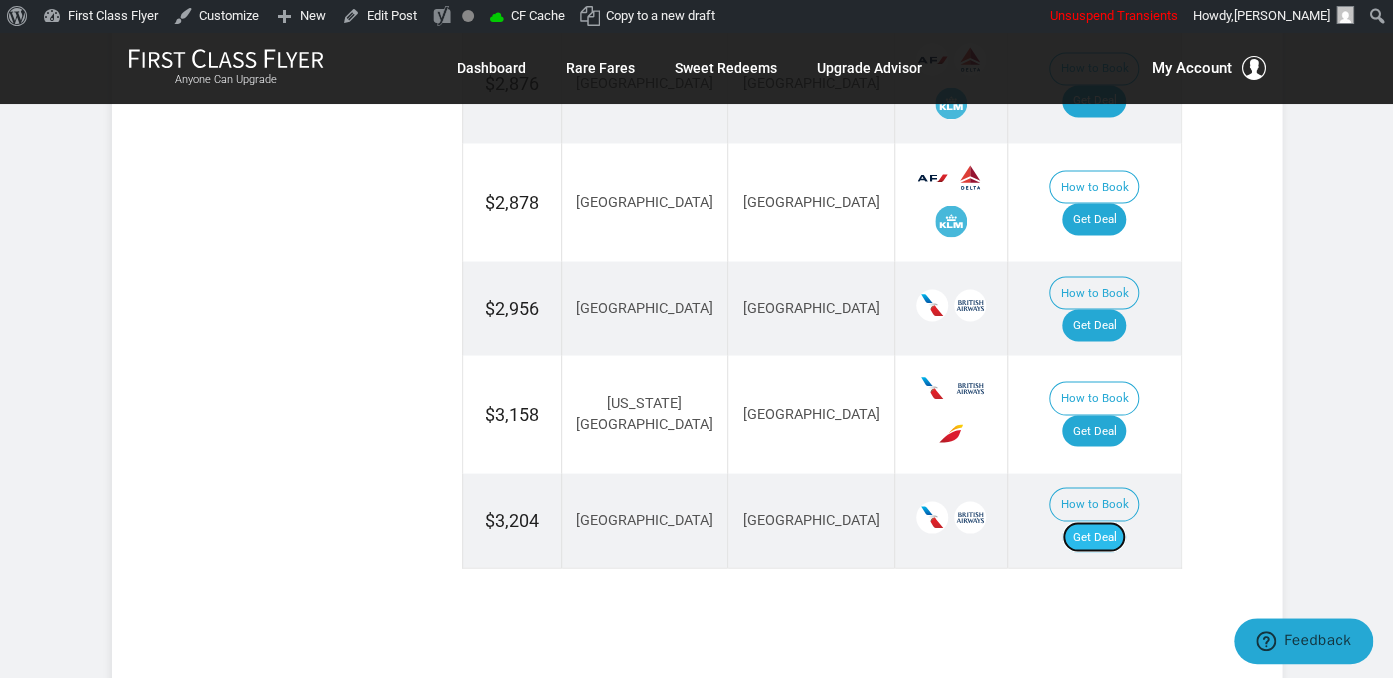 click on "Get Deal" at bounding box center [1094, 537] 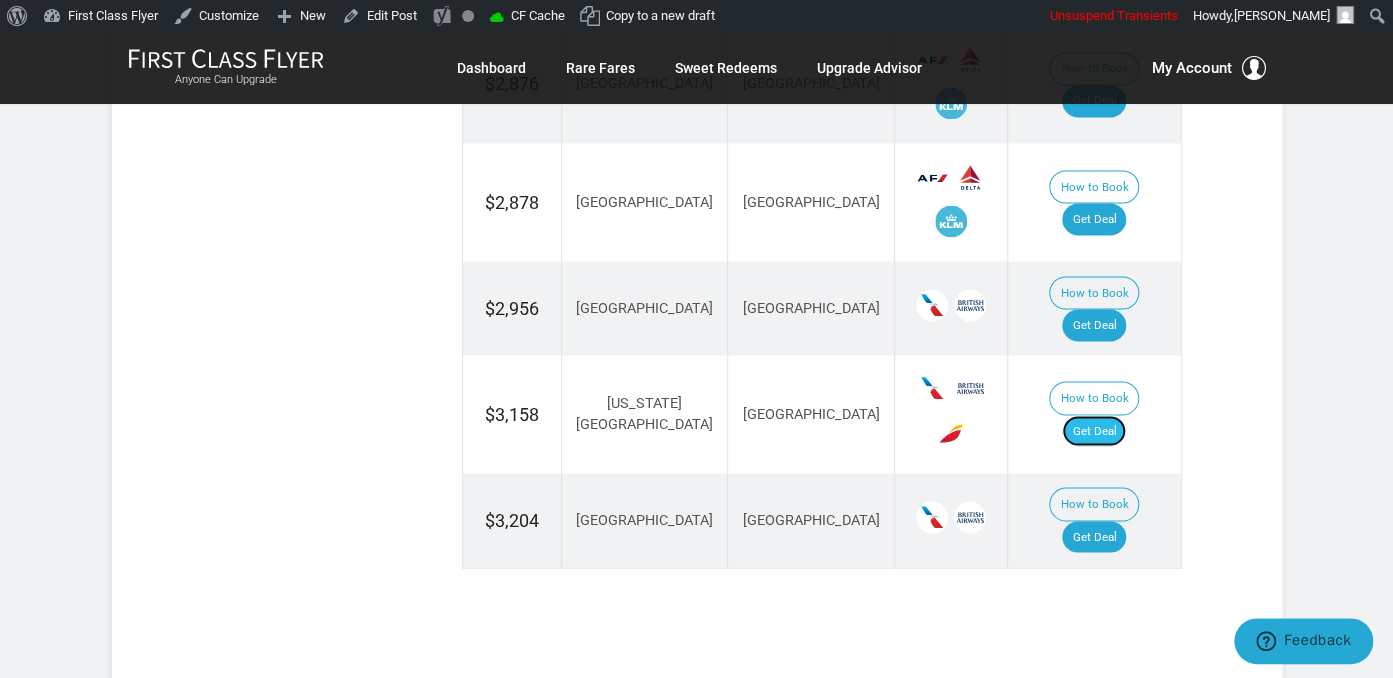 click on "Get Deal" at bounding box center [1094, 431] 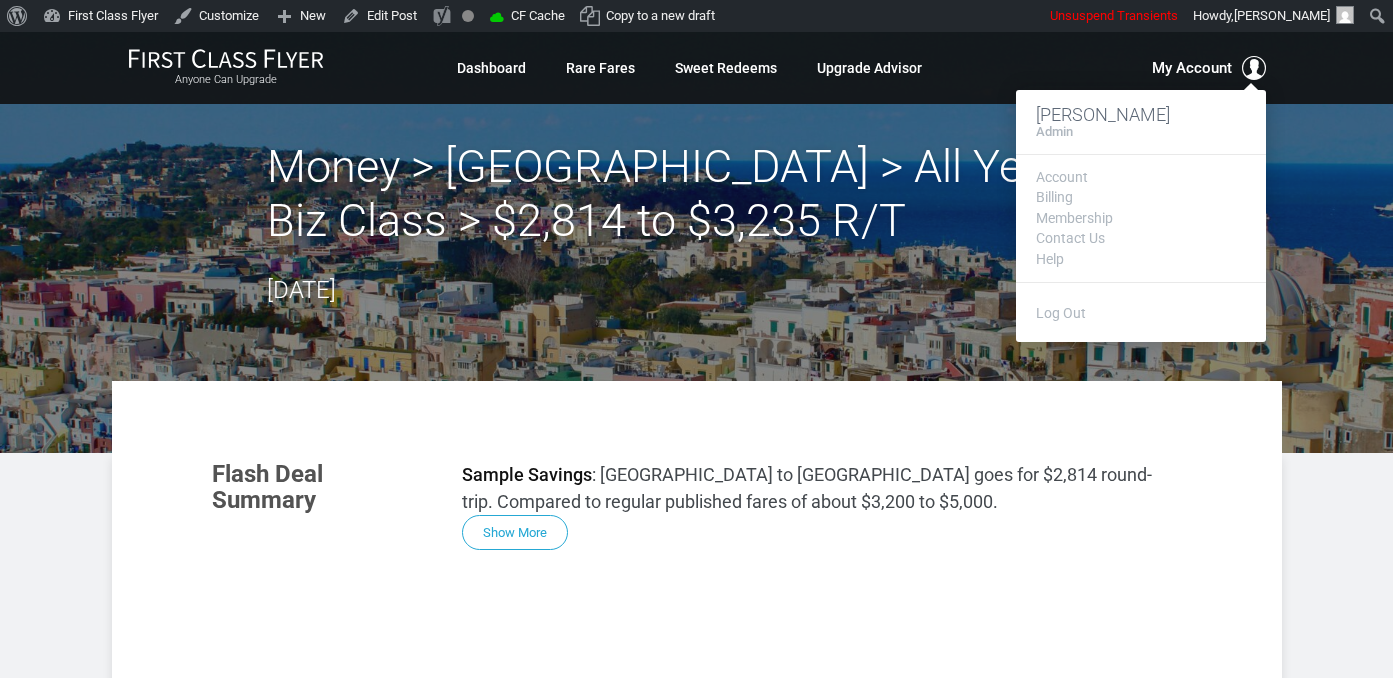 scroll, scrollTop: 0, scrollLeft: 0, axis: both 